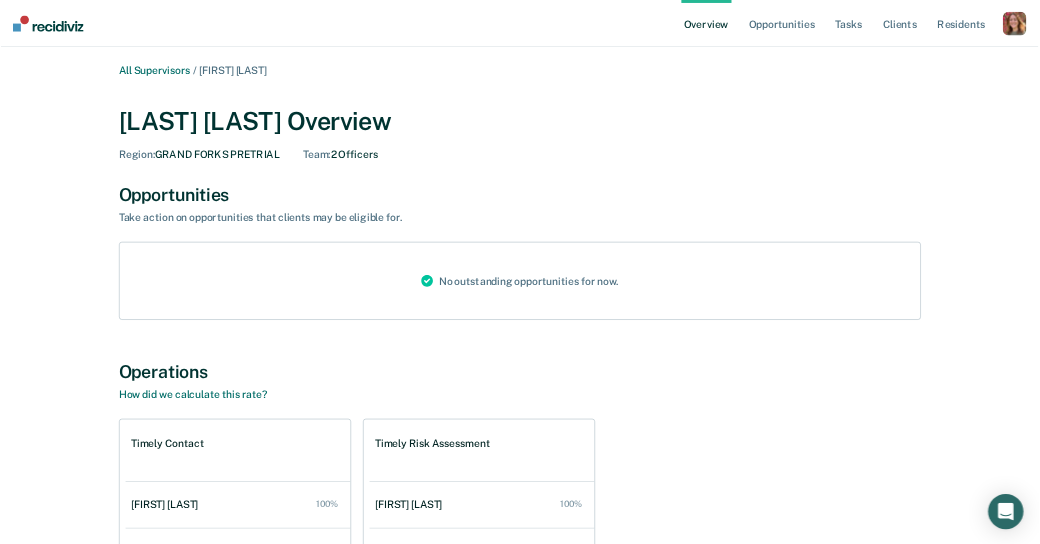scroll, scrollTop: 0, scrollLeft: 0, axis: both 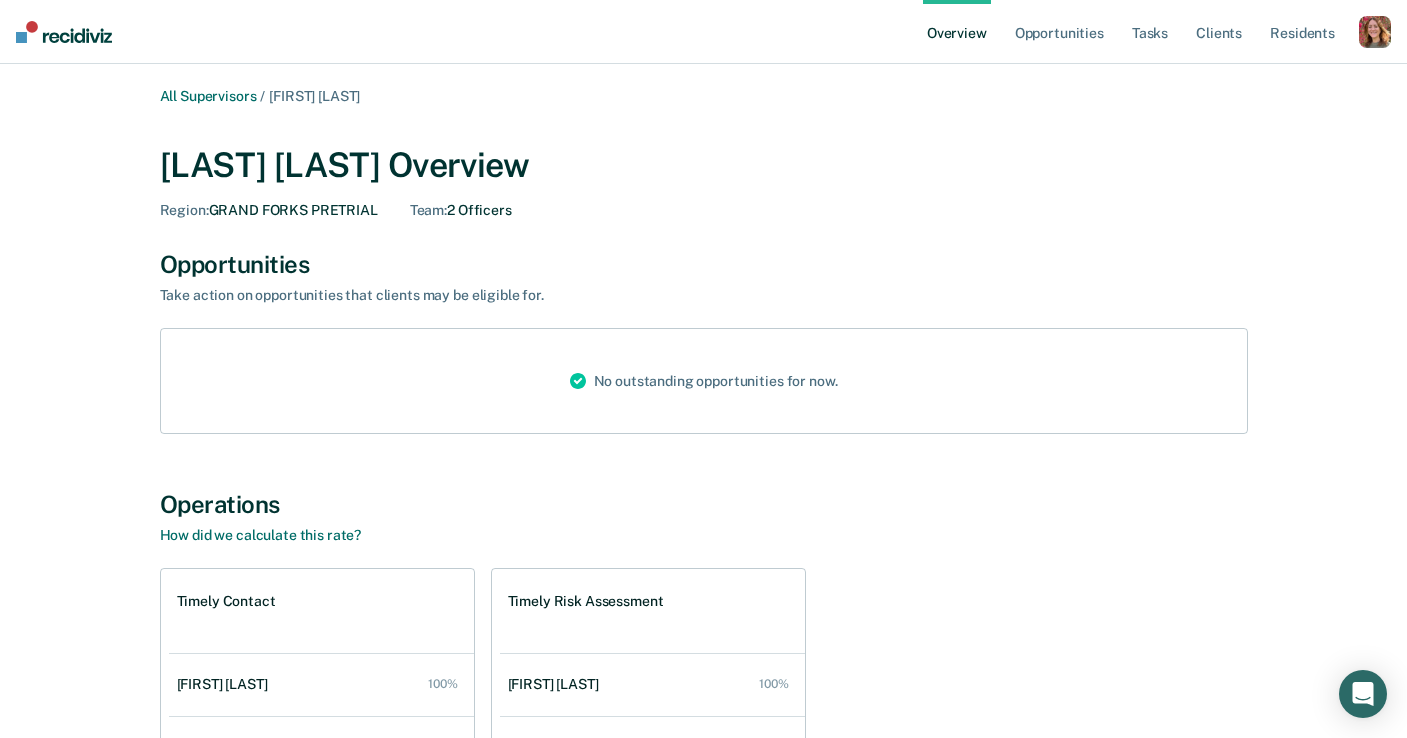 click at bounding box center [1375, 32] 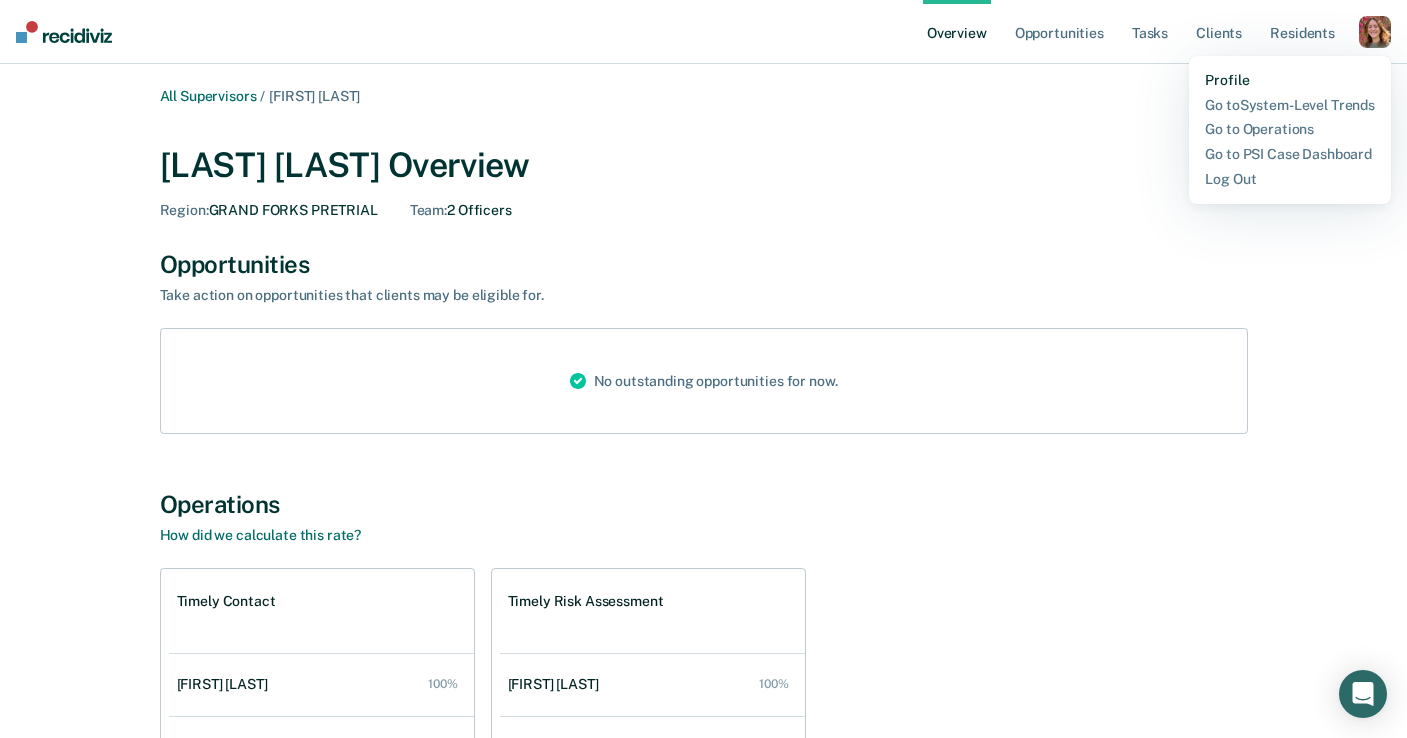 click on "Profile" at bounding box center (1290, 80) 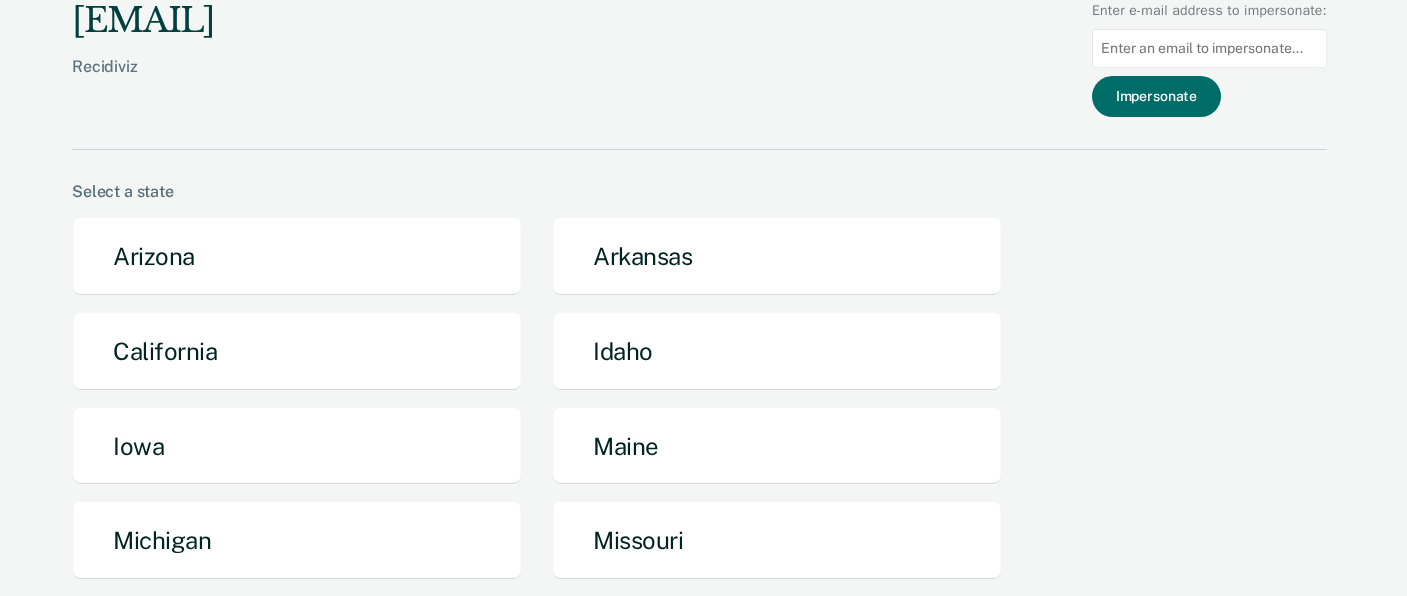 click at bounding box center (1209, 48) 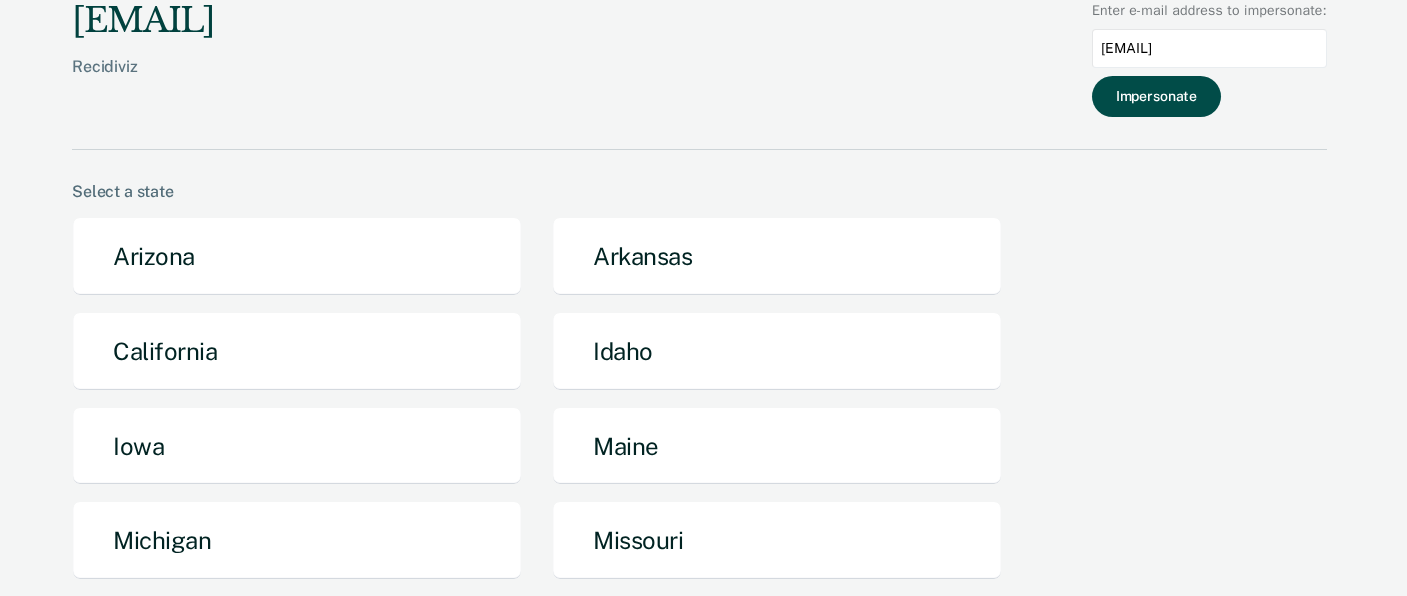 type on "edavidson@nd.gov" 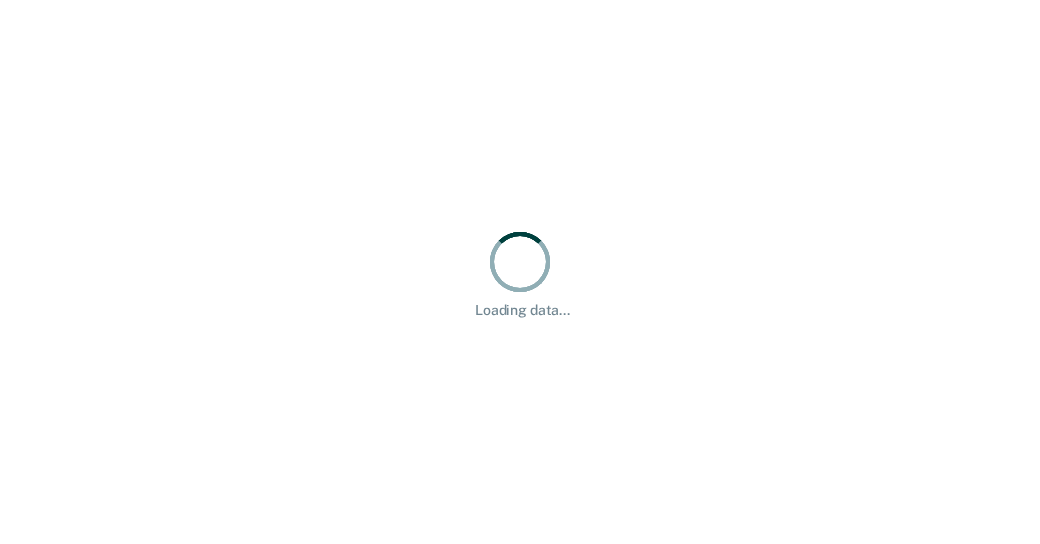 scroll, scrollTop: 0, scrollLeft: 0, axis: both 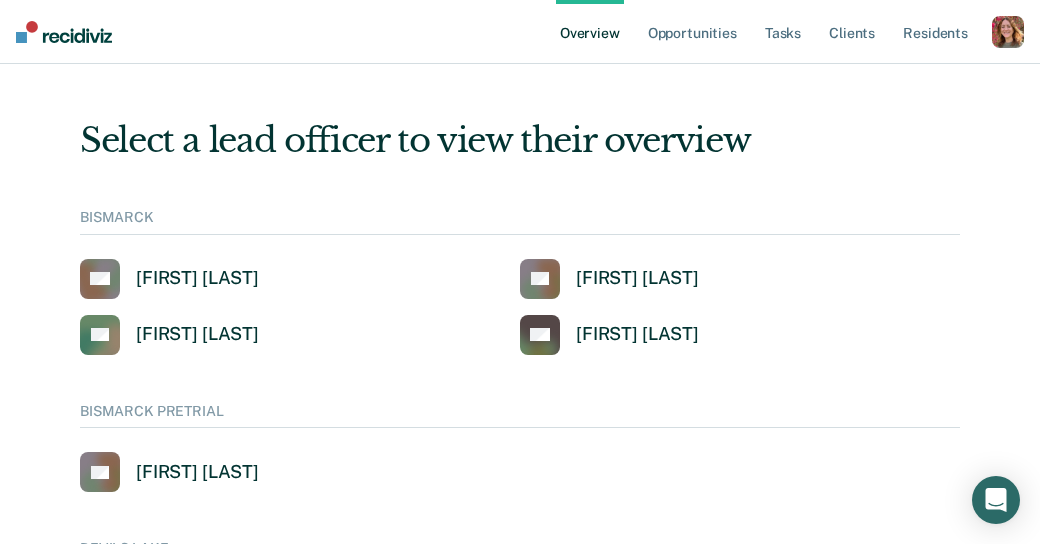 click at bounding box center [1008, 32] 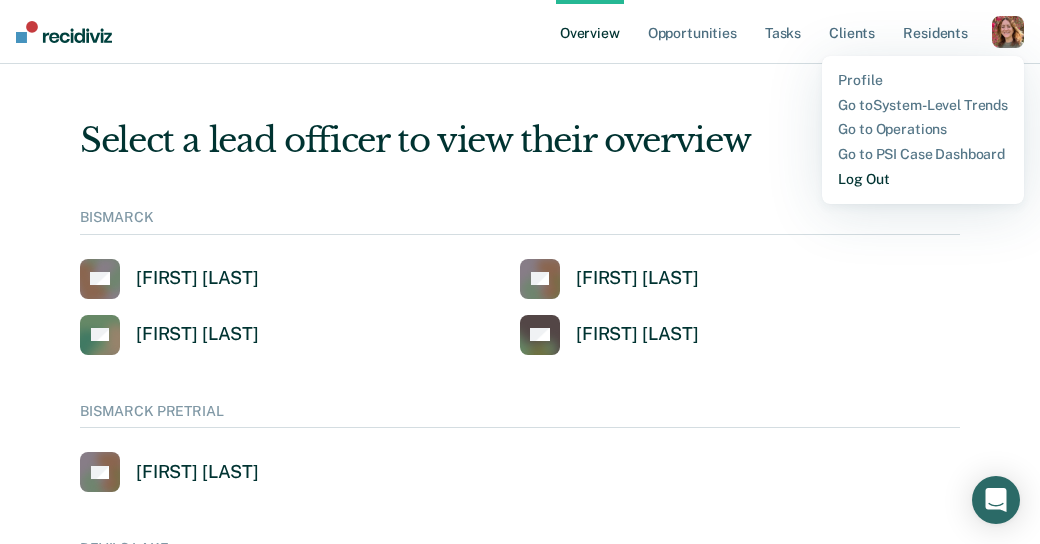 click on "Log Out" at bounding box center (923, 179) 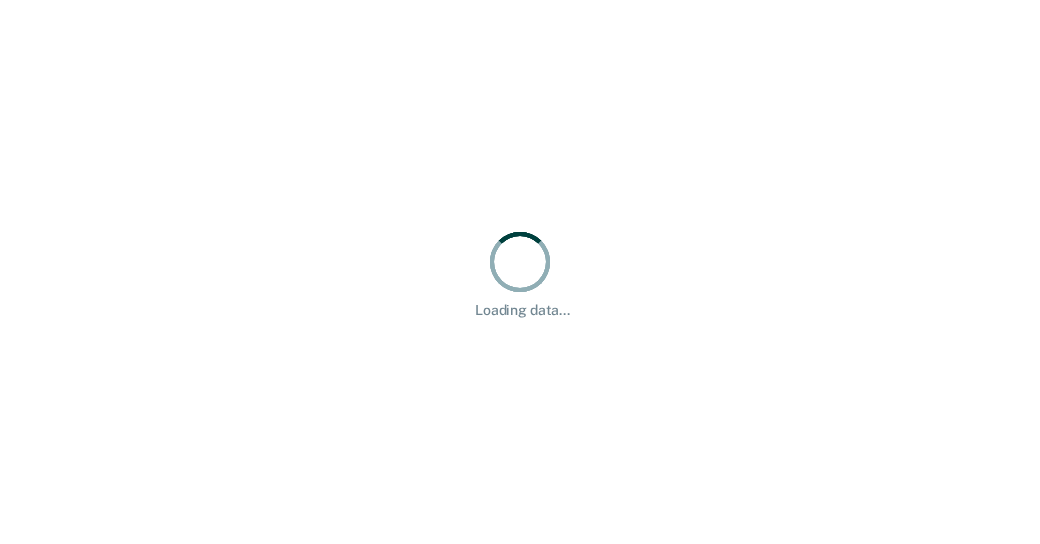 scroll, scrollTop: 0, scrollLeft: 0, axis: both 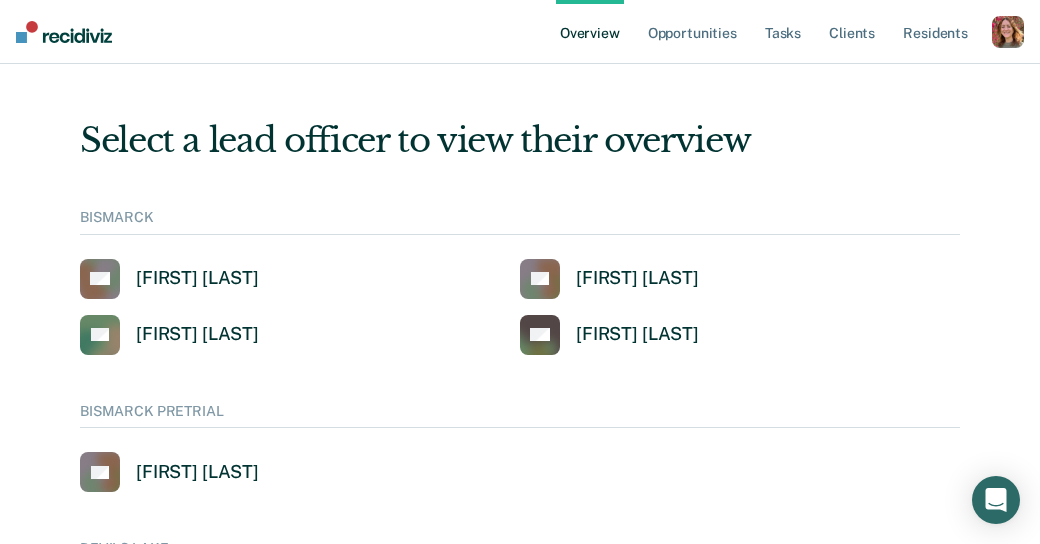 click at bounding box center (1008, 32) 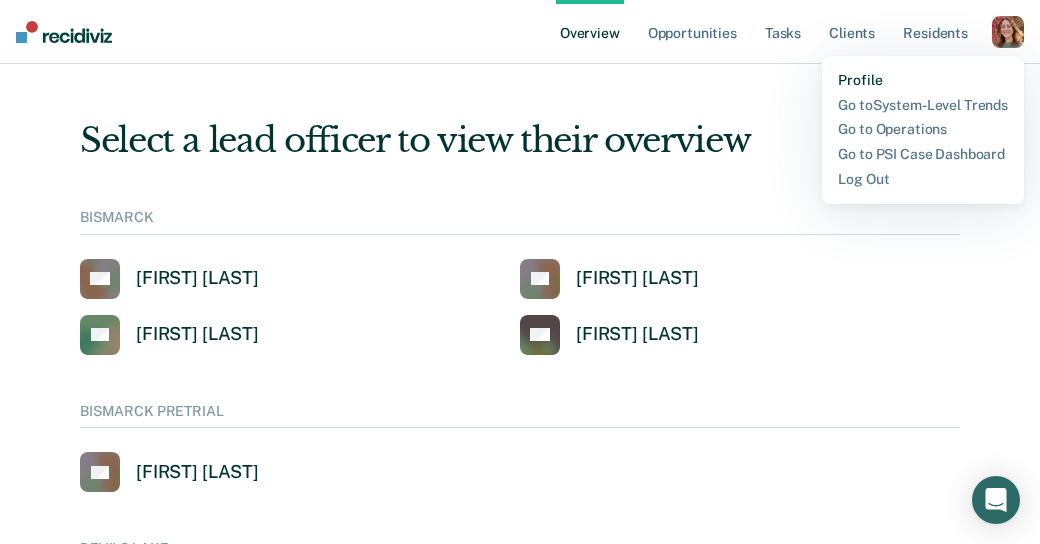 click on "Profile" at bounding box center (923, 80) 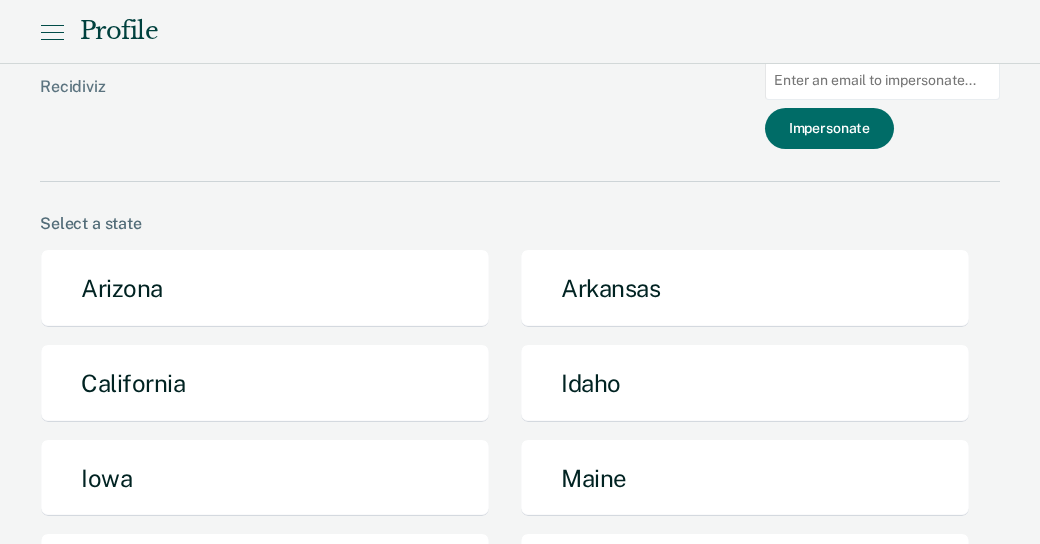 click at bounding box center [882, 80] 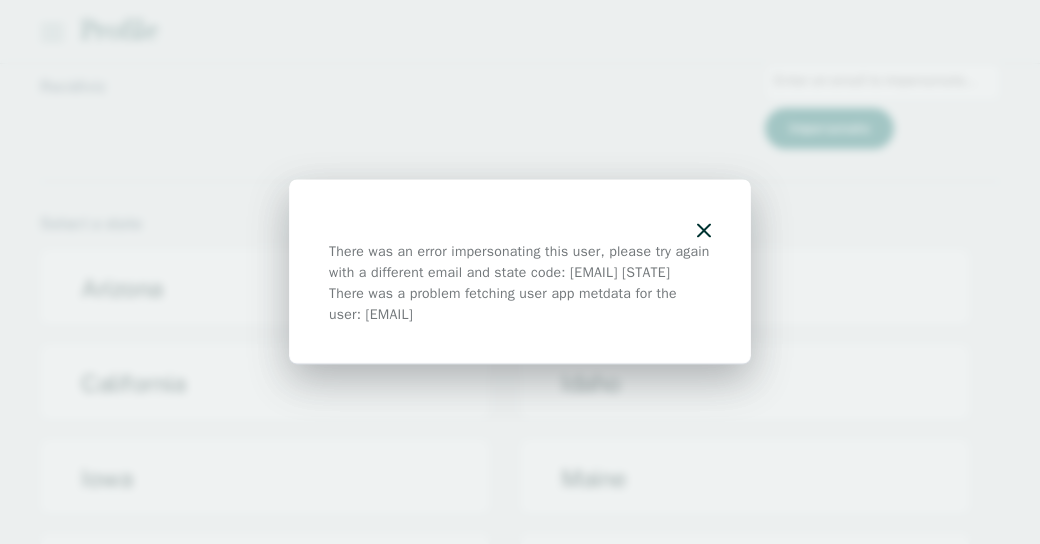 click 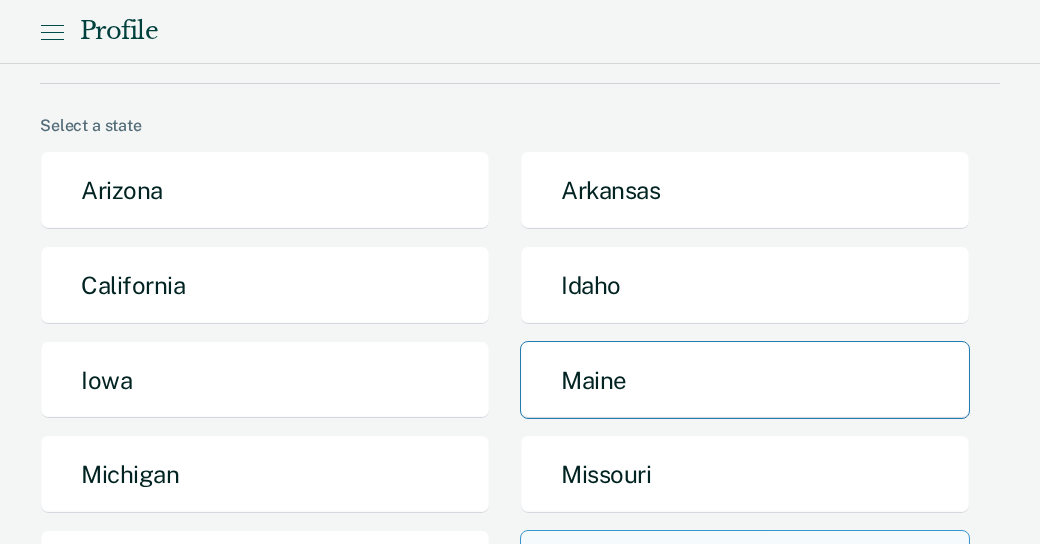scroll, scrollTop: 193, scrollLeft: 0, axis: vertical 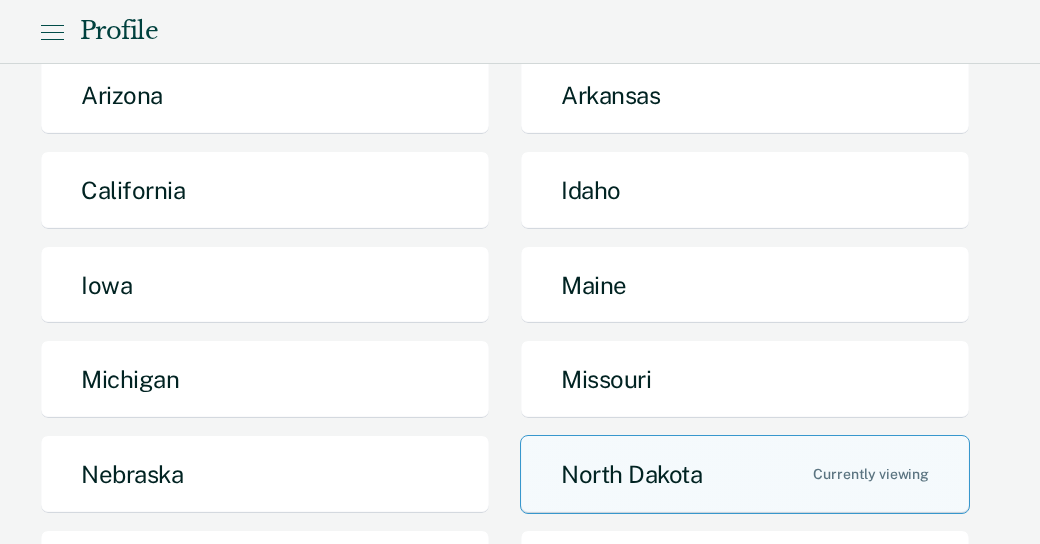 click on "North Dakota" at bounding box center [745, 474] 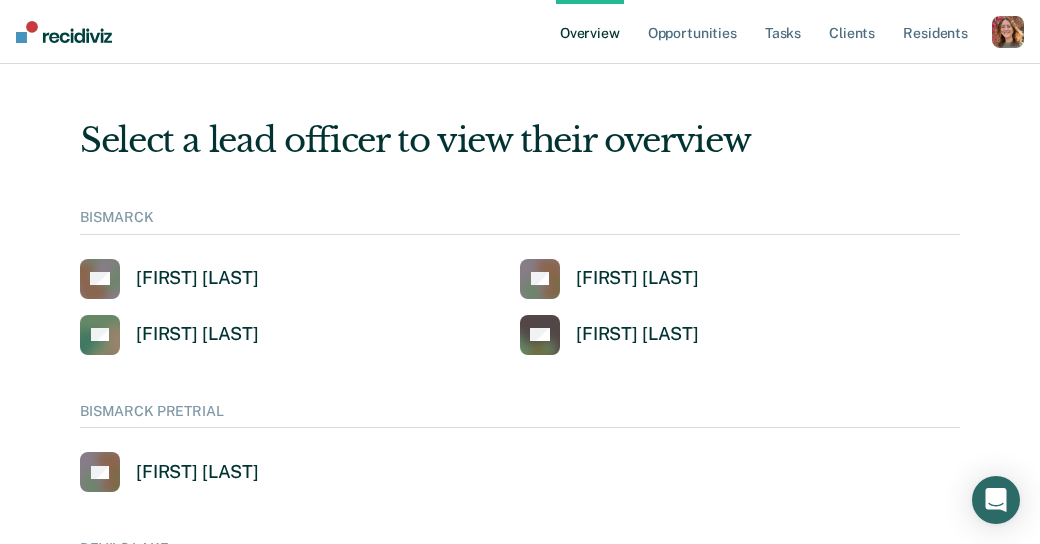 click at bounding box center [1008, 32] 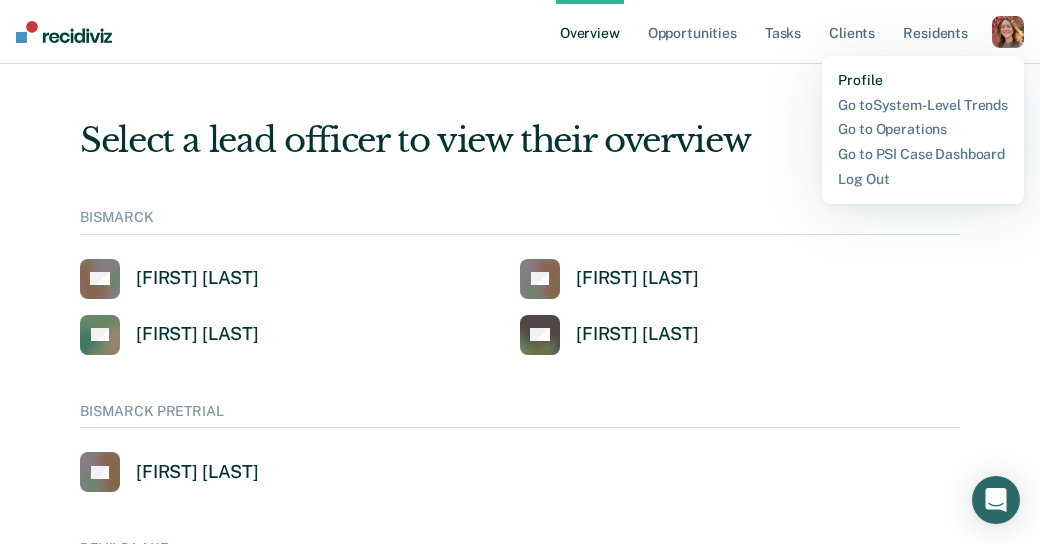 click on "Profile" at bounding box center (923, 80) 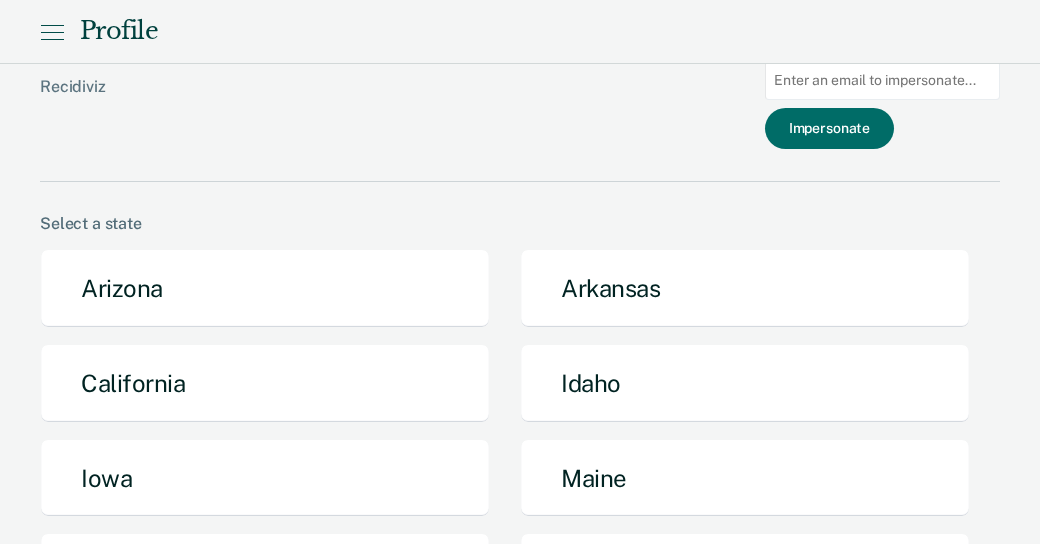 click at bounding box center [882, 80] 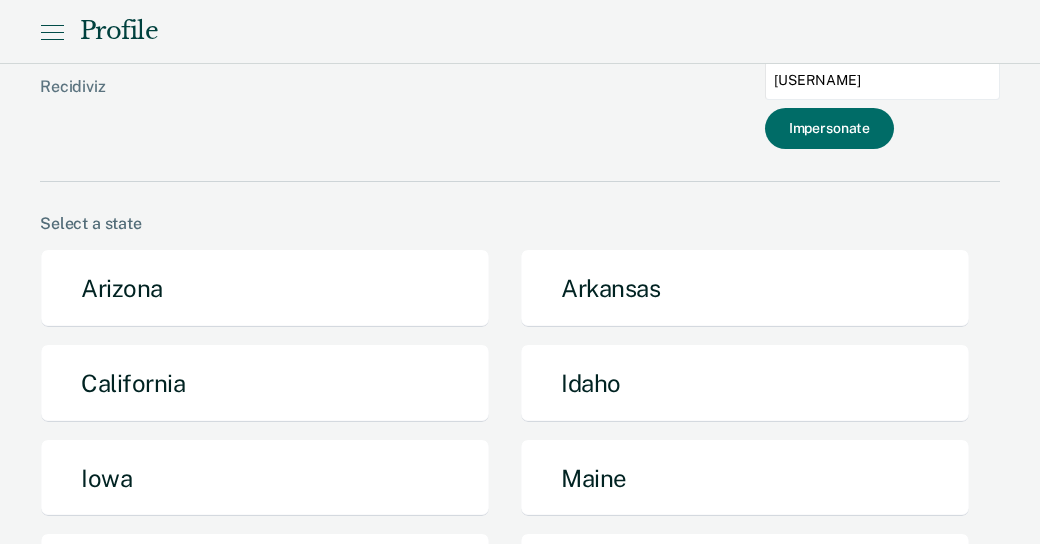 click on "[USERNAME]" at bounding box center (882, 80) 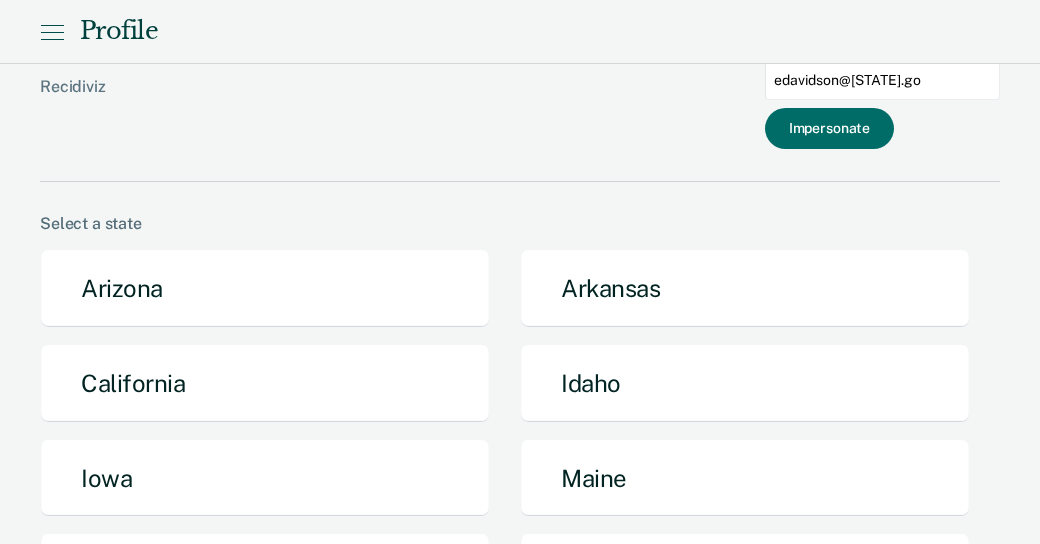 type on "edavidson@[STATE].gov" 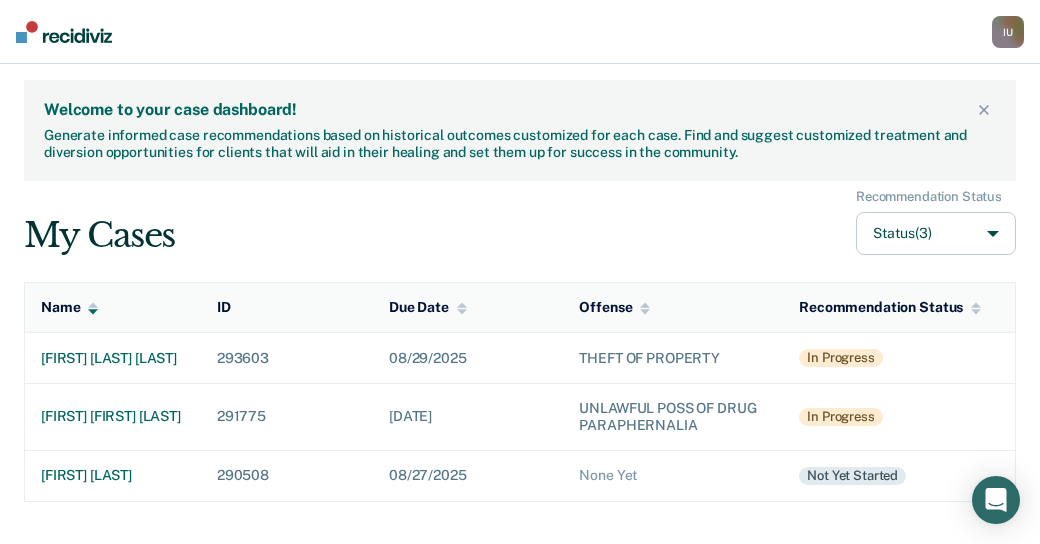 click on "Status  (3)" at bounding box center (936, 233) 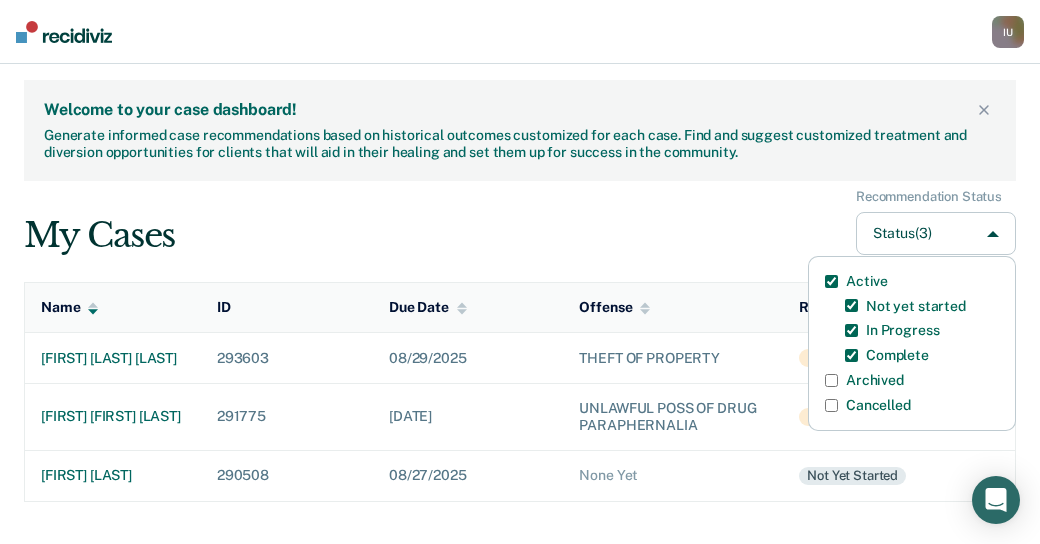 click on "My Cases Recommendation Status Status  (3) Active Not yet started In Progress Complete Archived Cancelled" at bounding box center [520, 222] 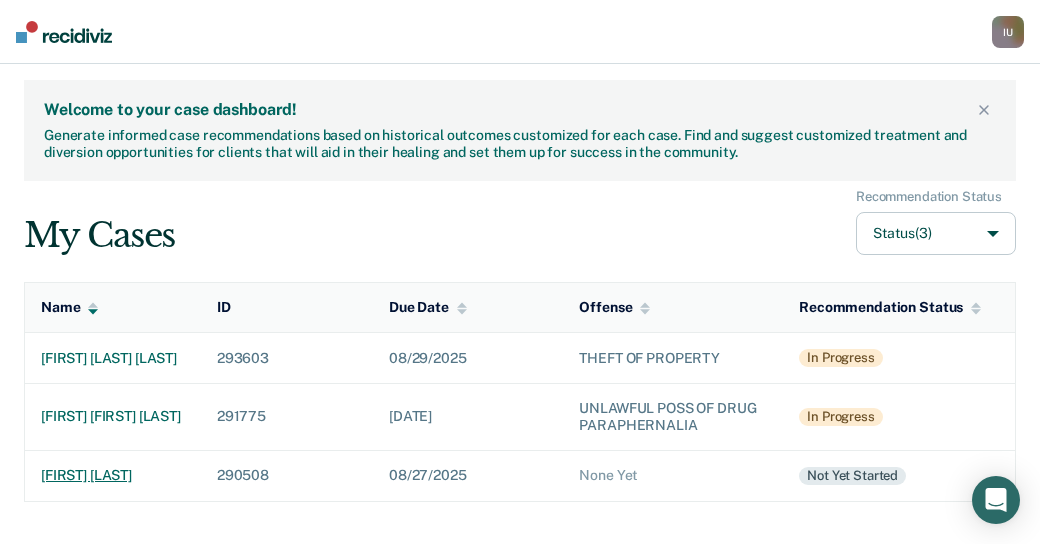 click on "[FIRST] [LAST]" at bounding box center [113, 475] 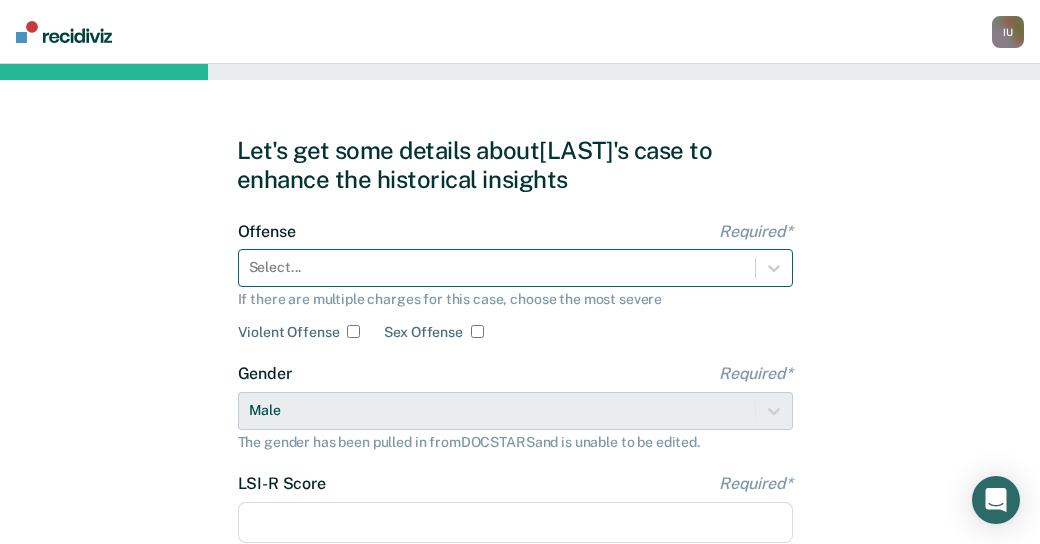 click on "Offense  Required* Select... If there are multiple charges for this case, choose the most severe Violent Offense Sex Offense" at bounding box center (515, 281) 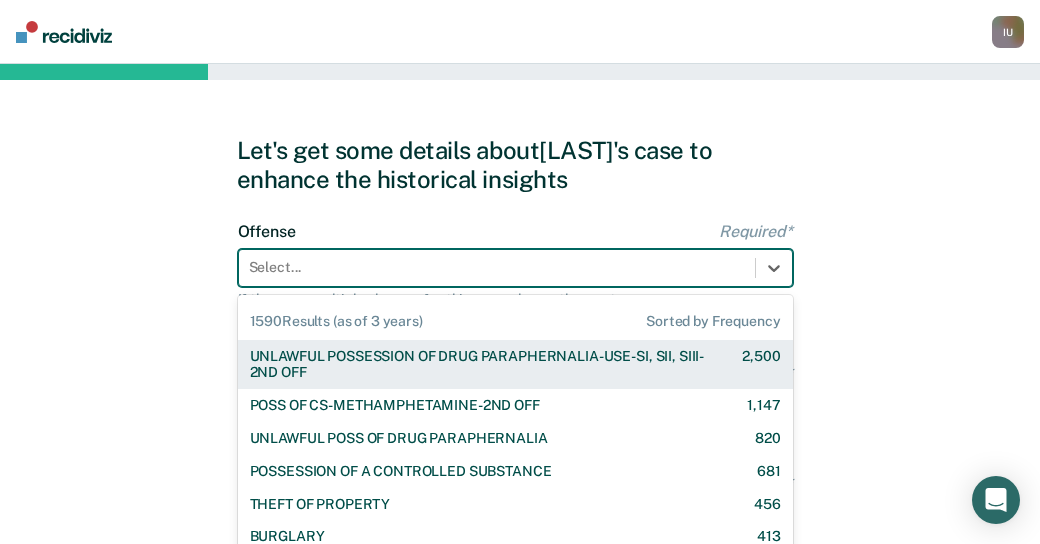 scroll, scrollTop: 99, scrollLeft: 0, axis: vertical 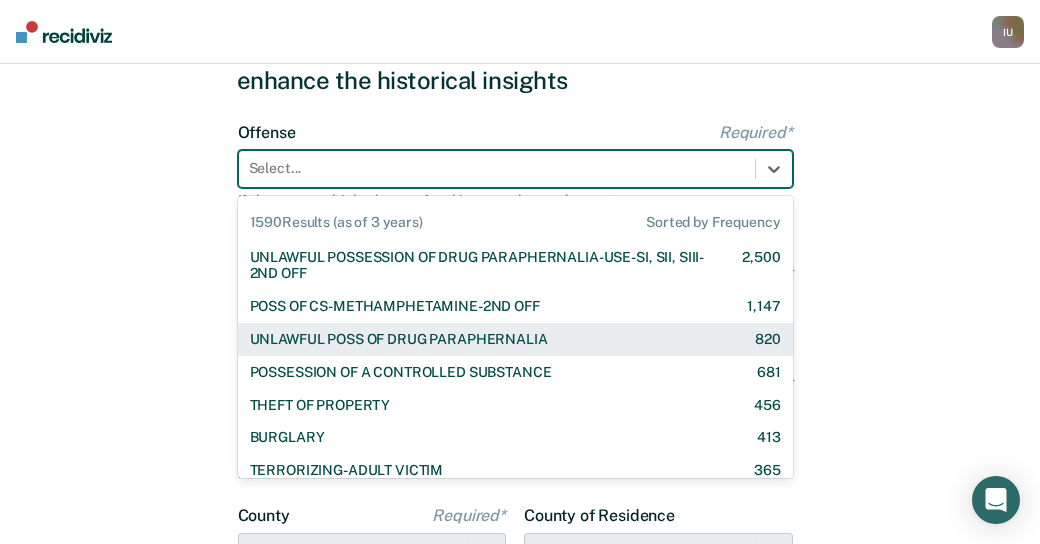 click on "UNLAWFUL POSS OF DRUG PARAPHERNALIA" at bounding box center [399, 339] 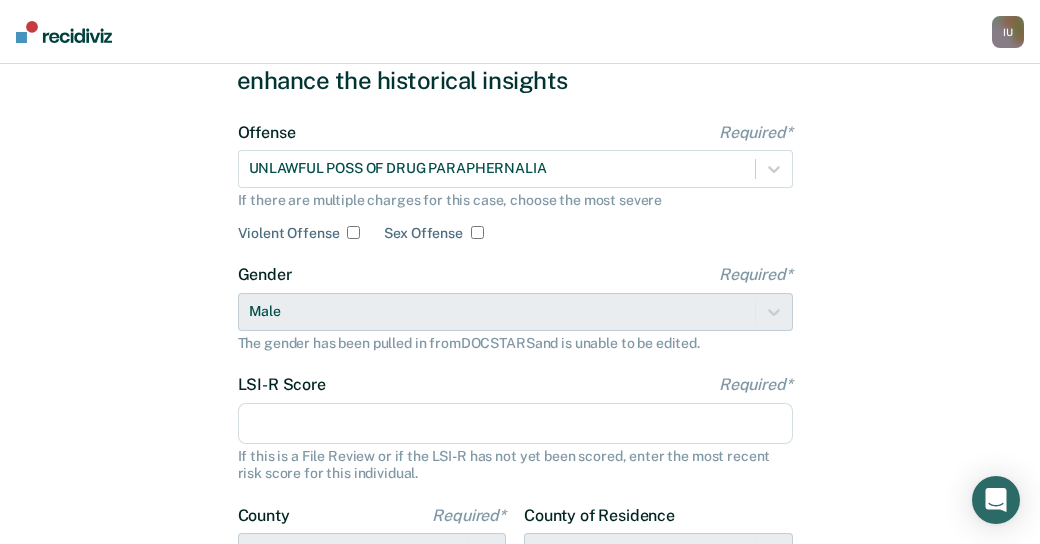 click on "Gender Required* Male The gender has been pulled in from DOCSTARS and is unable to be edited." at bounding box center [515, 308] 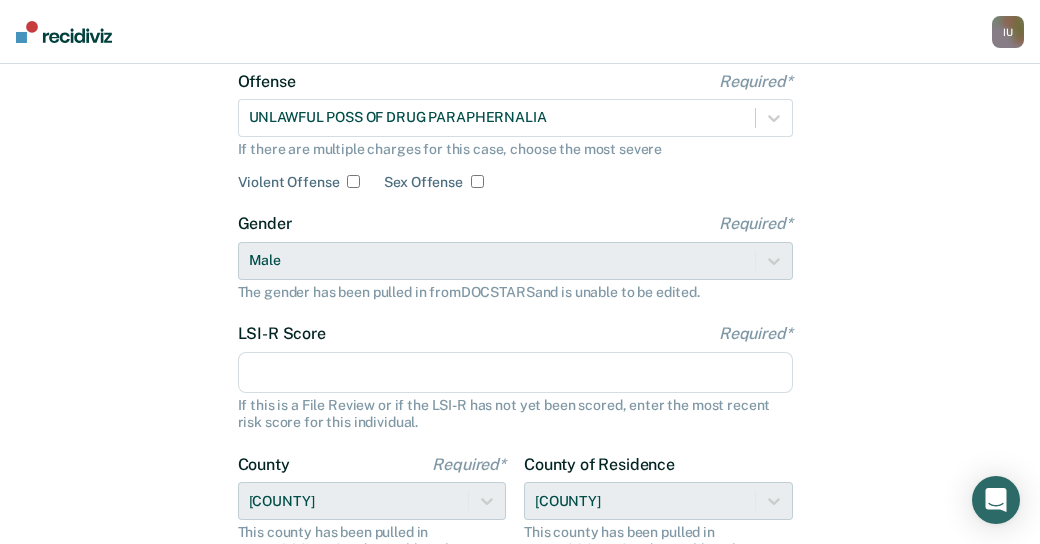 scroll, scrollTop: 153, scrollLeft: 0, axis: vertical 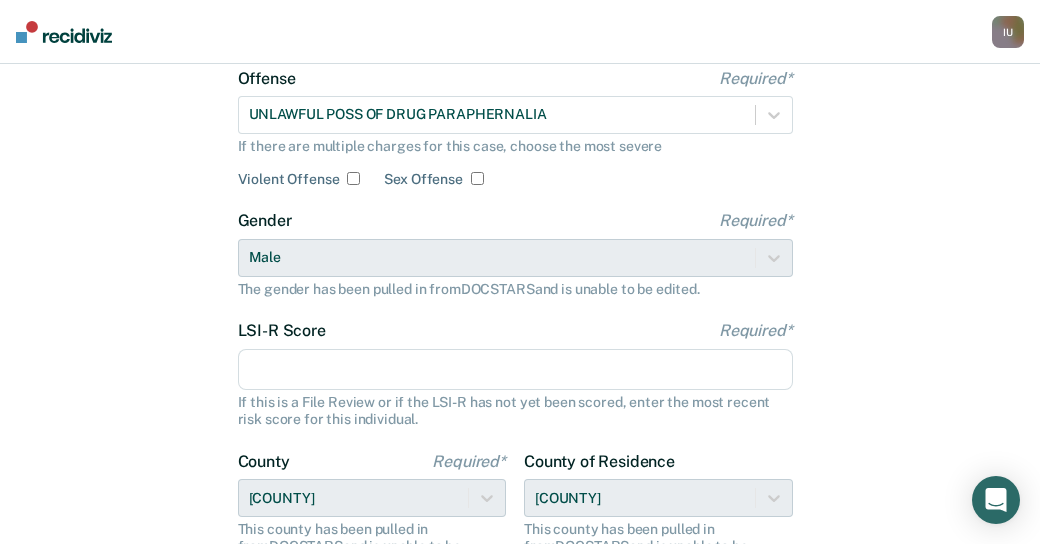 click on "LSI-R Score  Required*" at bounding box center (515, 370) 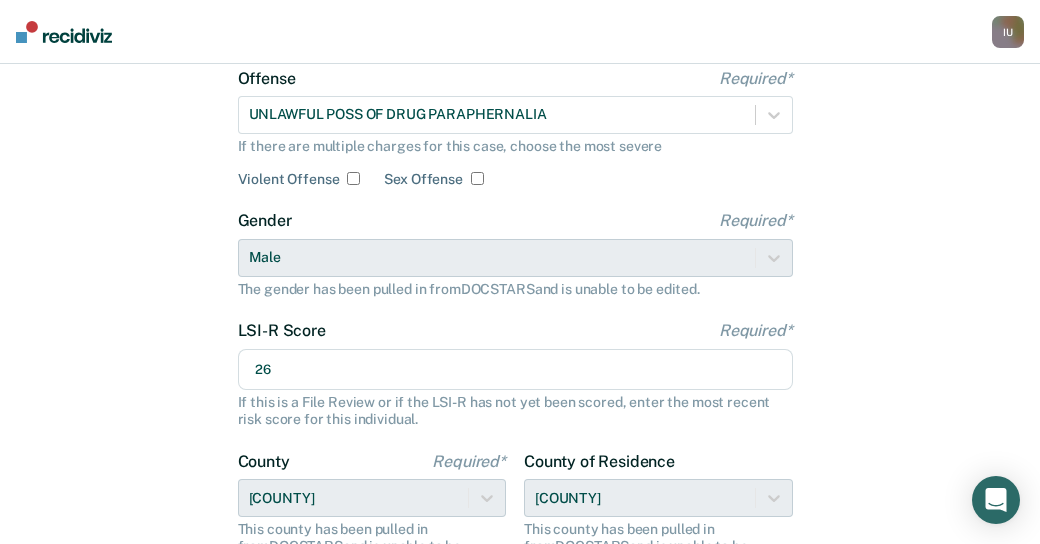 type on "26" 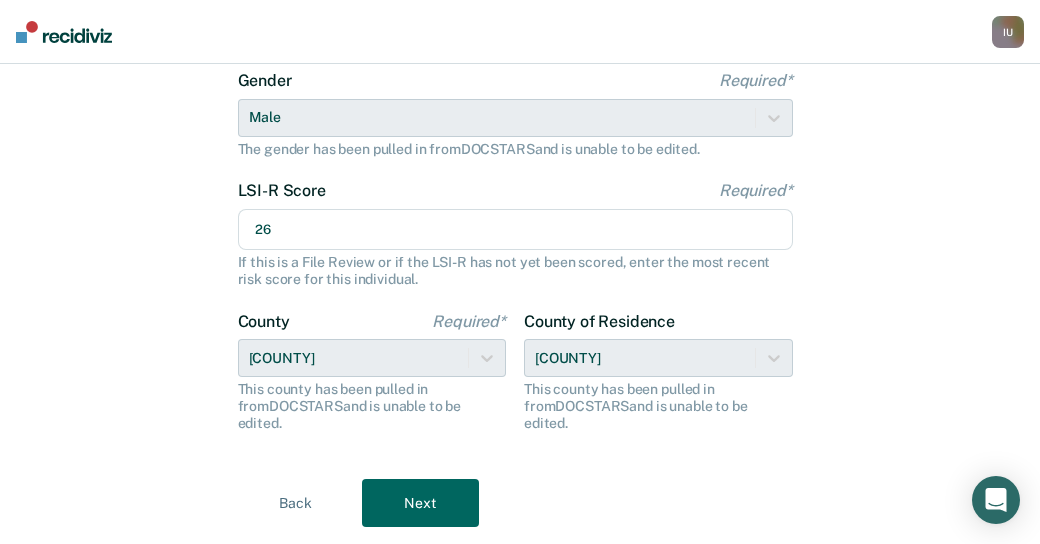 scroll, scrollTop: 331, scrollLeft: 0, axis: vertical 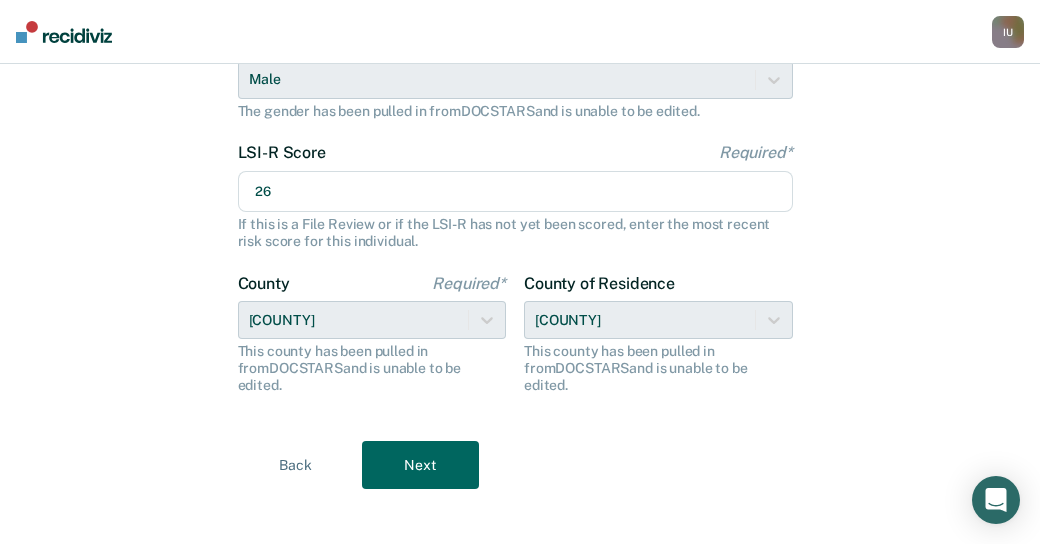 click on "County Required* [COUNTY] This county has been pulled in from DOCSTARS and is unable to be edited." at bounding box center [372, 334] 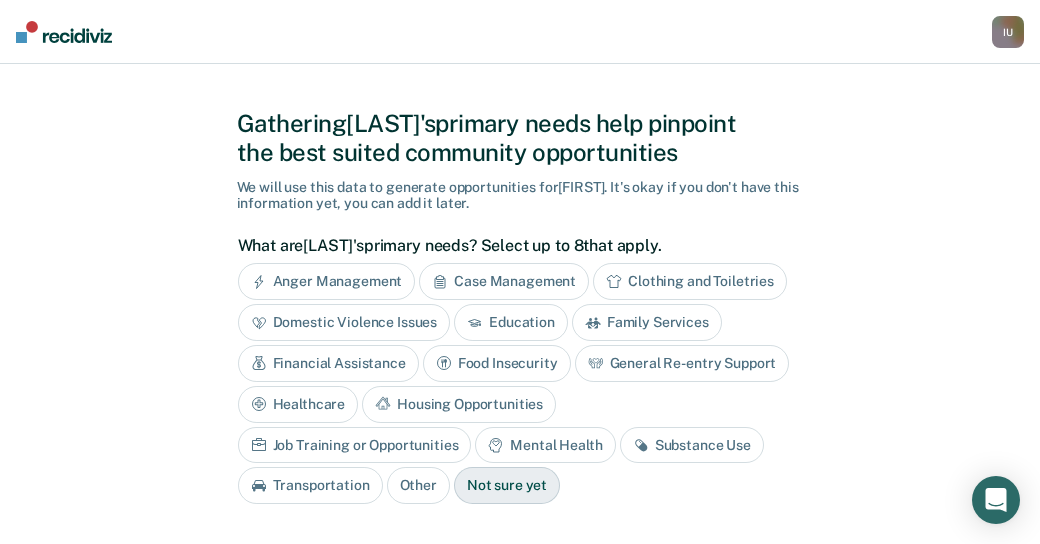 scroll, scrollTop: 32, scrollLeft: 0, axis: vertical 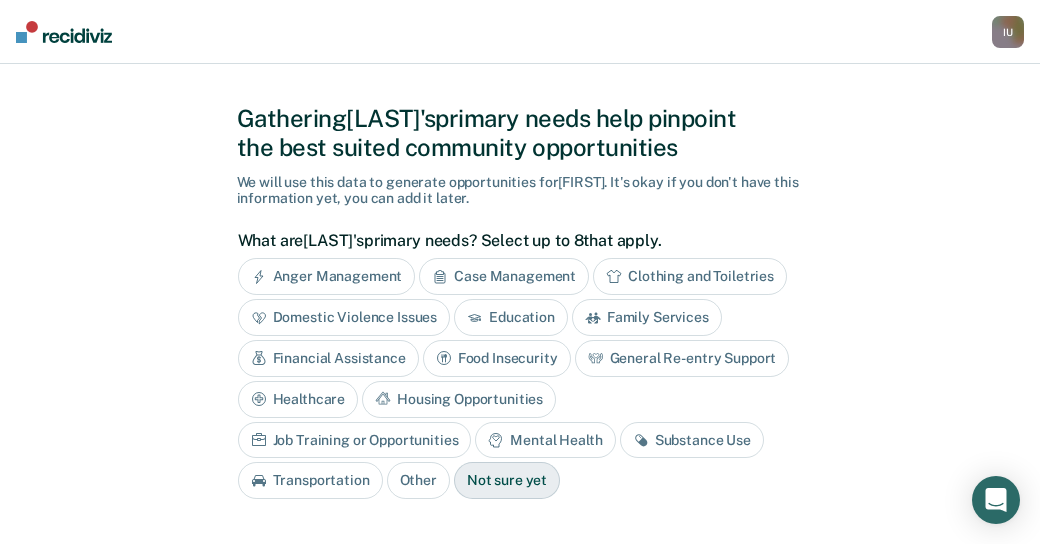 click on "Anger Management" at bounding box center [327, 276] 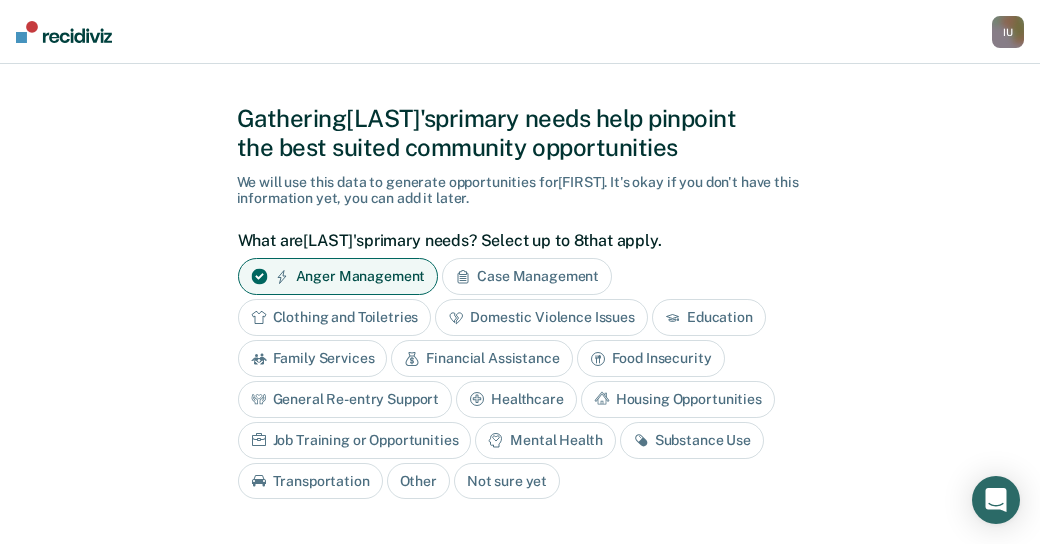 click on "Mental Health" at bounding box center (545, 440) 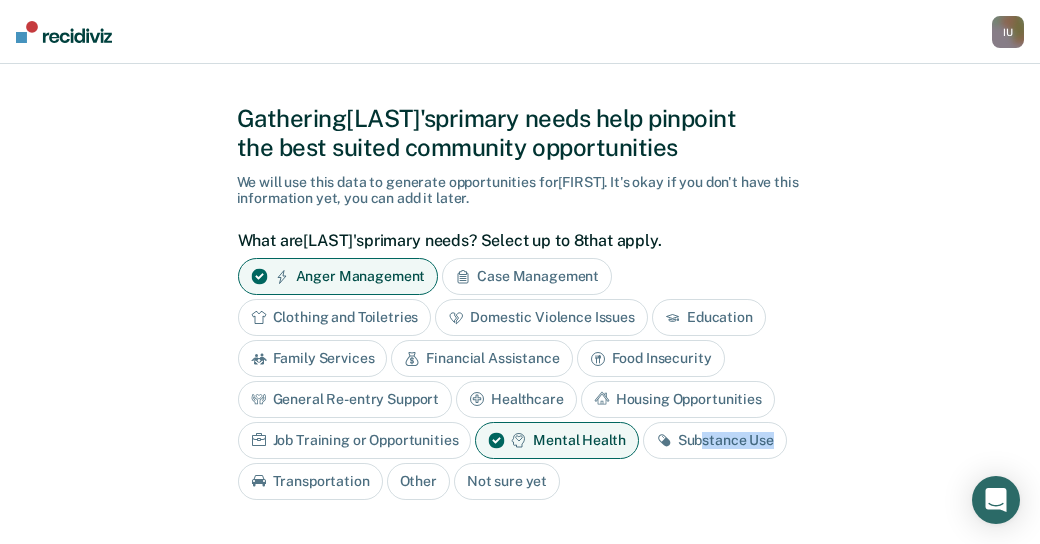 click on "Substance Use" at bounding box center [715, 440] 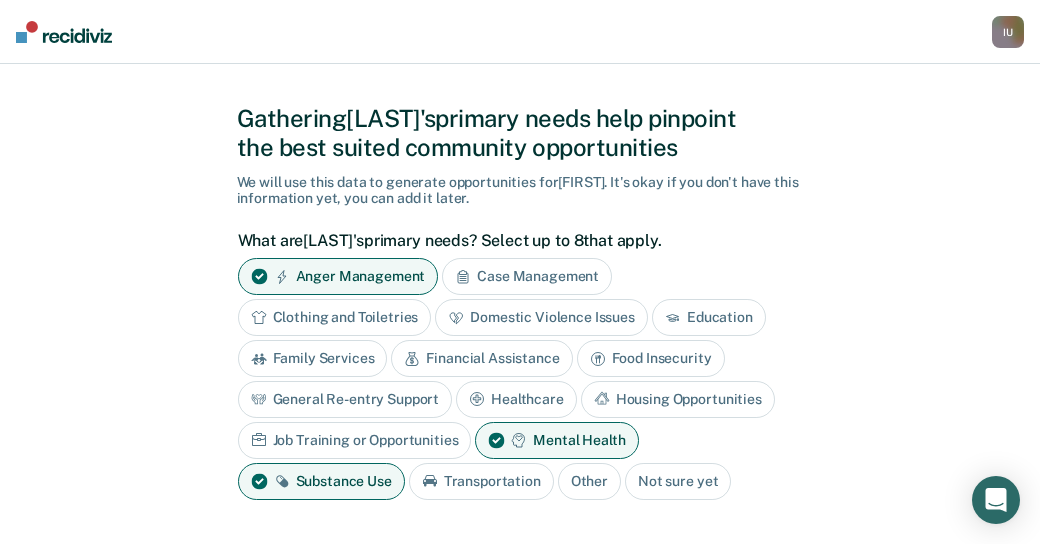 click on "Education" at bounding box center (709, 317) 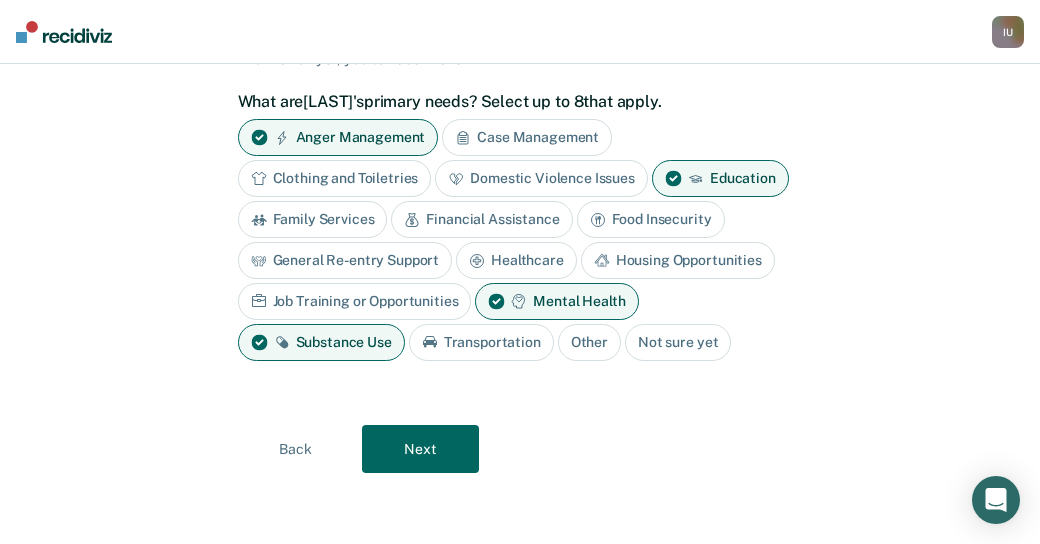 scroll, scrollTop: 172, scrollLeft: 0, axis: vertical 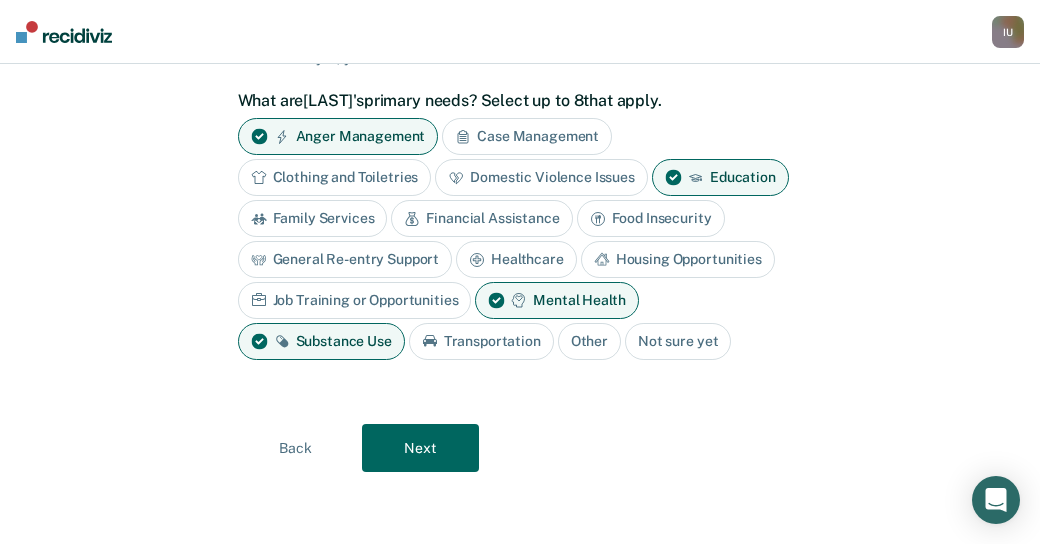 click on "Next" at bounding box center [420, 448] 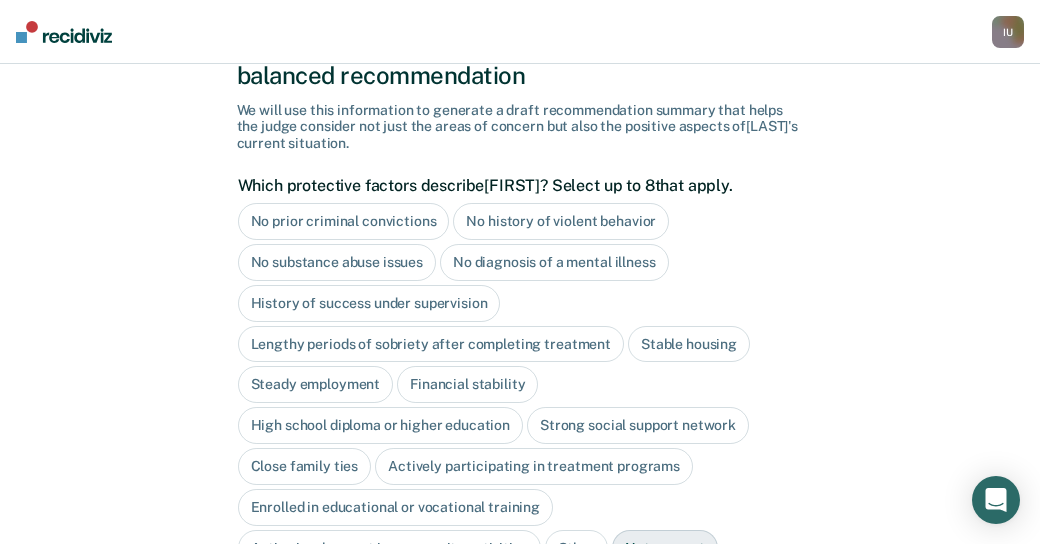 scroll, scrollTop: 108, scrollLeft: 0, axis: vertical 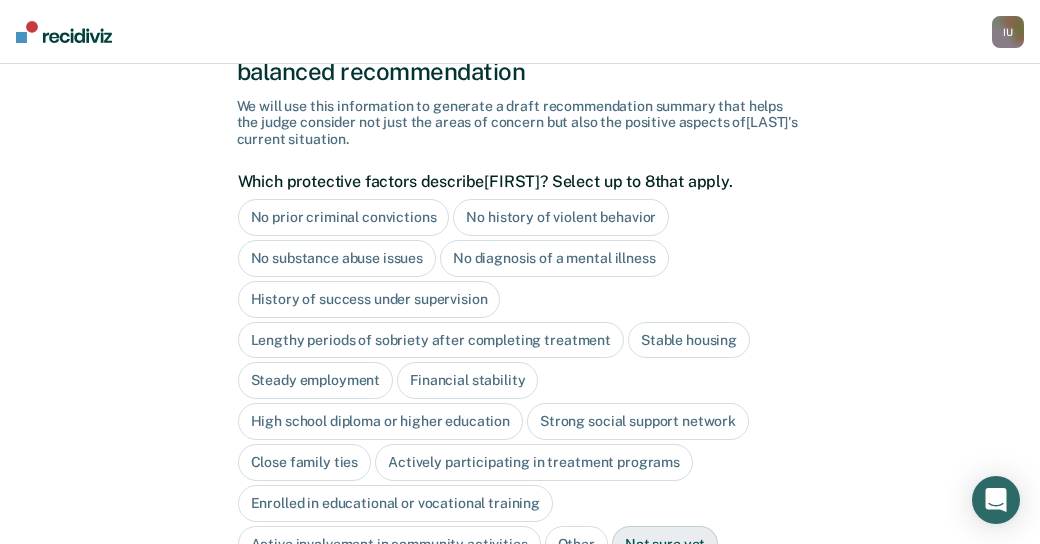 click on "No prior criminal convictions" at bounding box center (344, 217) 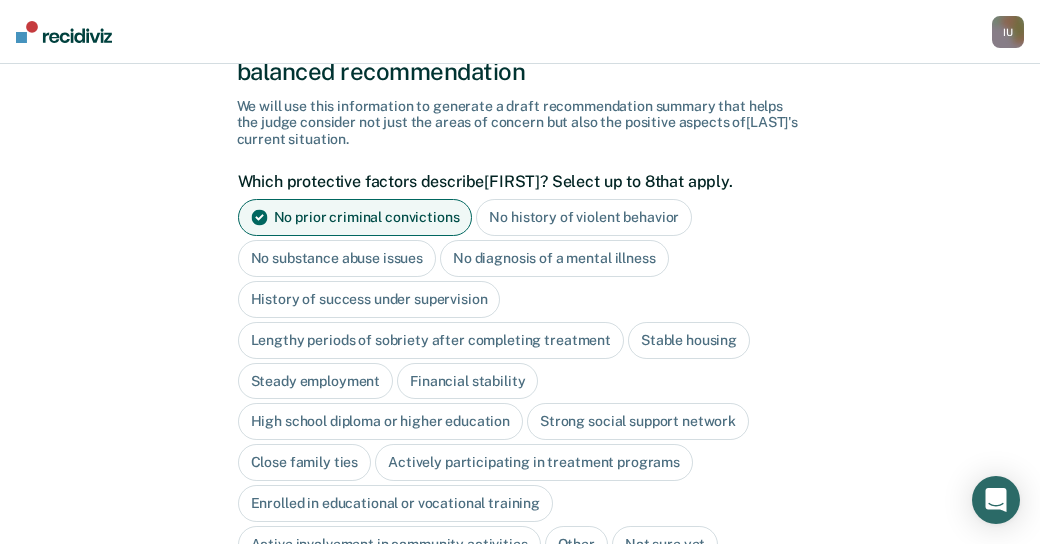 click on "Steady employment" at bounding box center (316, 381) 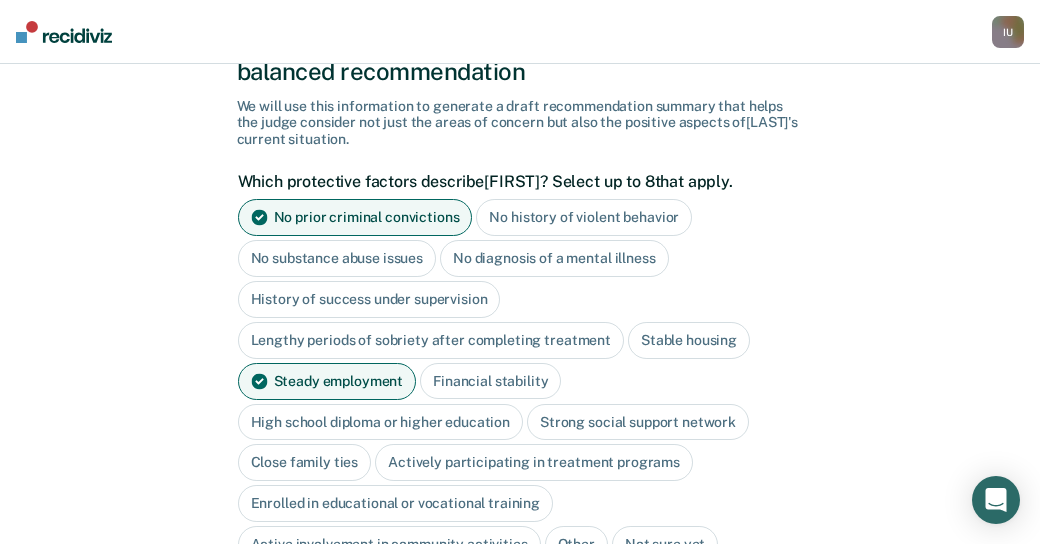 click on "Strong social support network" at bounding box center [638, 422] 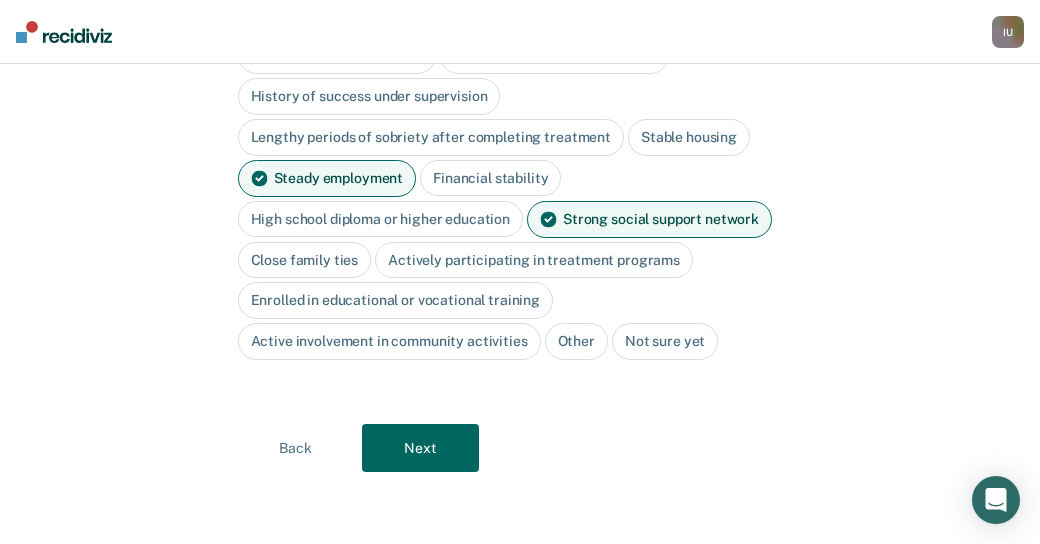 click on "Next" at bounding box center (420, 448) 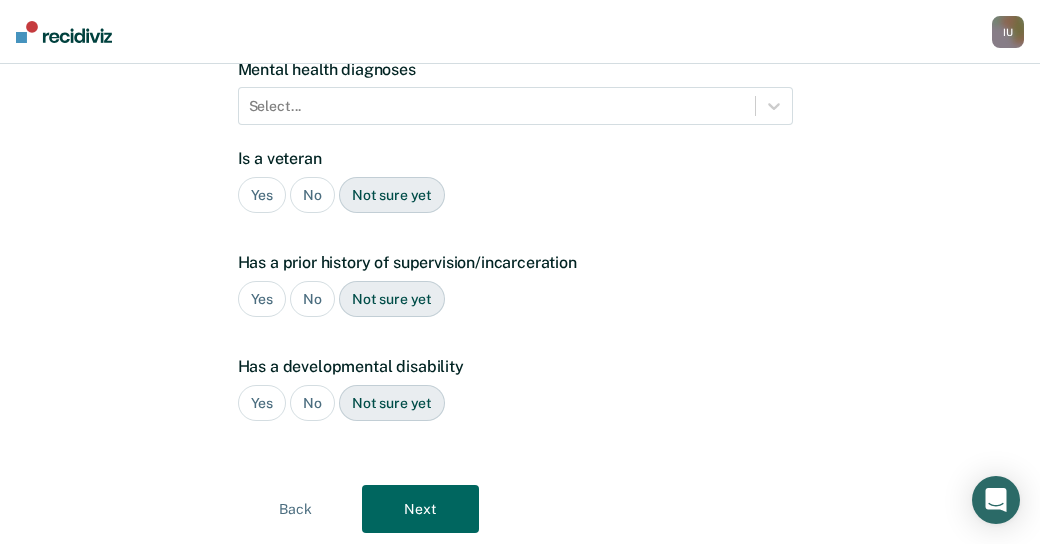 scroll, scrollTop: 0, scrollLeft: 0, axis: both 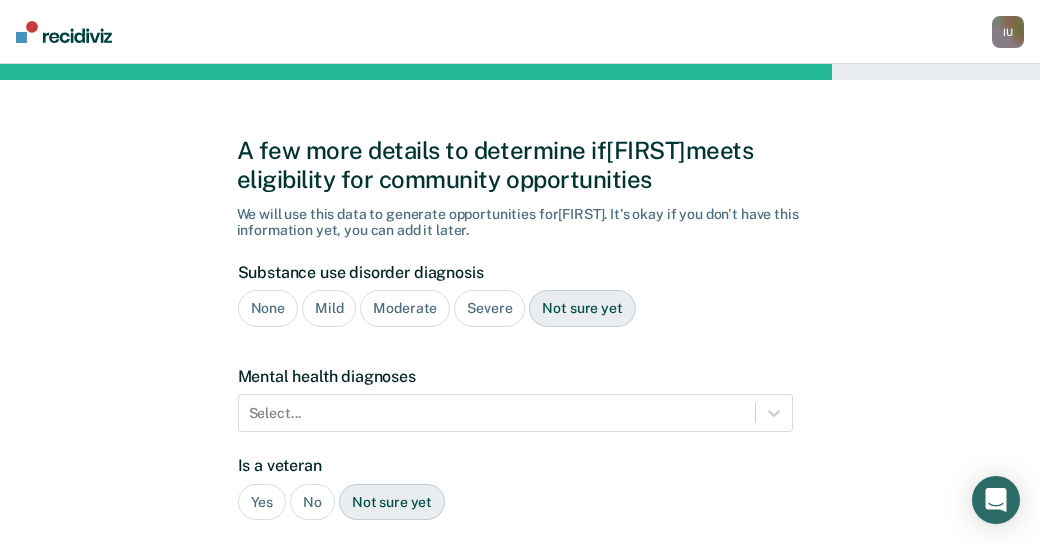 click on "Moderate" at bounding box center (405, 308) 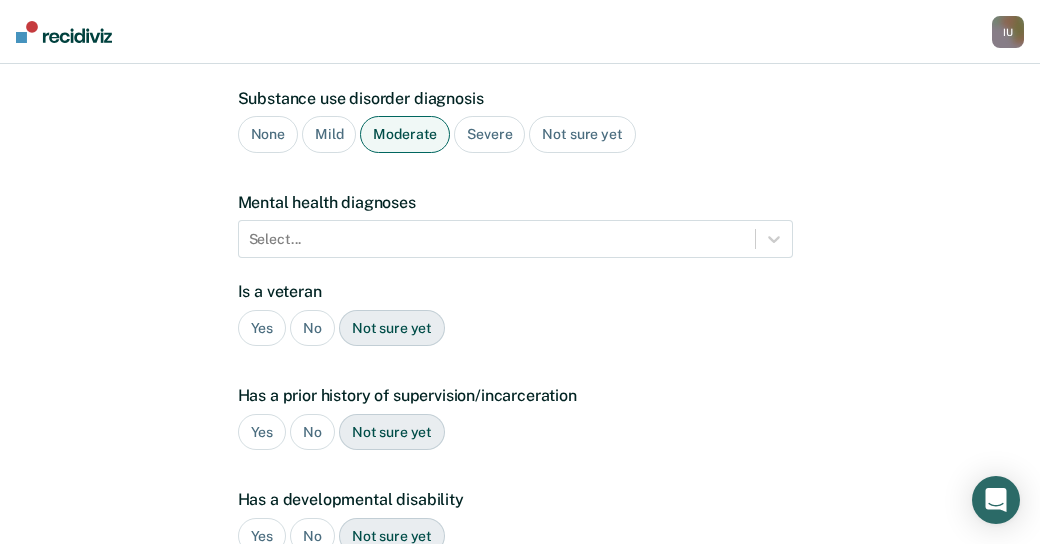 scroll, scrollTop: 204, scrollLeft: 0, axis: vertical 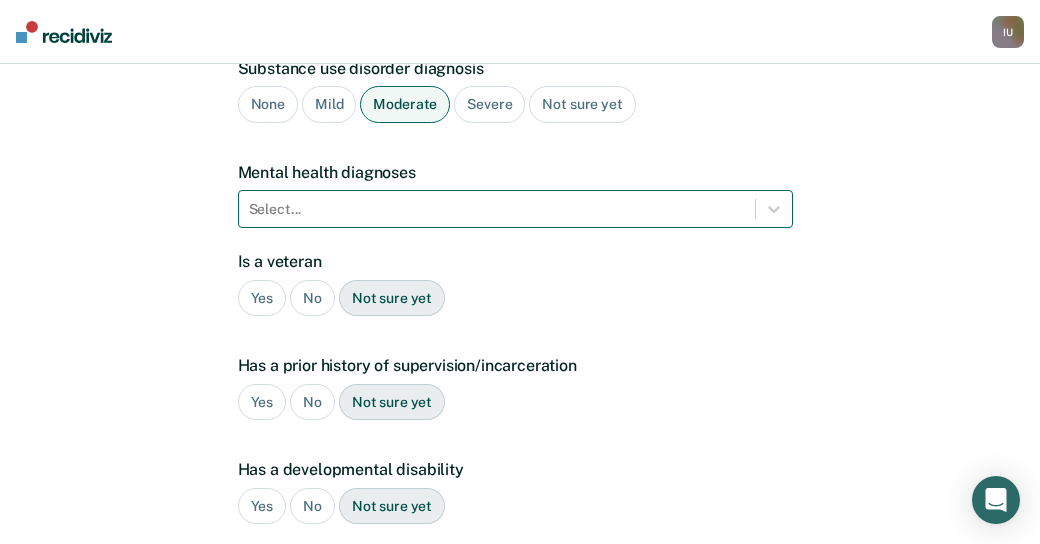 click at bounding box center [497, 209] 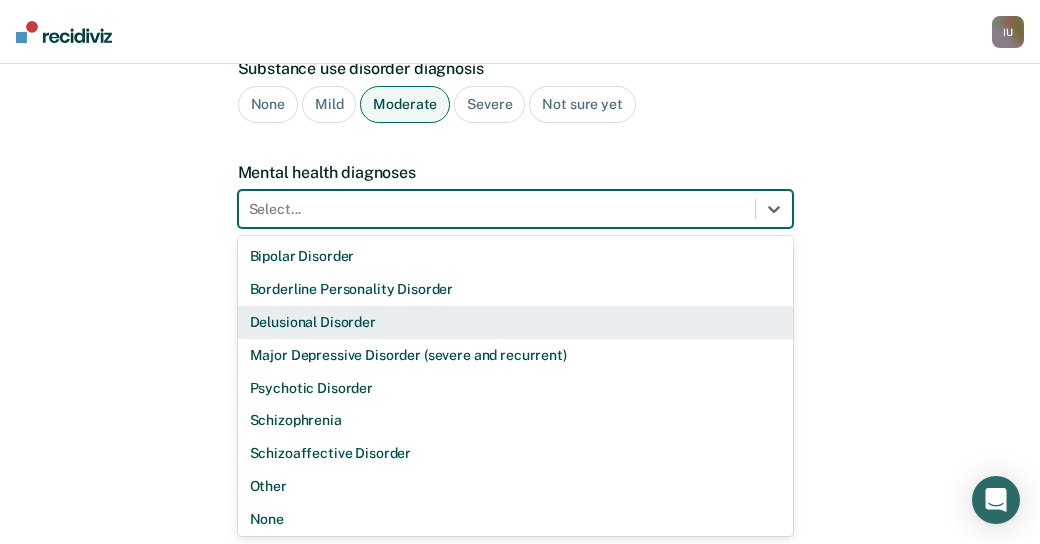click on "Delusional Disorder" at bounding box center (515, 322) 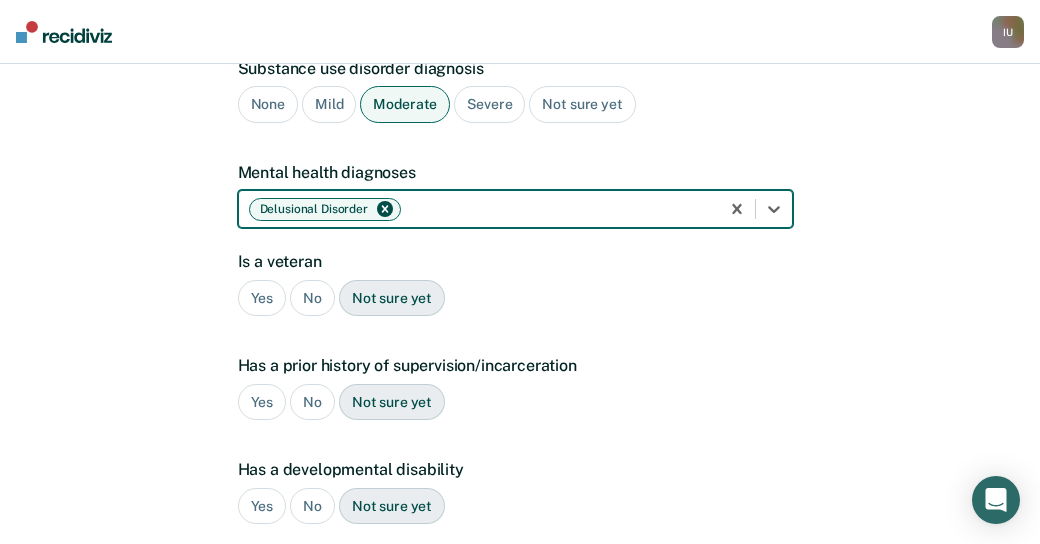 click at bounding box center [557, 209] 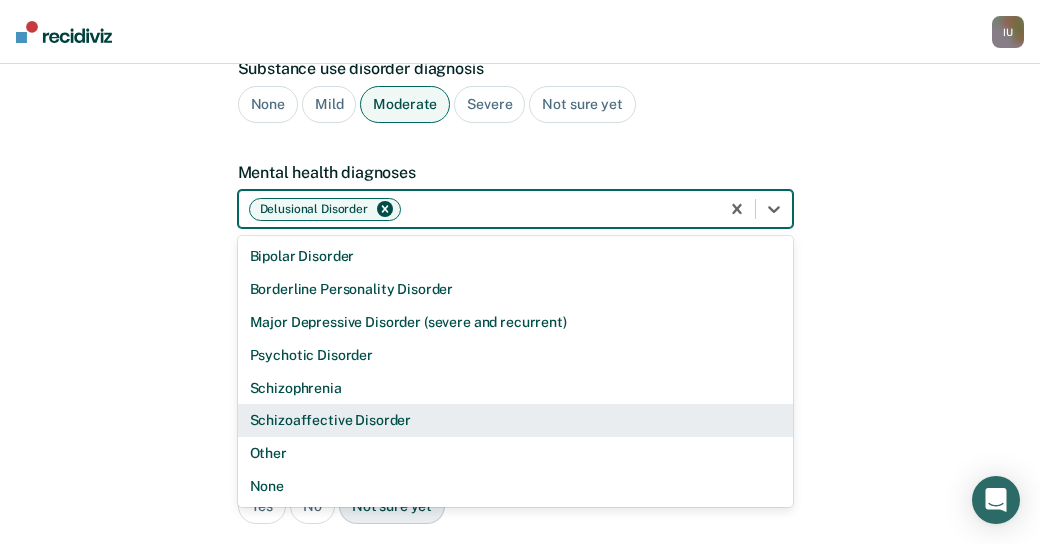 click on "Schizoaffective Disorder" at bounding box center [515, 420] 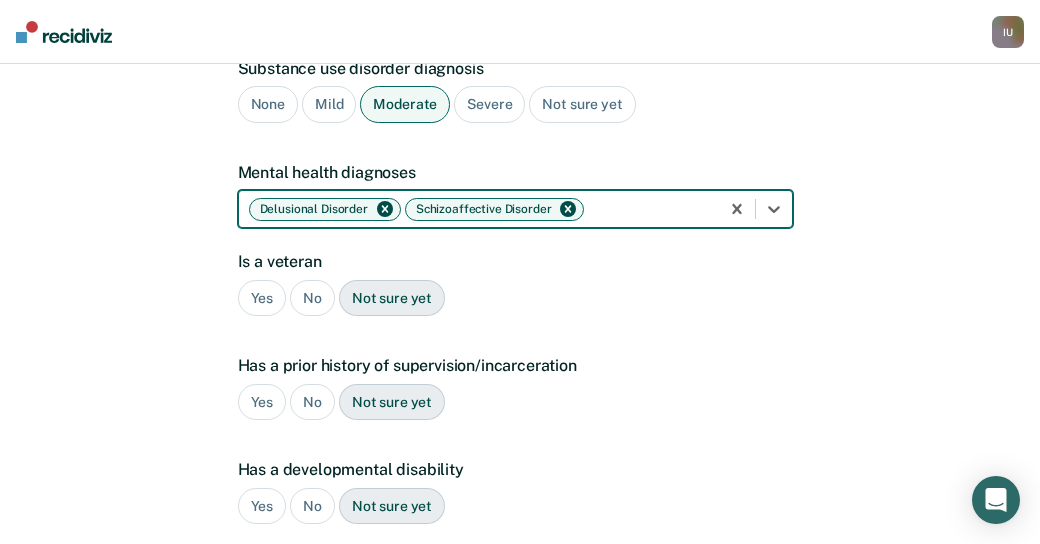 click 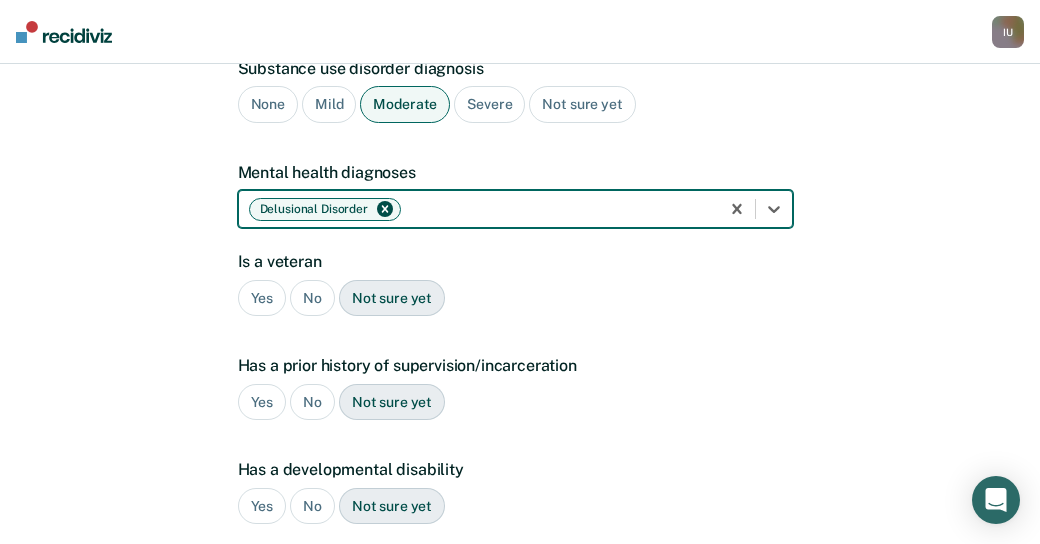 click 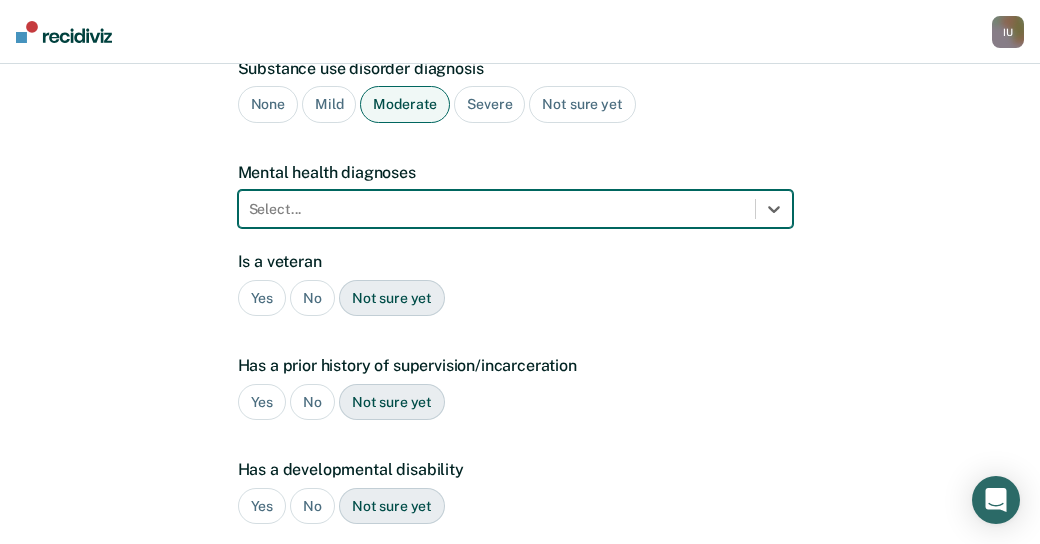 click at bounding box center [497, 209] 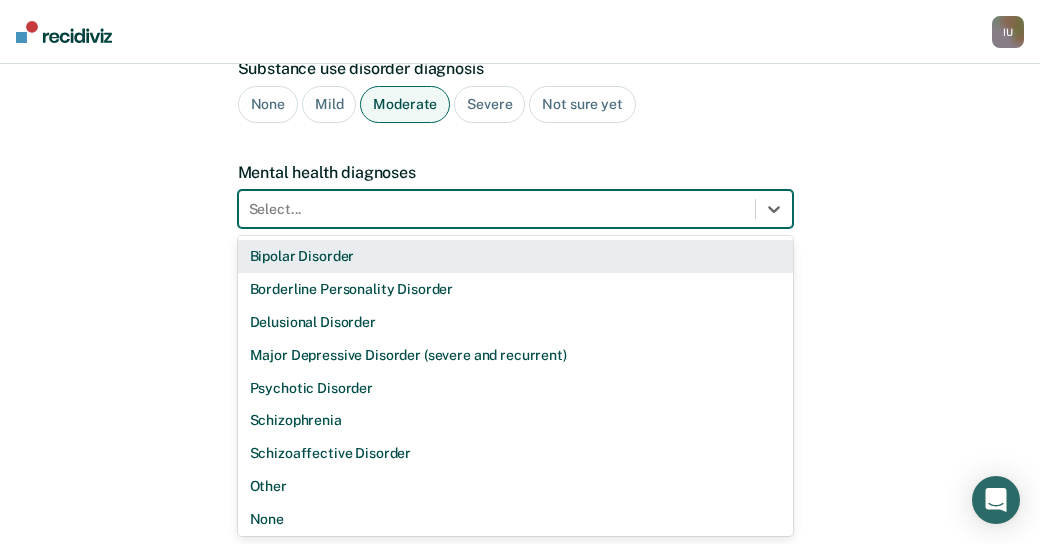 click on "Bipolar Disorder" at bounding box center [515, 256] 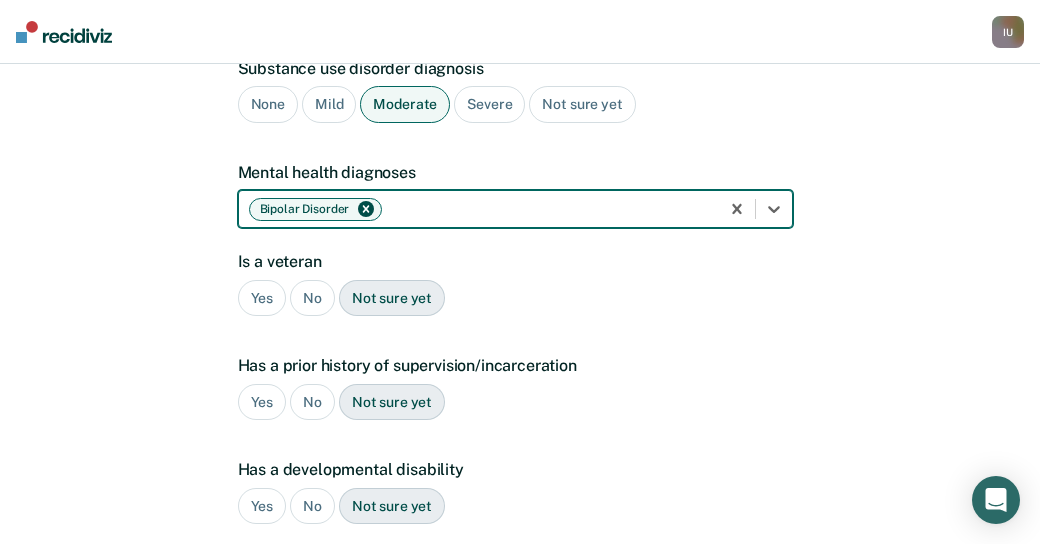 click on "No" at bounding box center [312, 298] 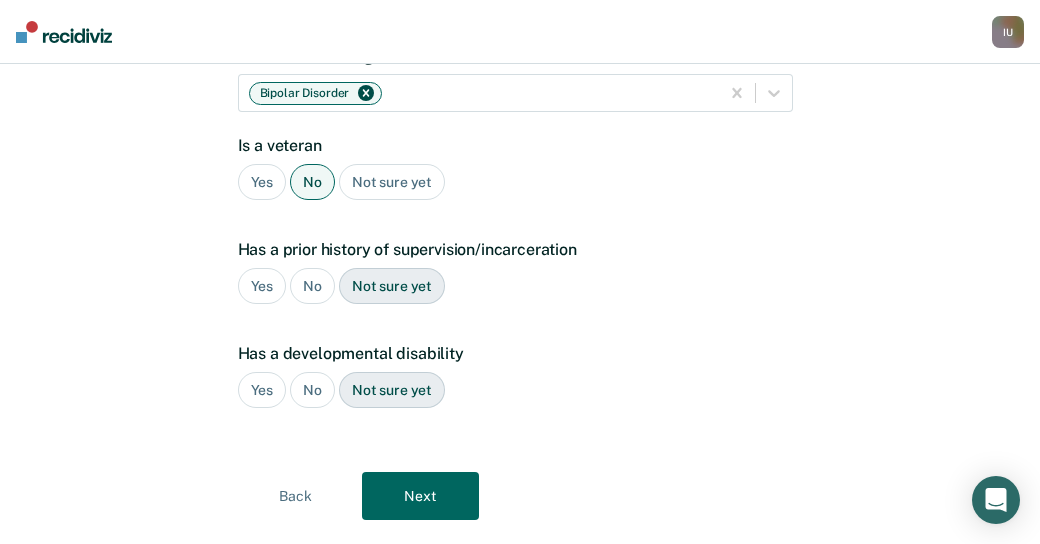 scroll, scrollTop: 368, scrollLeft: 0, axis: vertical 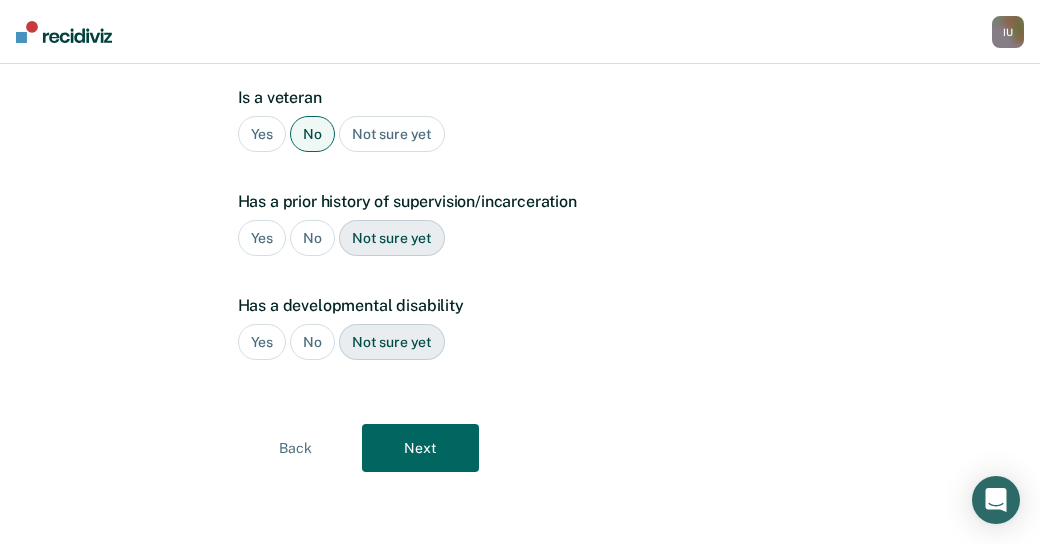 click on "No" at bounding box center [312, 238] 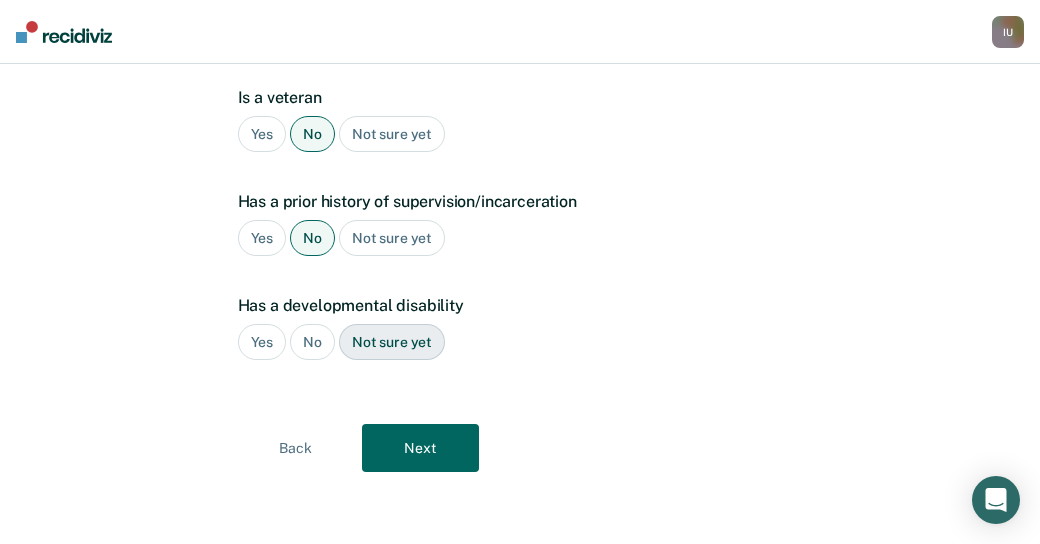 click on "No" at bounding box center [312, 342] 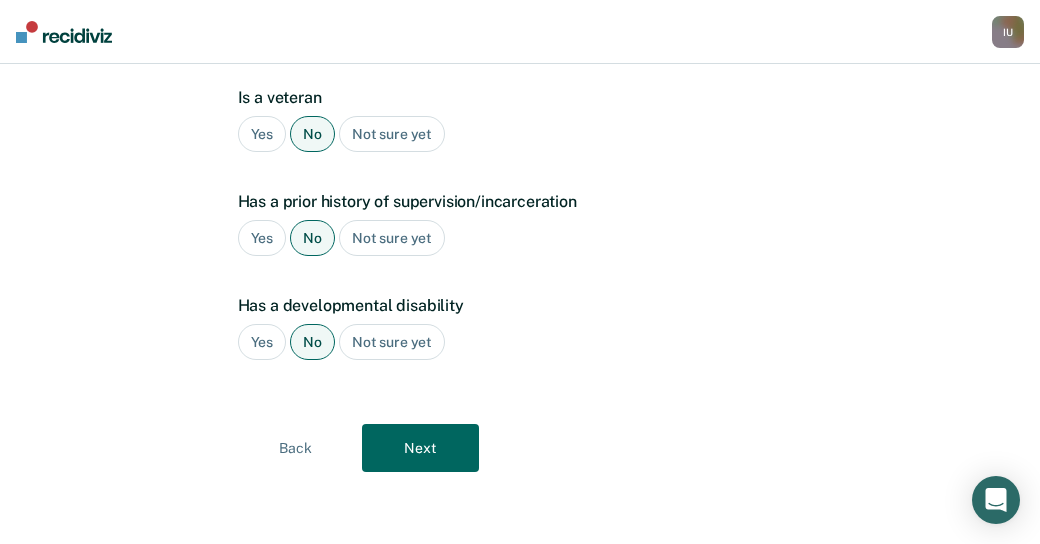 click on "Next" at bounding box center (420, 448) 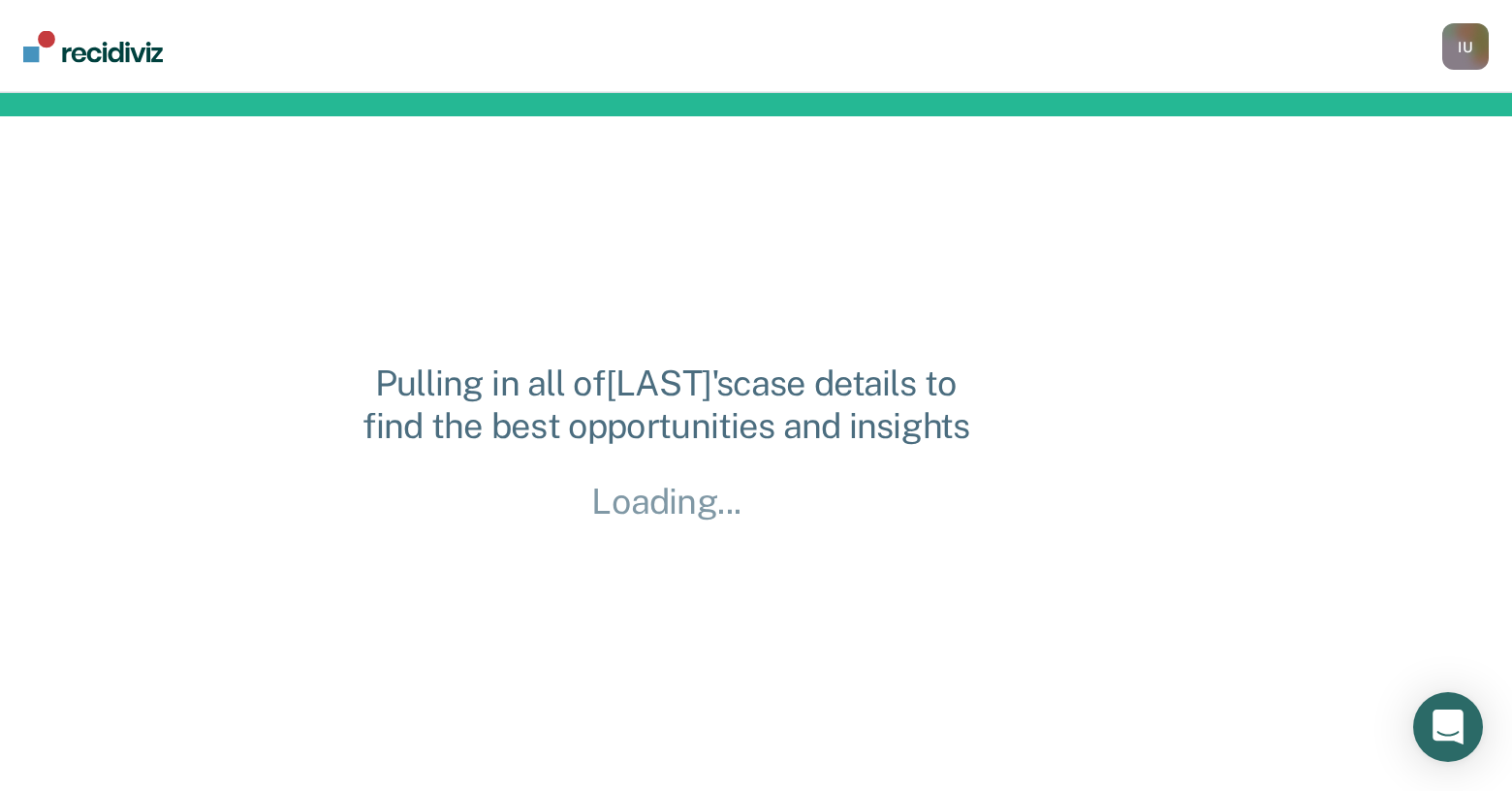 scroll, scrollTop: 0, scrollLeft: 0, axis: both 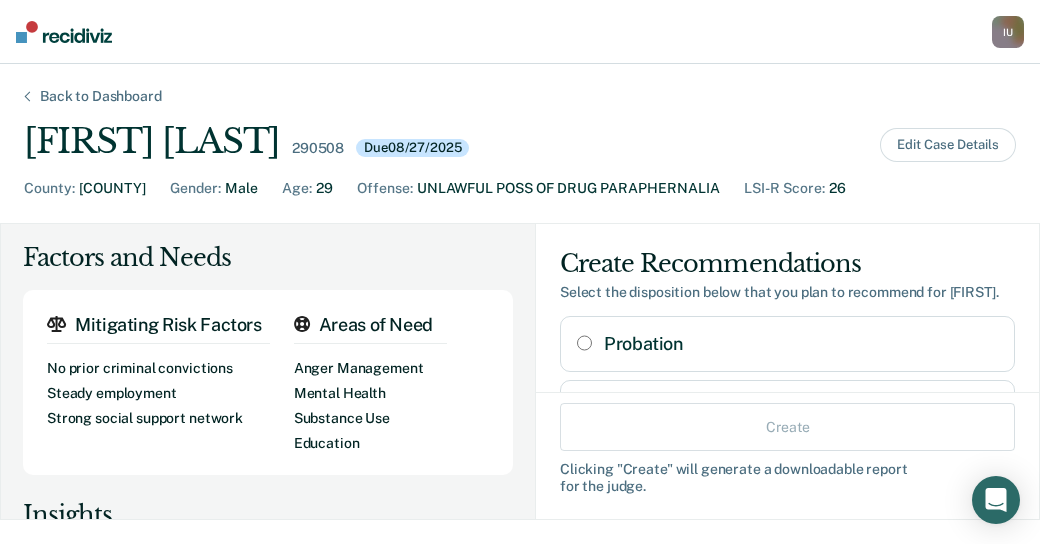click on "Impersonated User I U Profile Go to PSI Case Dashboard Log Out" at bounding box center [520, 32] 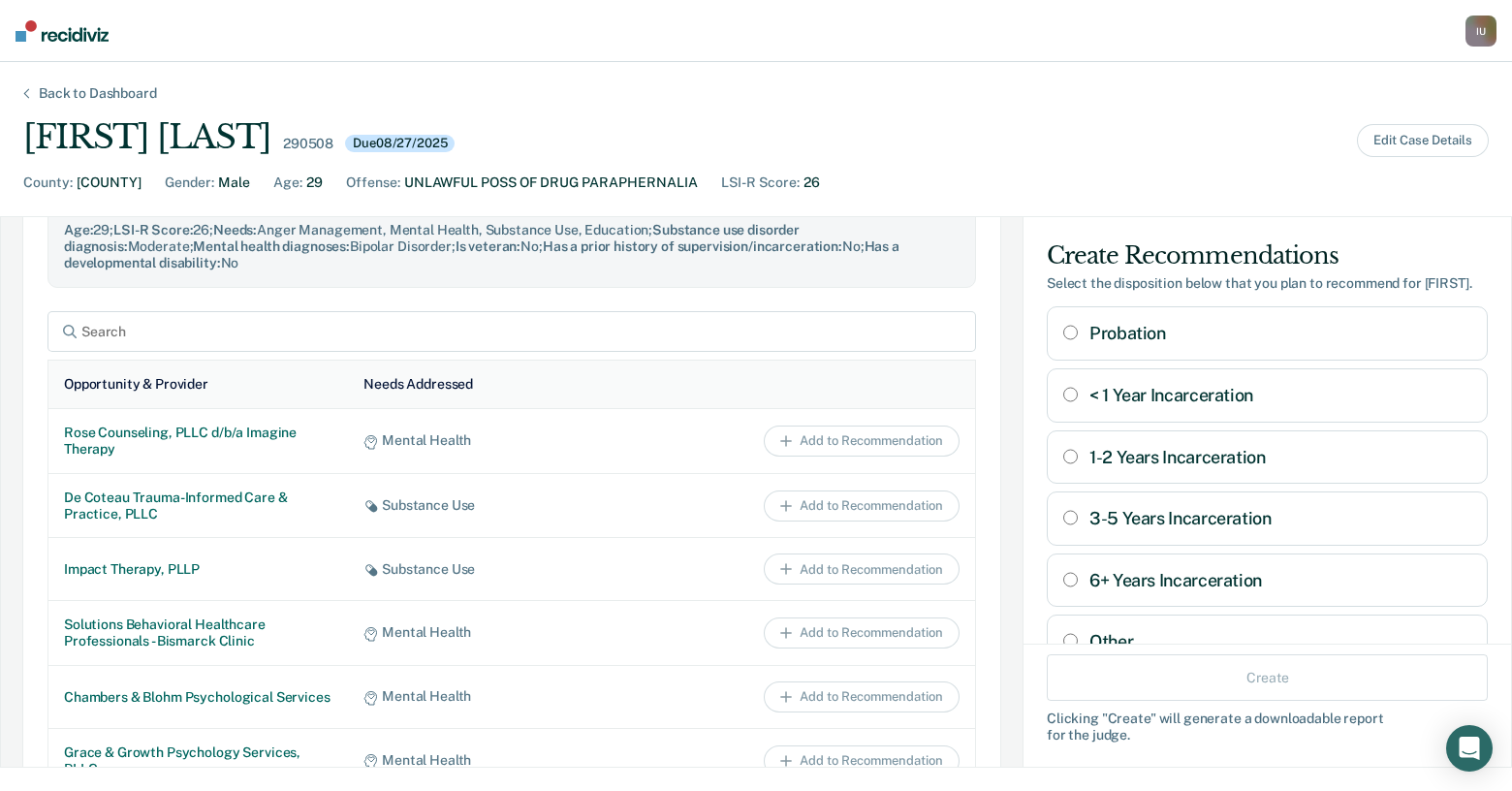 scroll, scrollTop: 1162, scrollLeft: 0, axis: vertical 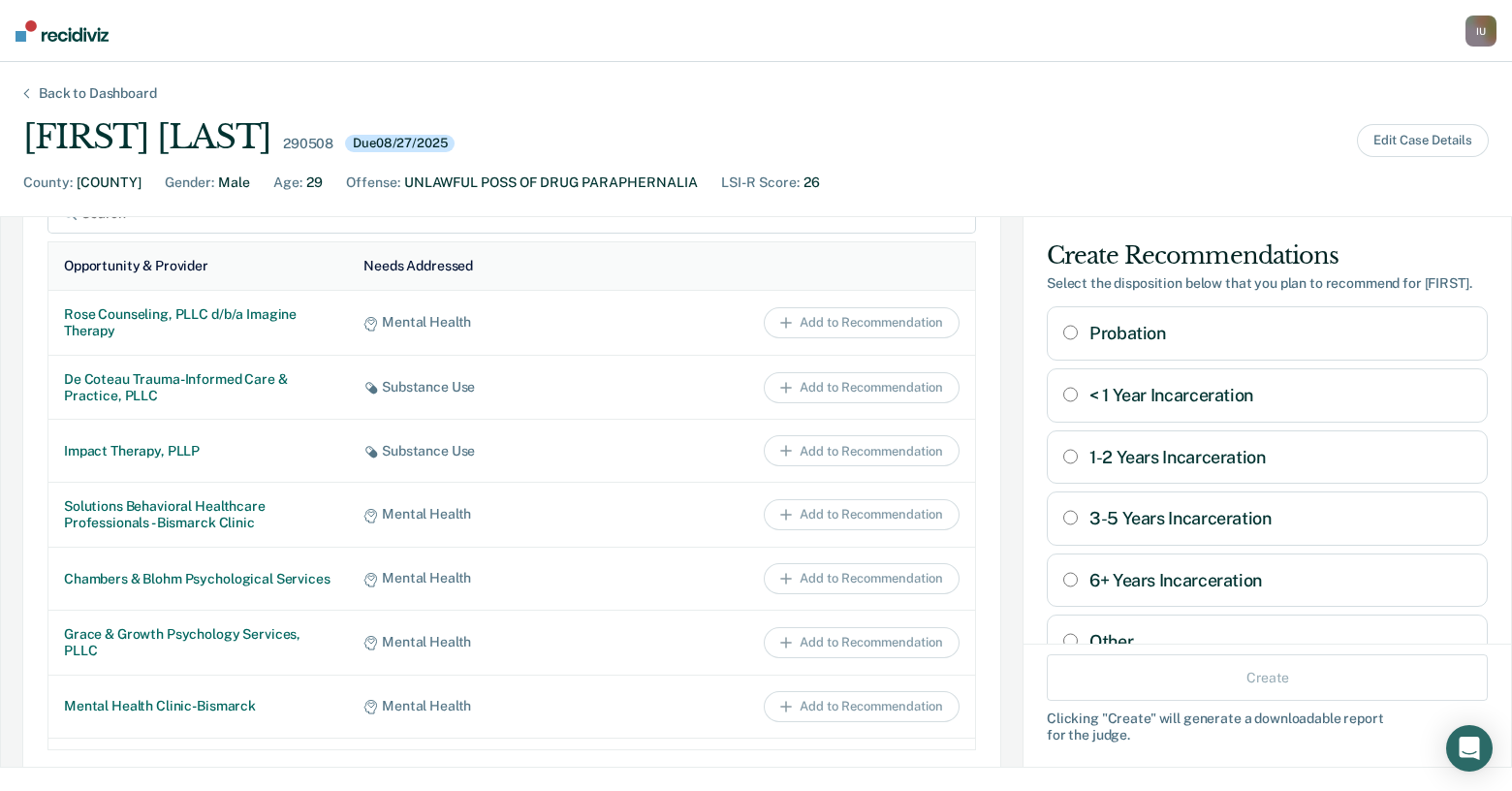 click on "6+ Years Incarceration" at bounding box center (1267, 581) 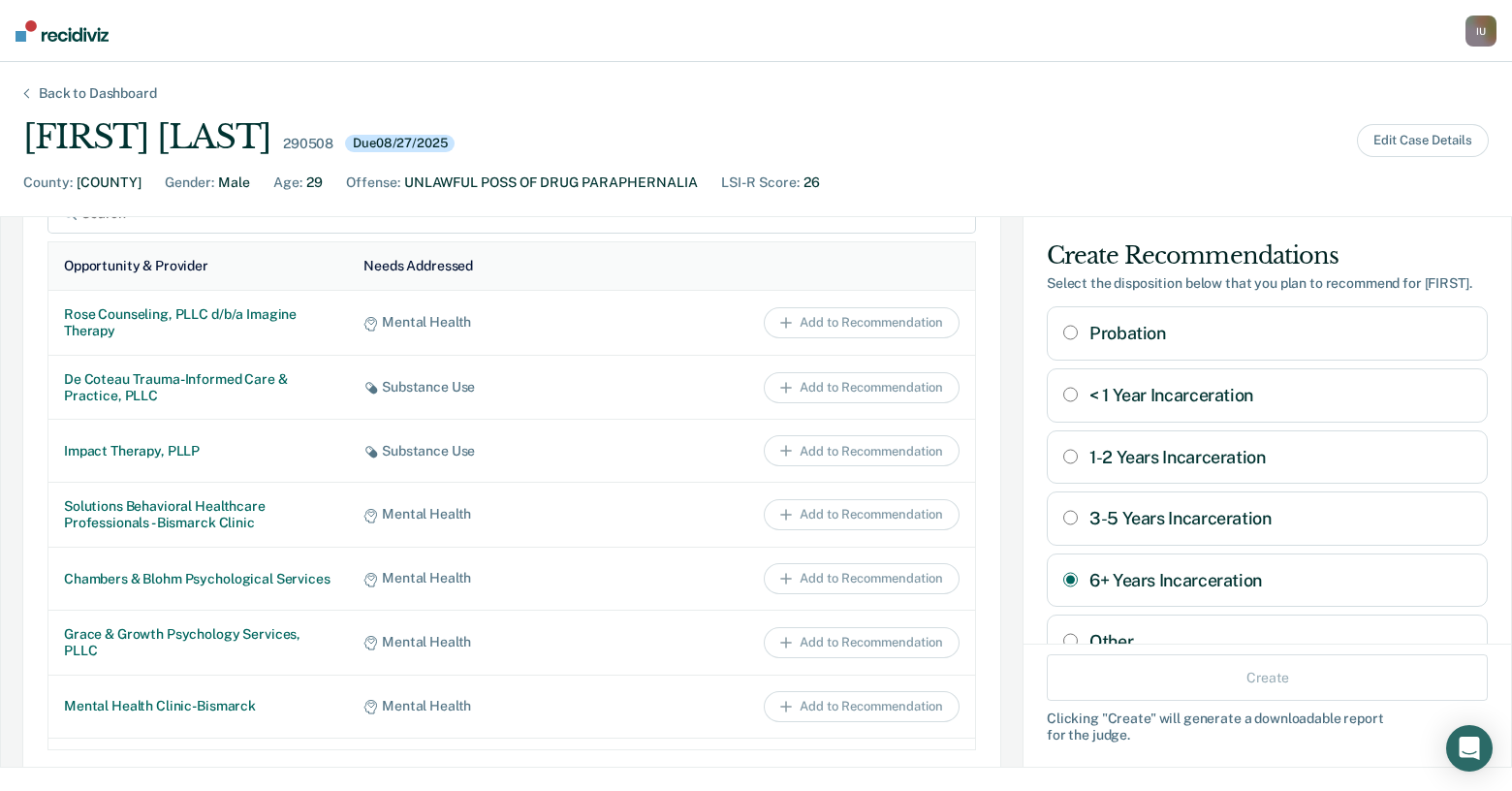 radio on "true" 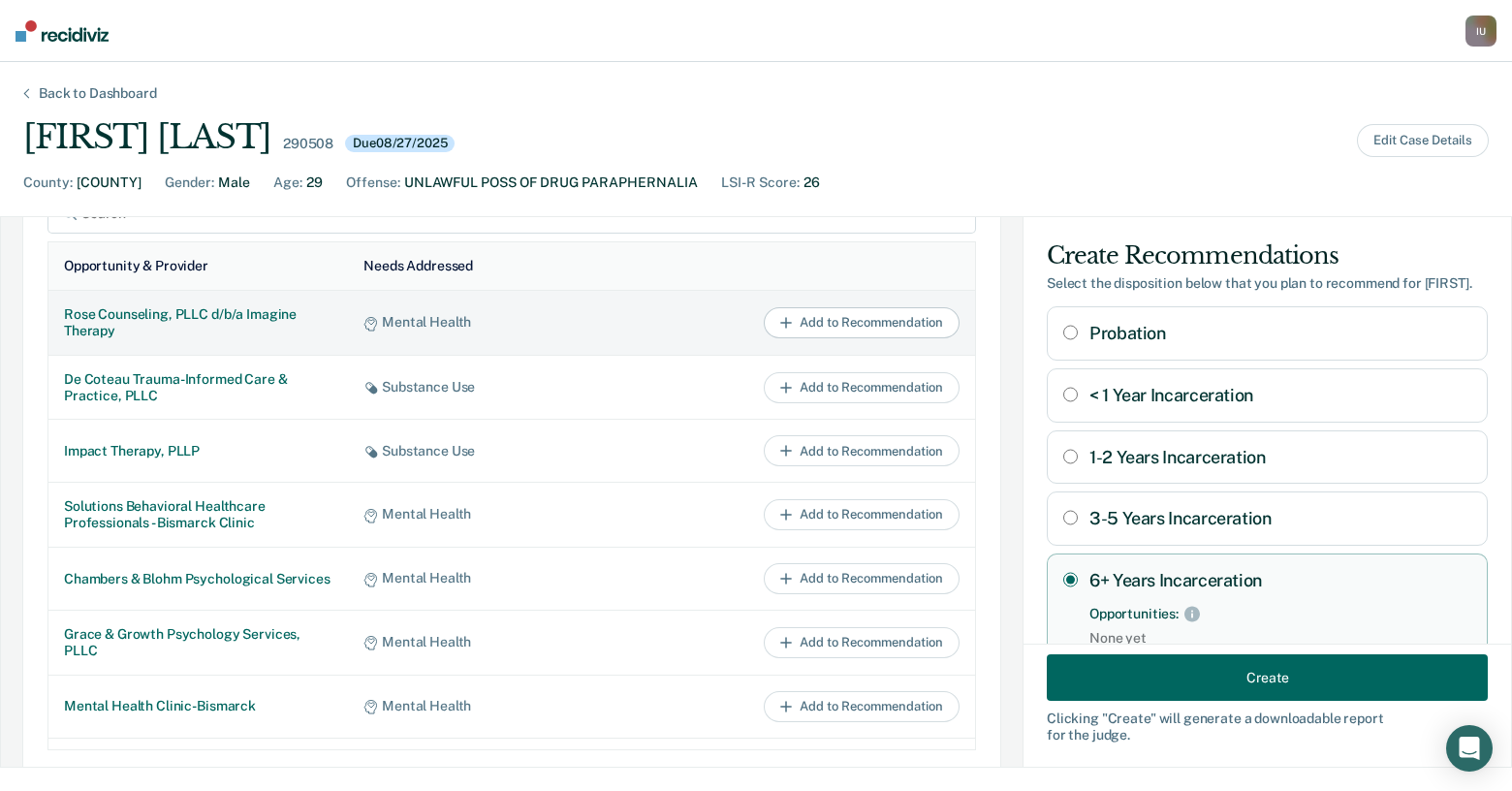 click on "Add to Recommendation" at bounding box center (862, 323) 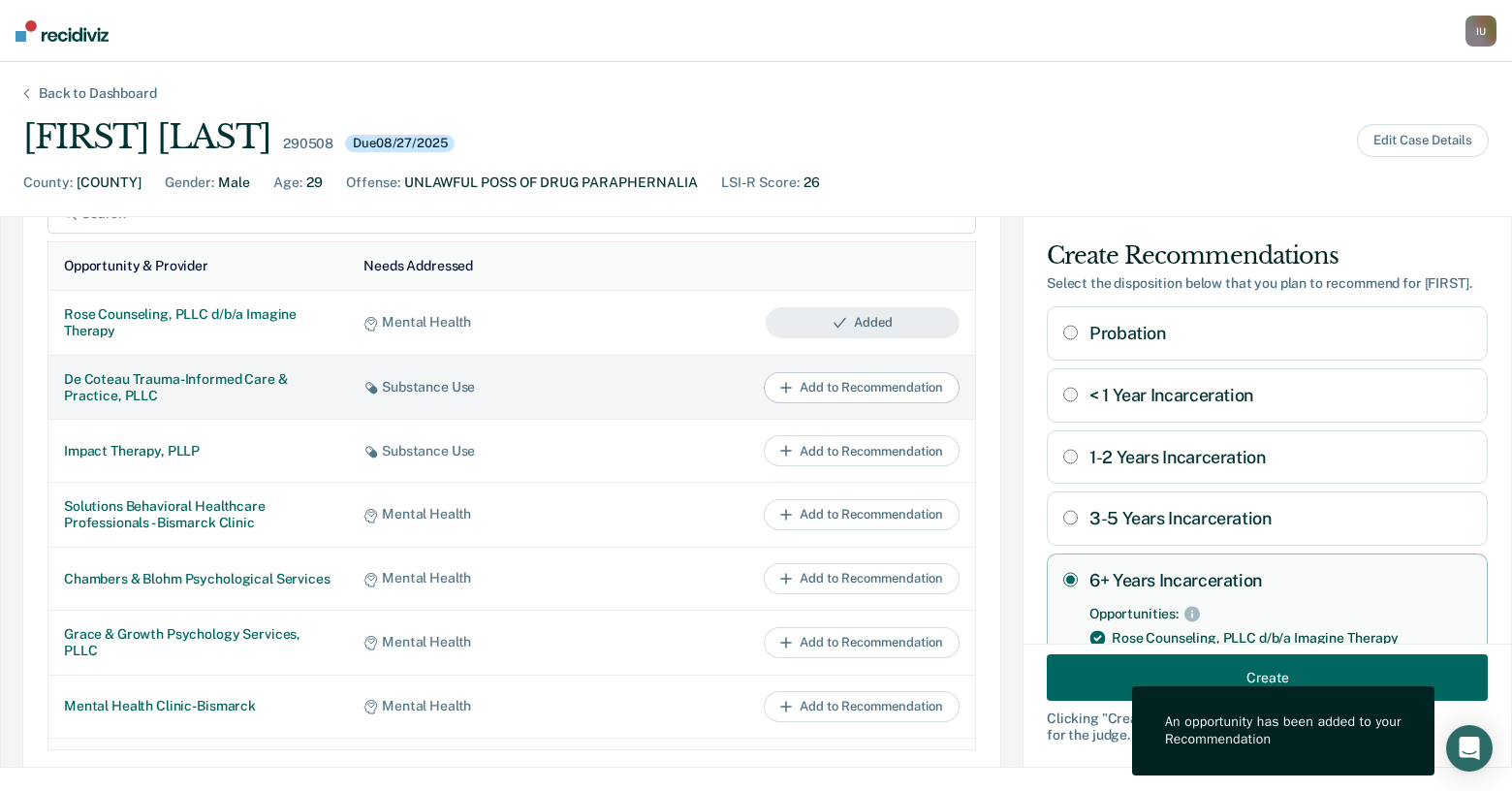 click on "Add to Recommendation" at bounding box center (862, 388) 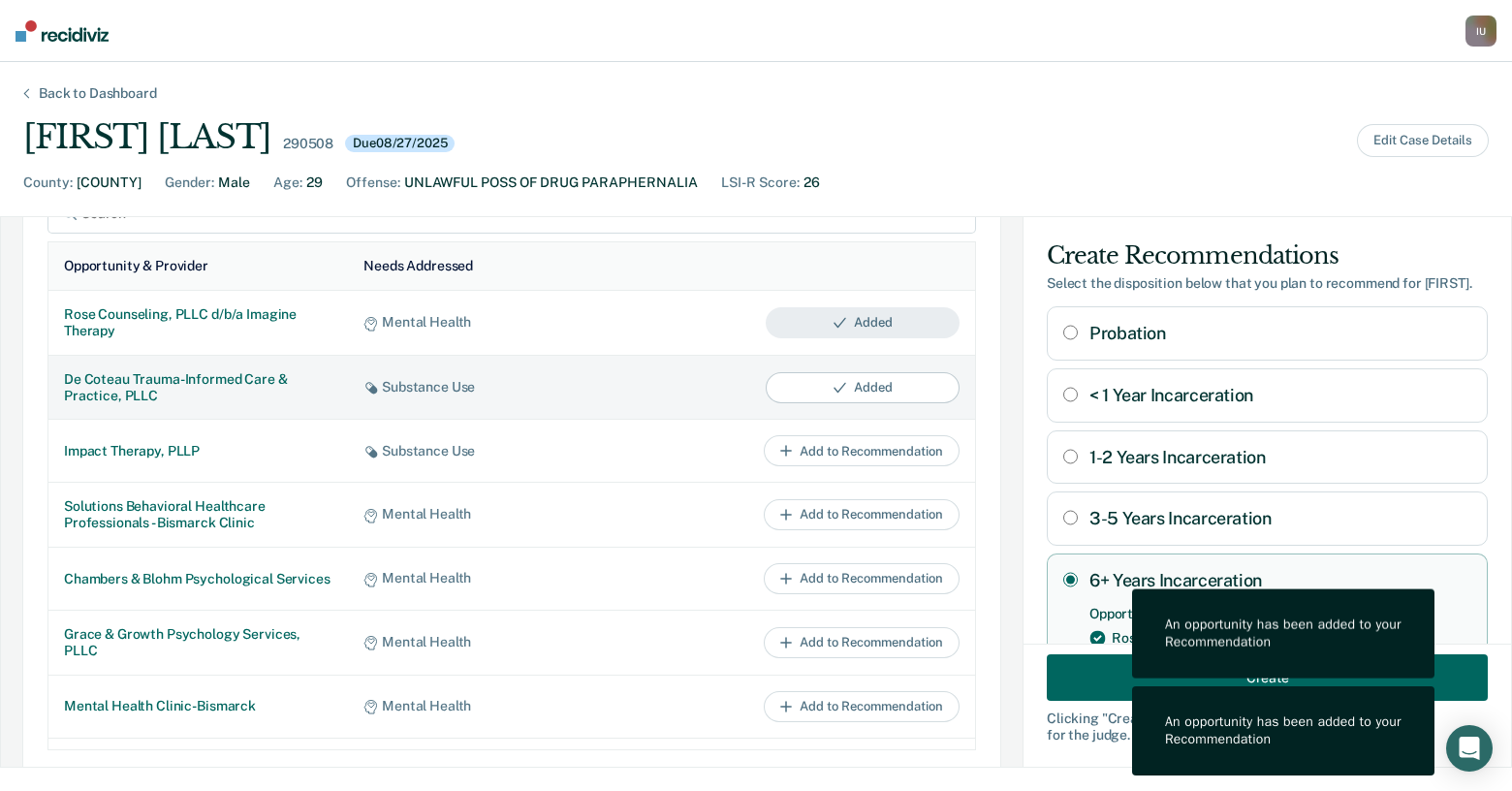click on "Added" at bounding box center [863, 388] 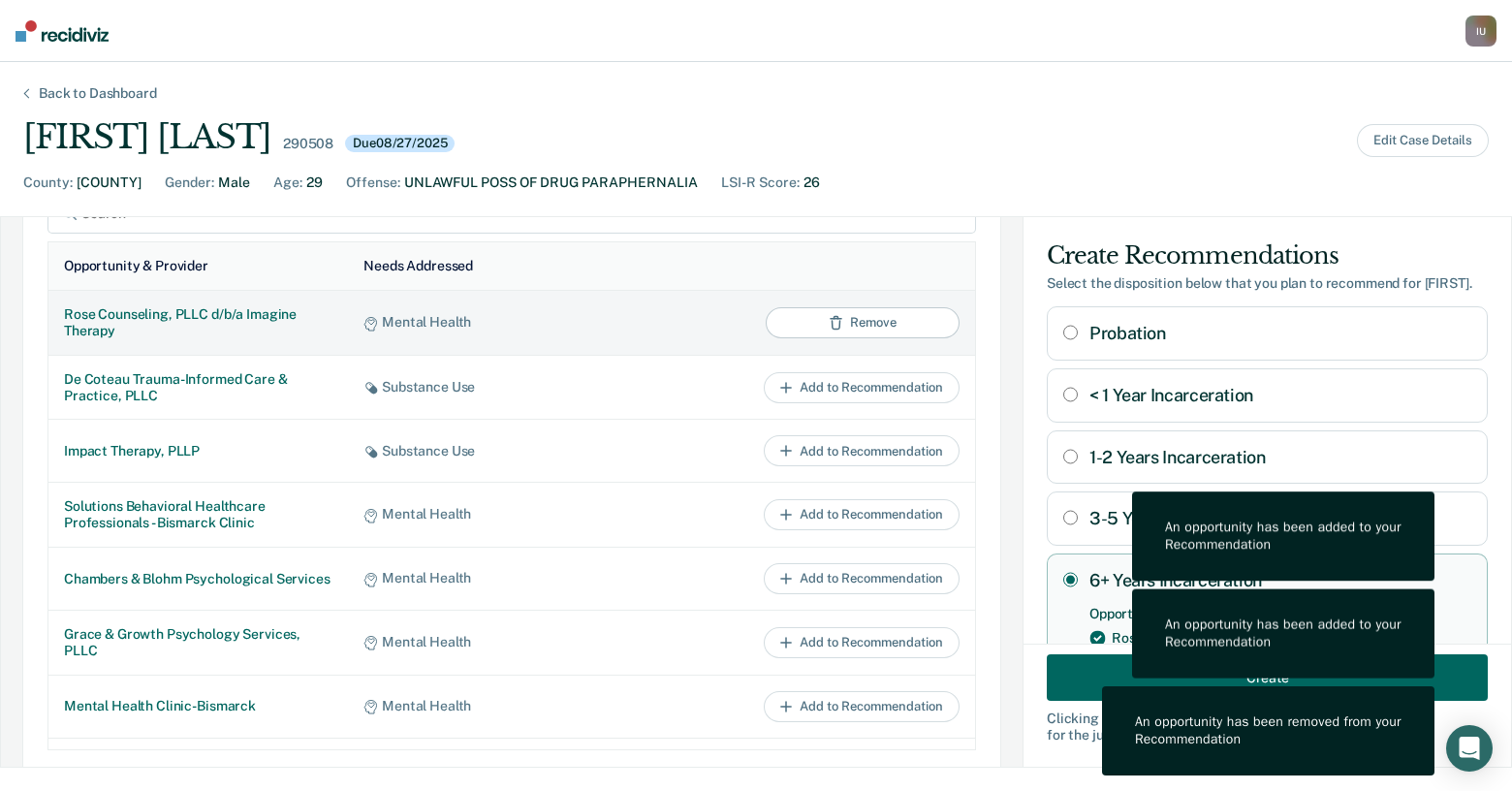 click 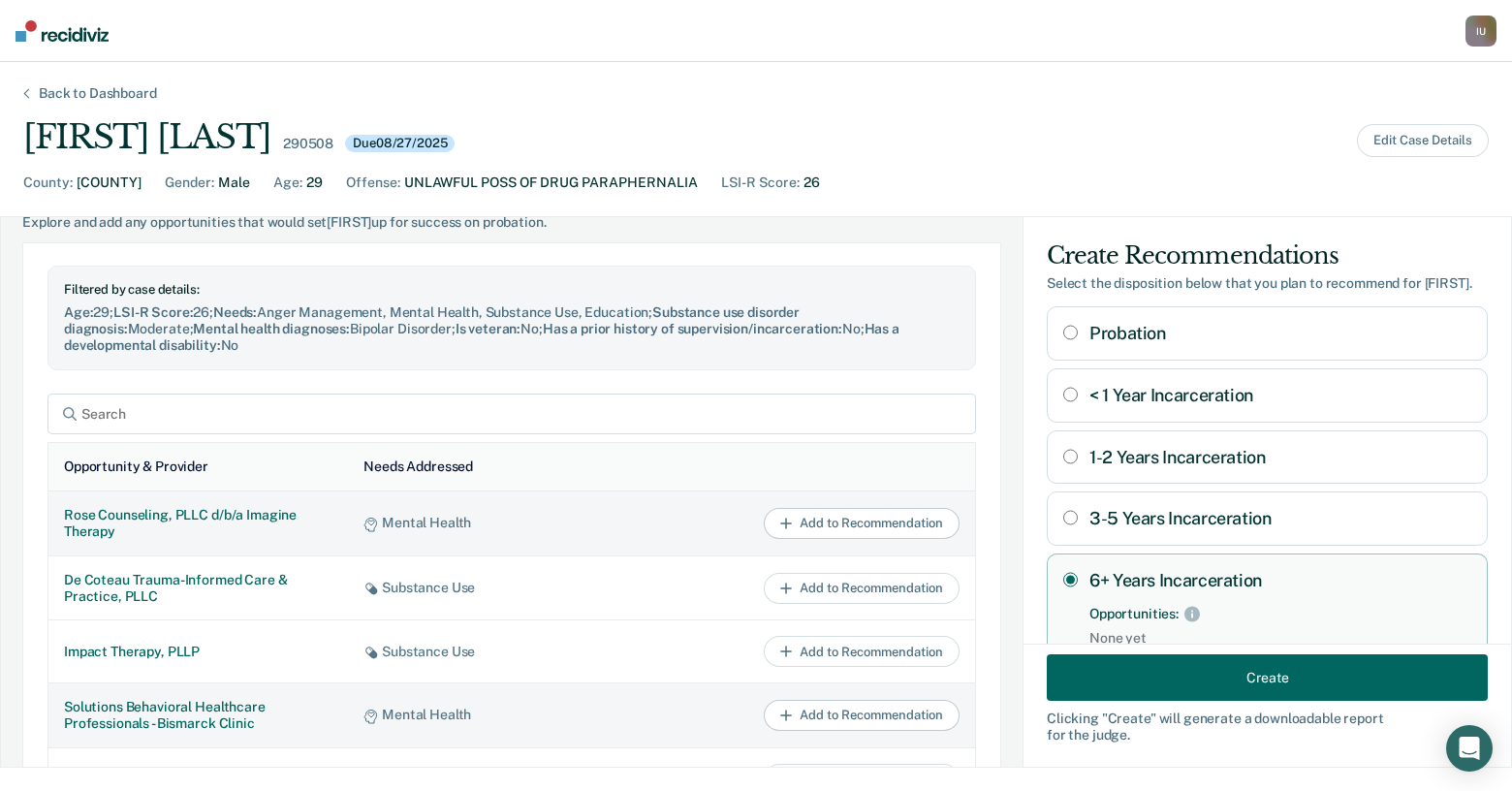 scroll, scrollTop: 1160, scrollLeft: 0, axis: vertical 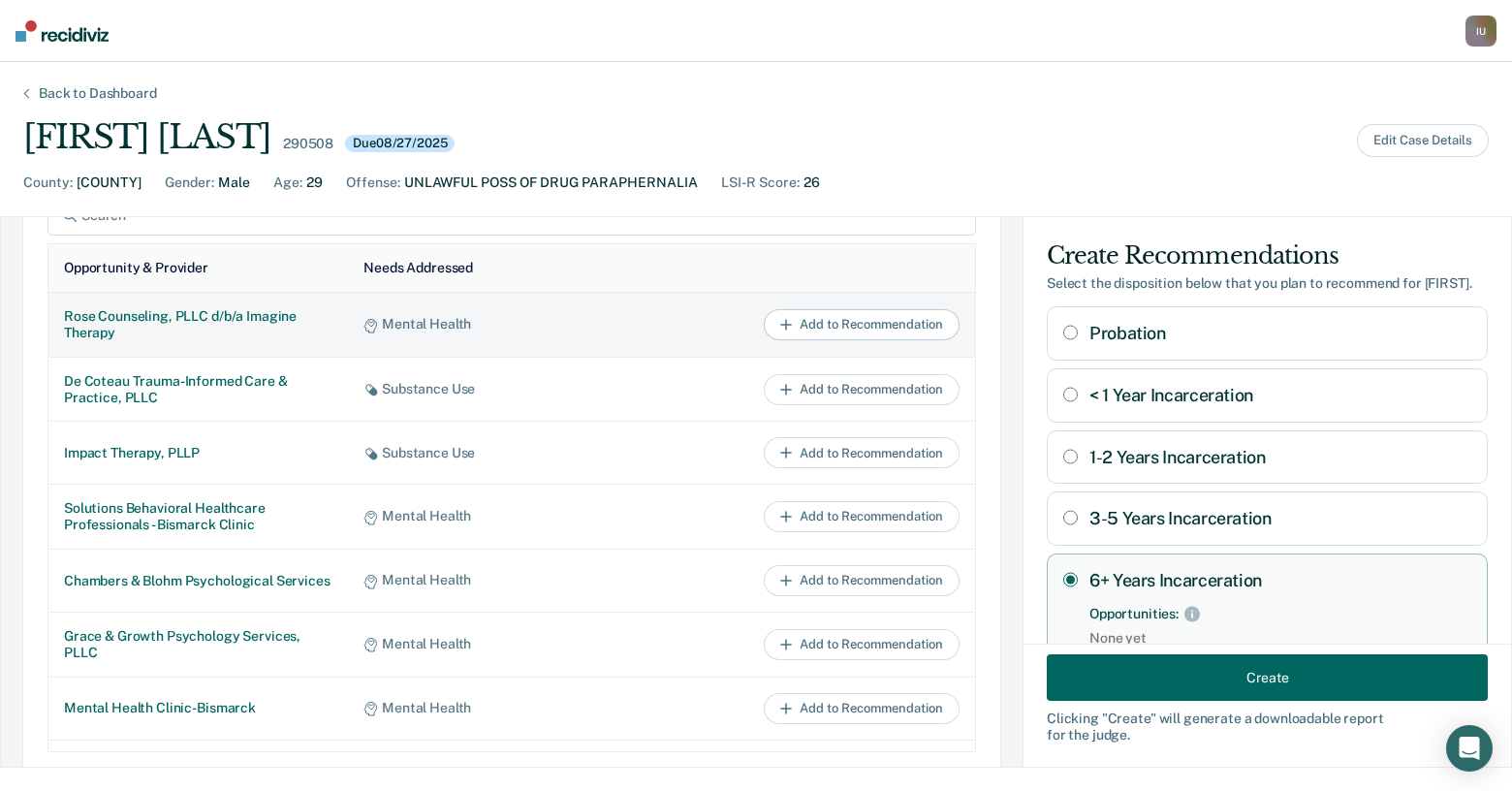click on "Add to Recommendation" at bounding box center (862, 325) 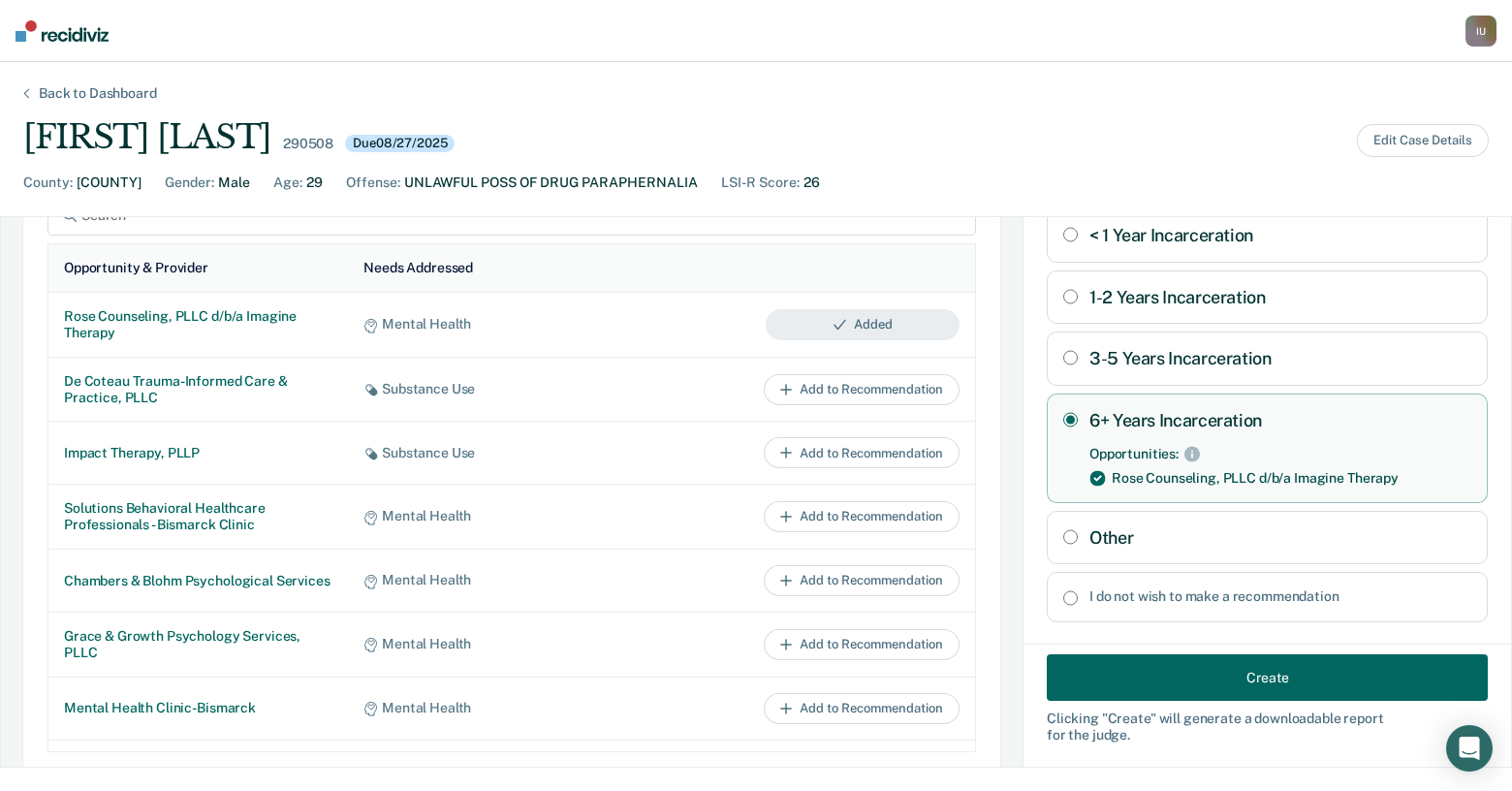 scroll, scrollTop: 161, scrollLeft: 0, axis: vertical 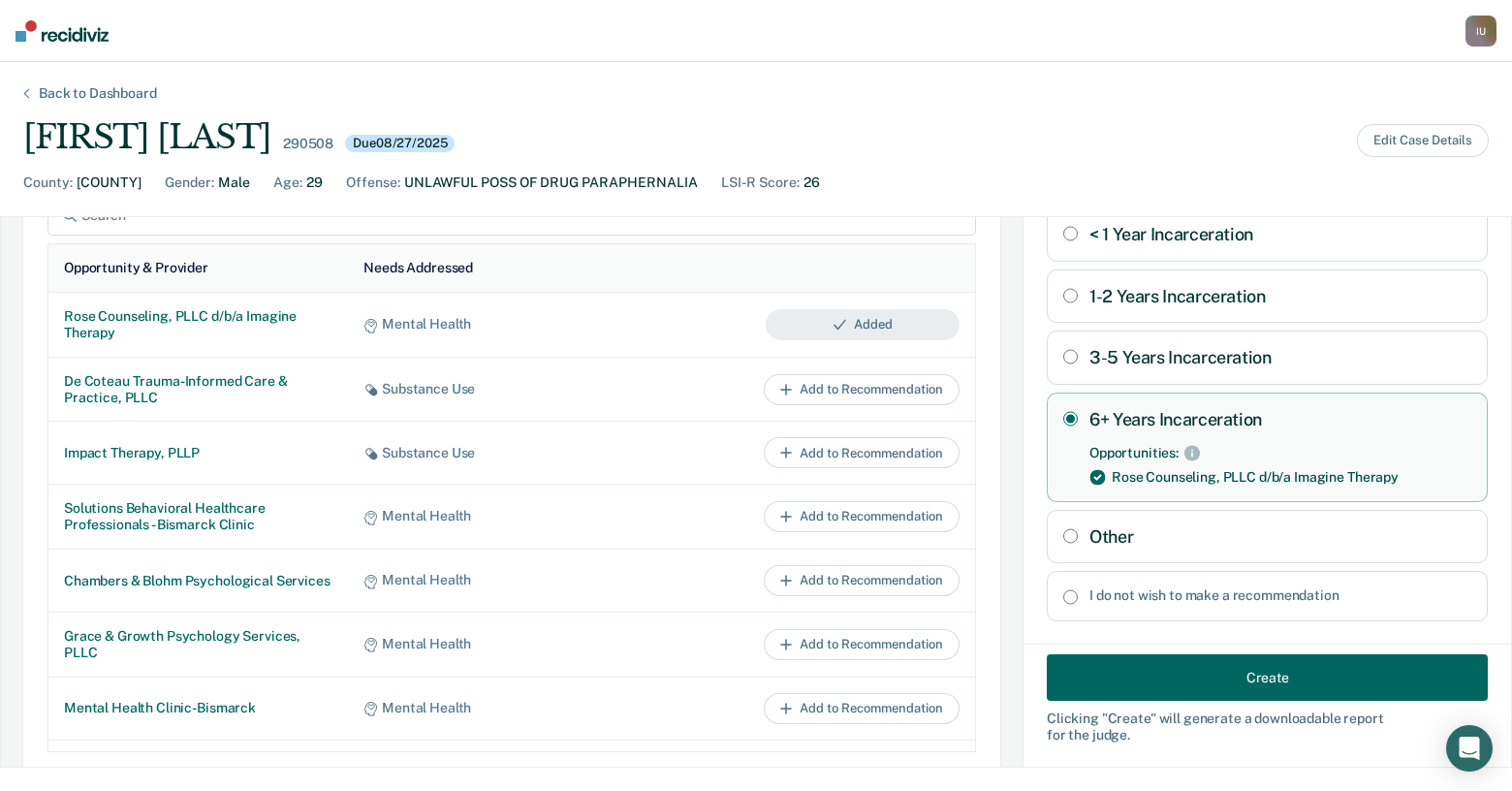 click on "Other" at bounding box center (1070, 536) 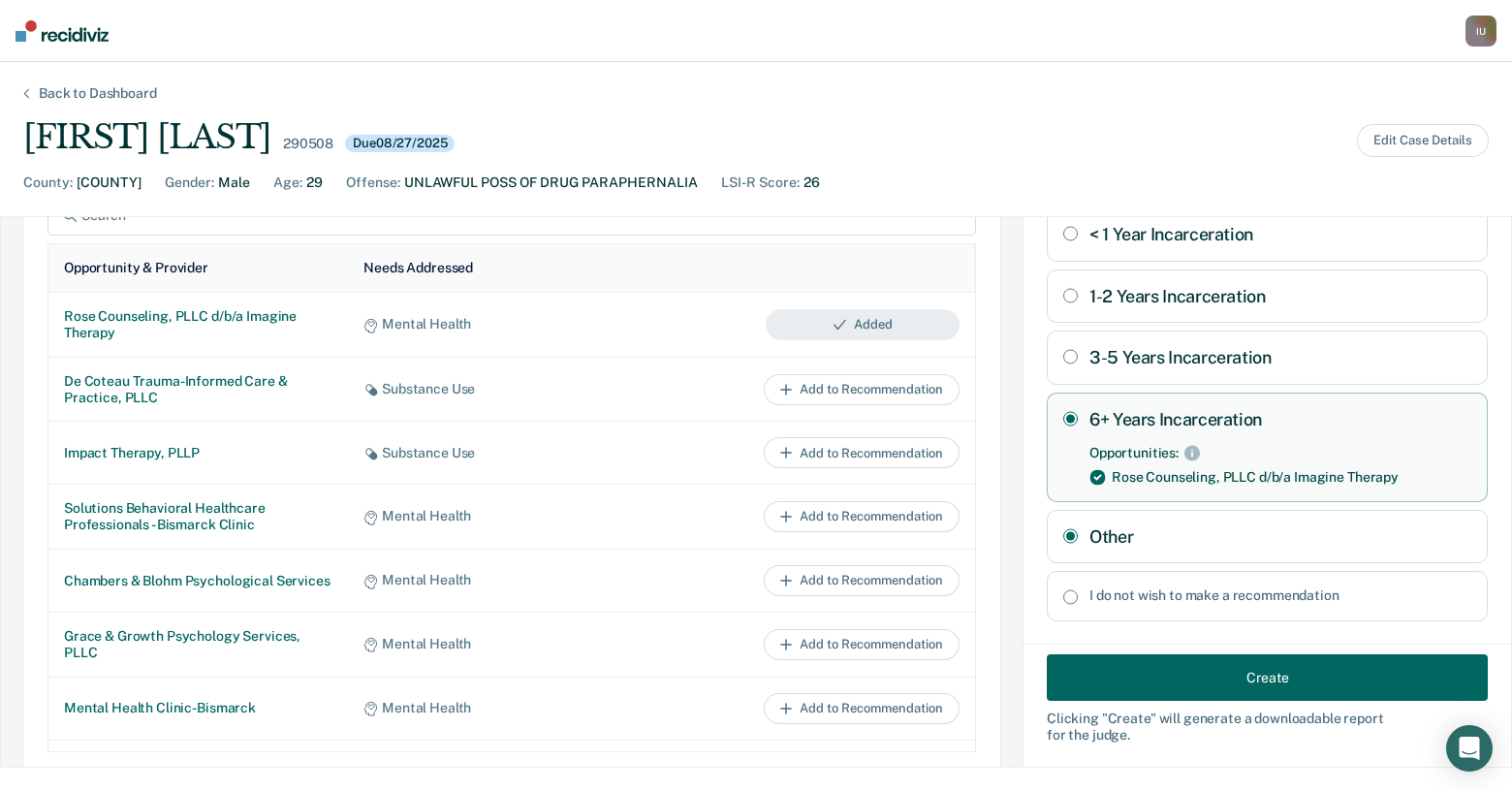 radio on "true" 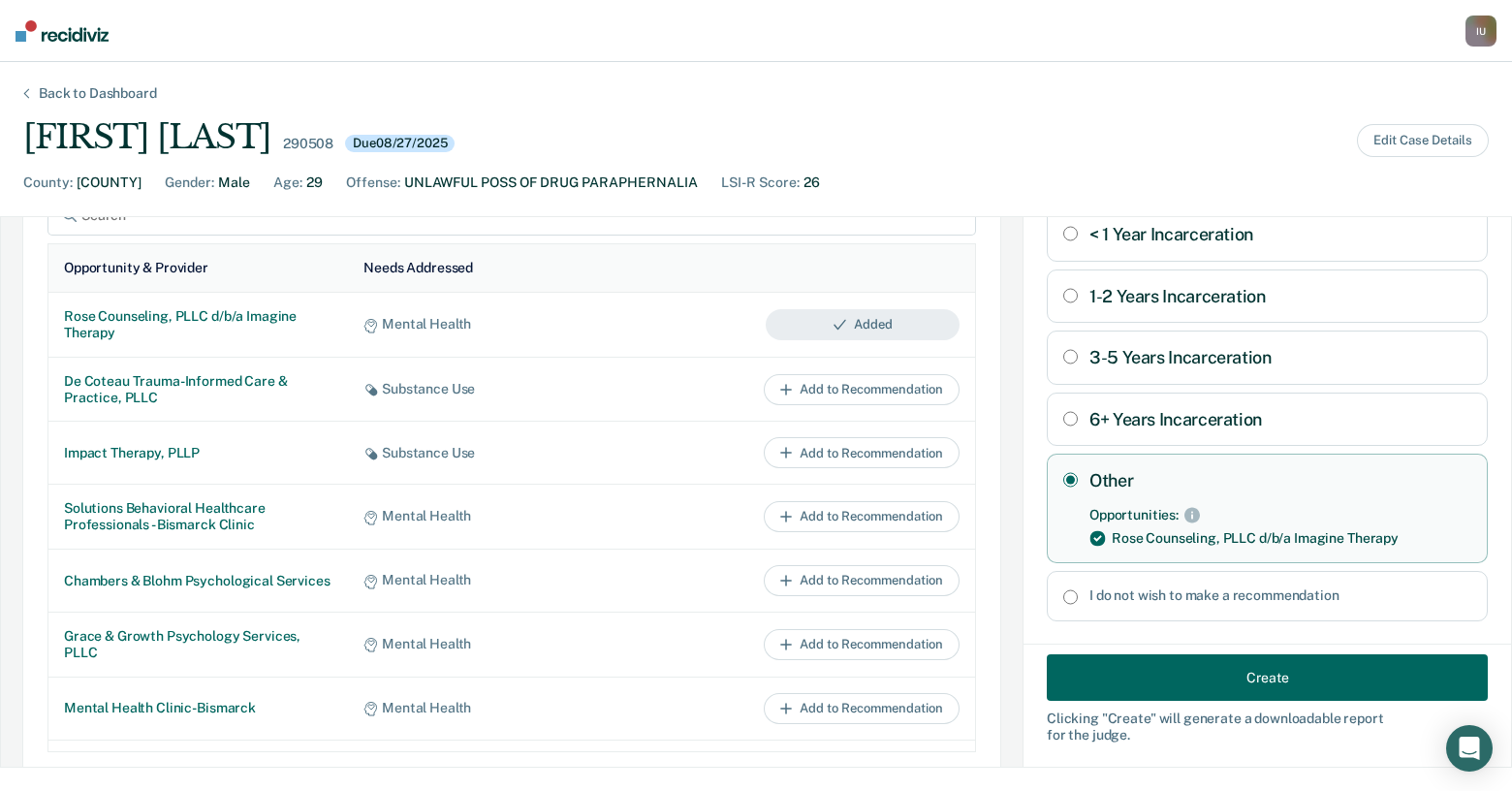 click on "I do not wish to make a recommendation" at bounding box center [1070, 597] 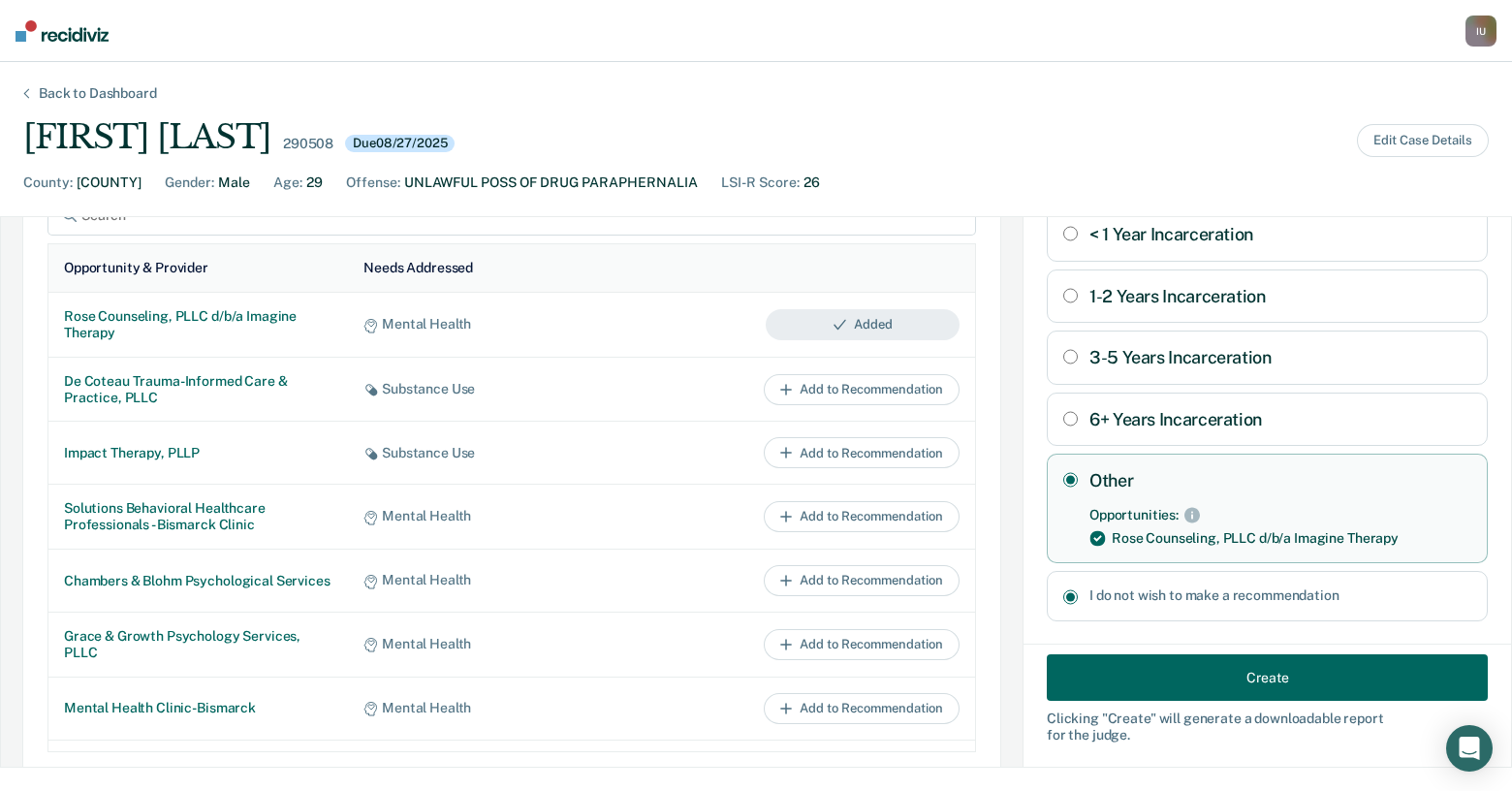 radio on "false" 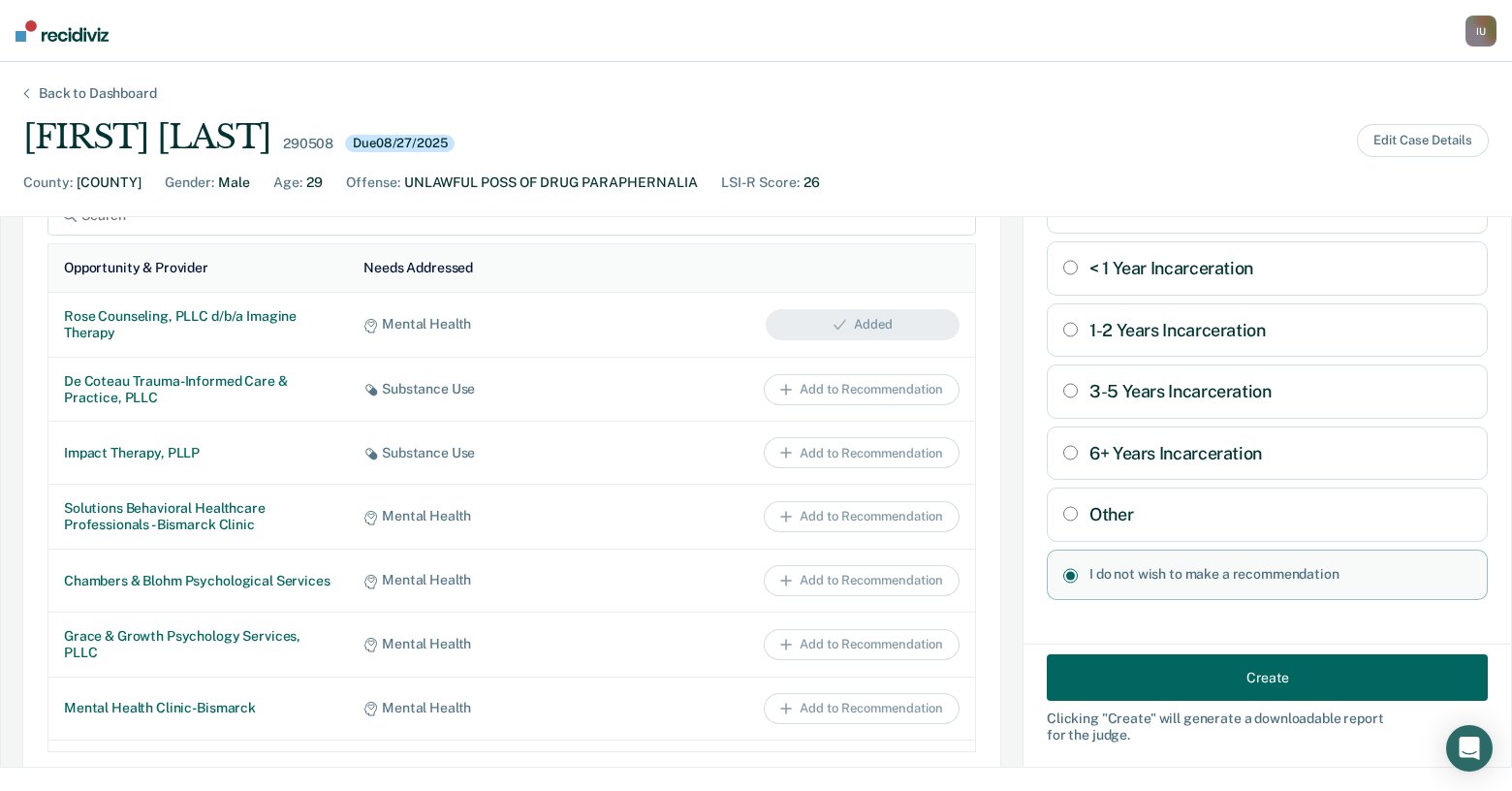 scroll, scrollTop: 0, scrollLeft: 0, axis: both 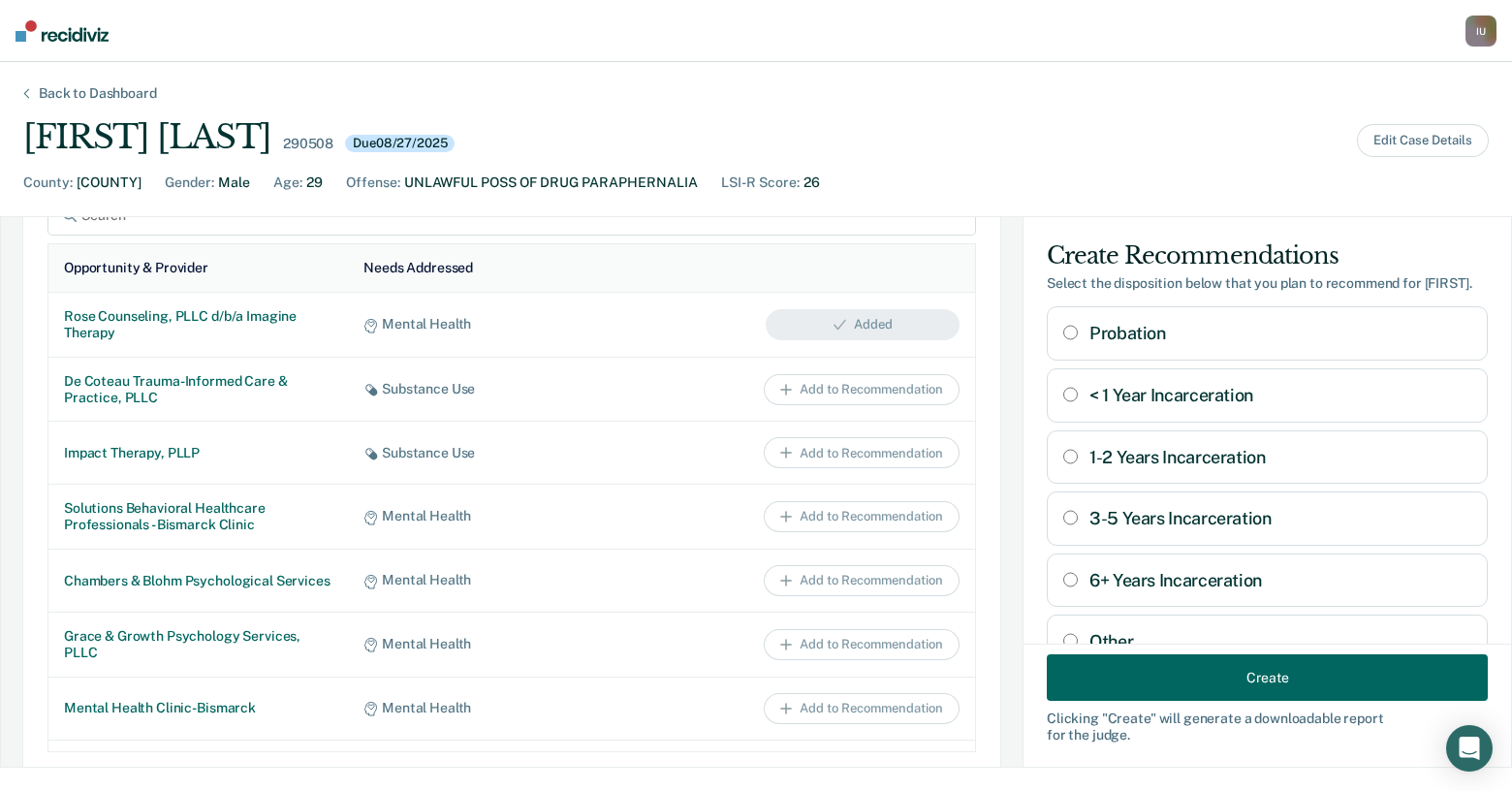 click on "Probation" at bounding box center (1267, 333) 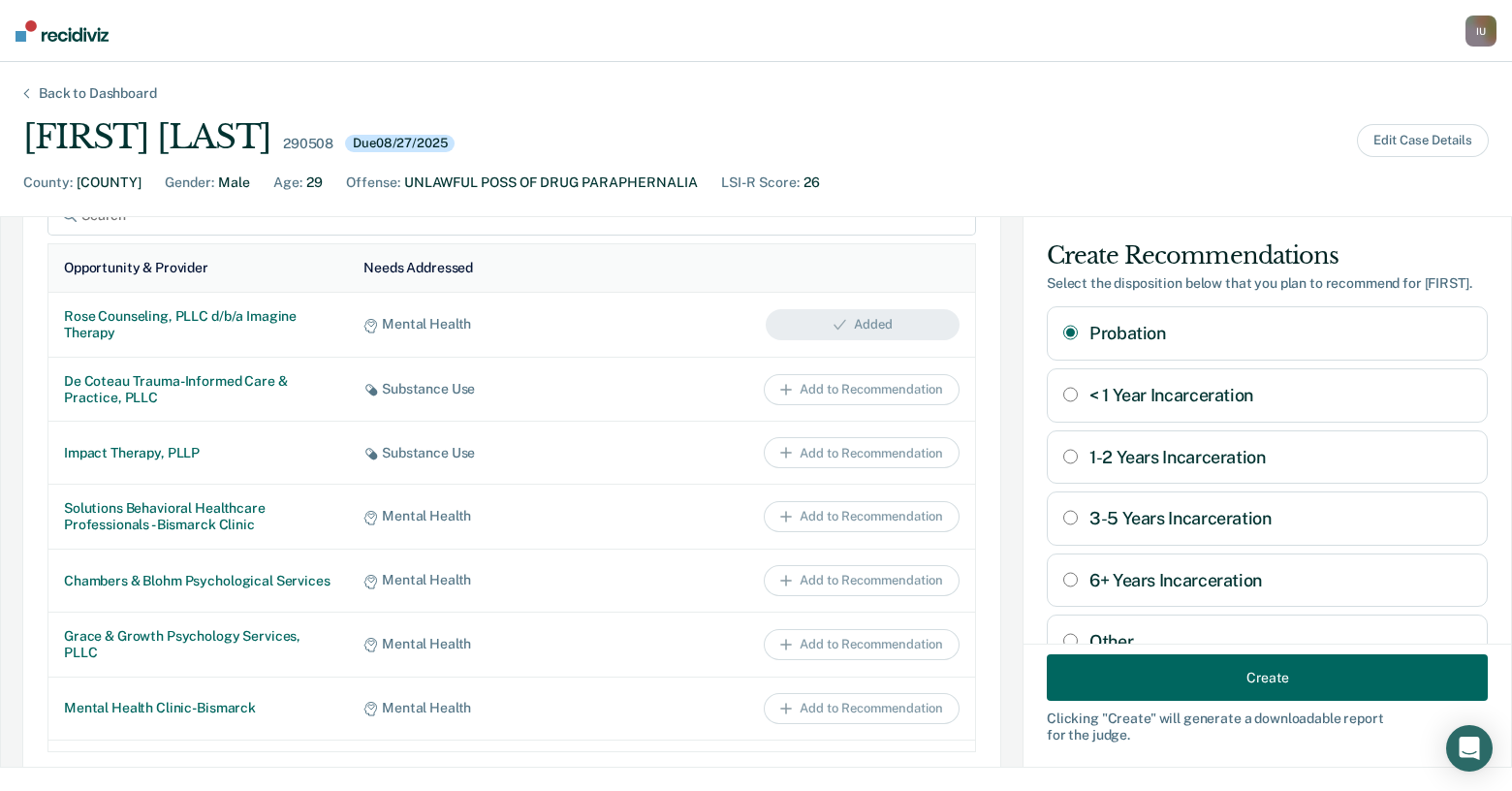 radio on "true" 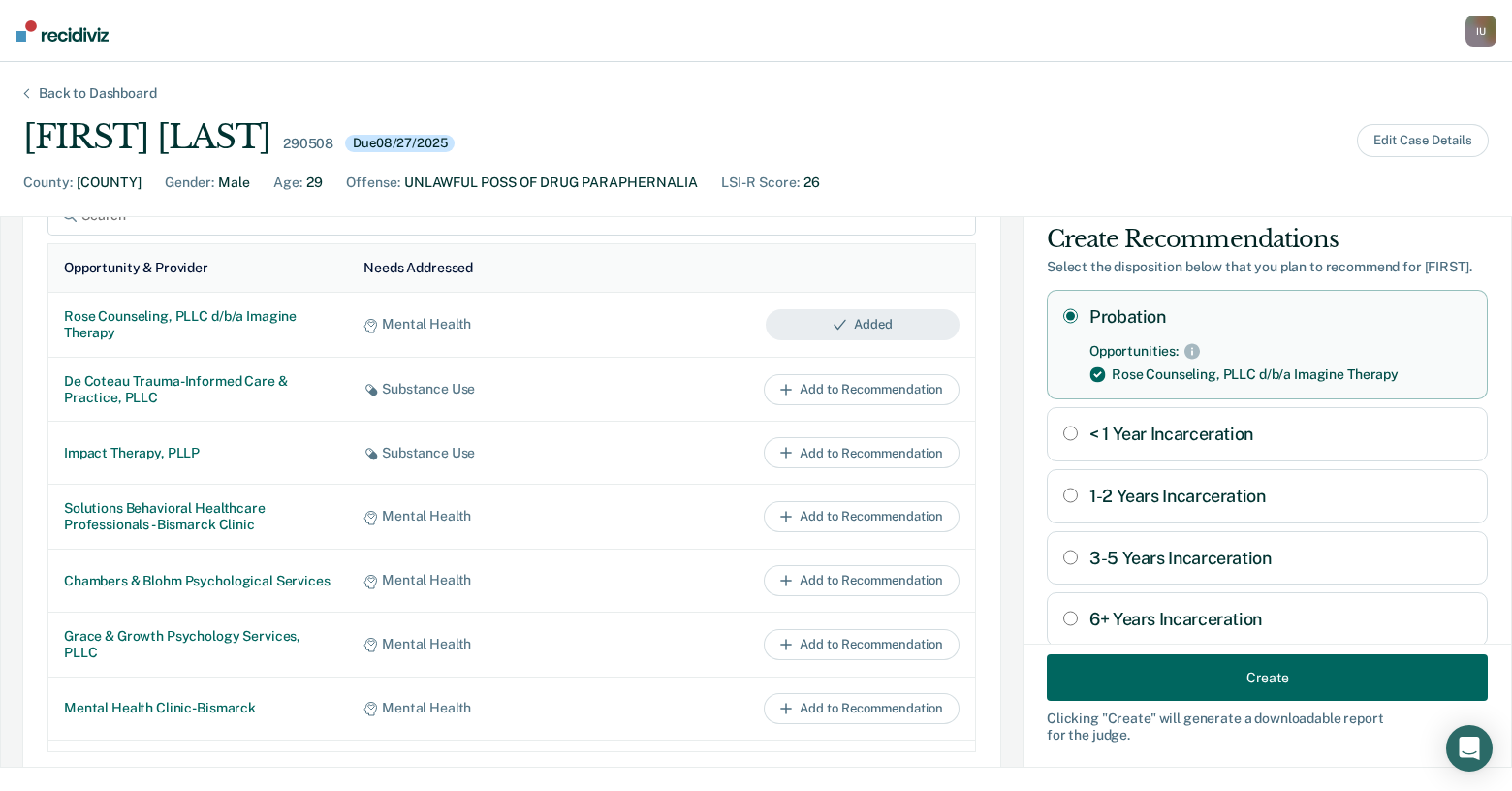 scroll, scrollTop: 26, scrollLeft: 0, axis: vertical 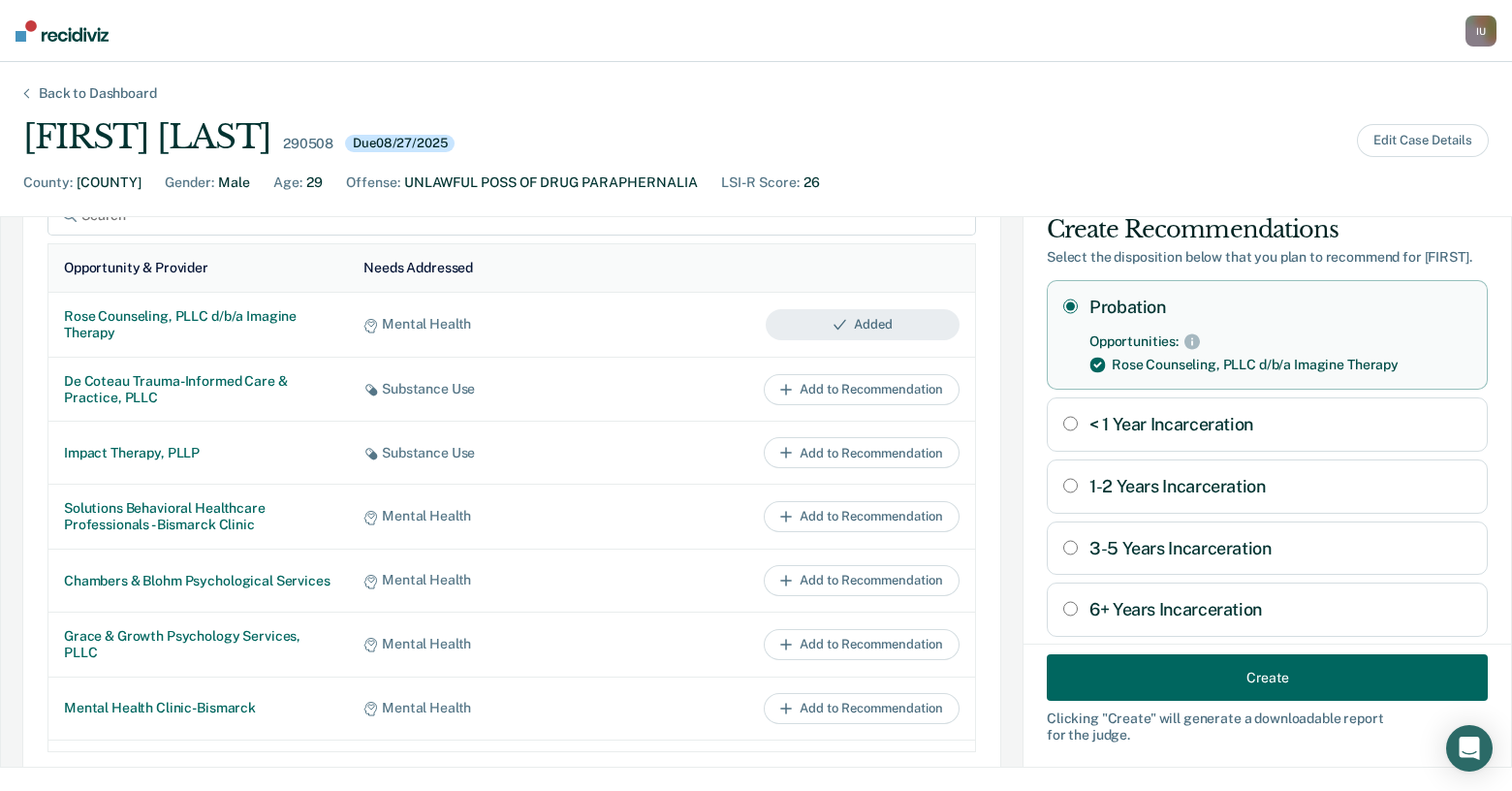 click on "Create" at bounding box center [1267, 678] 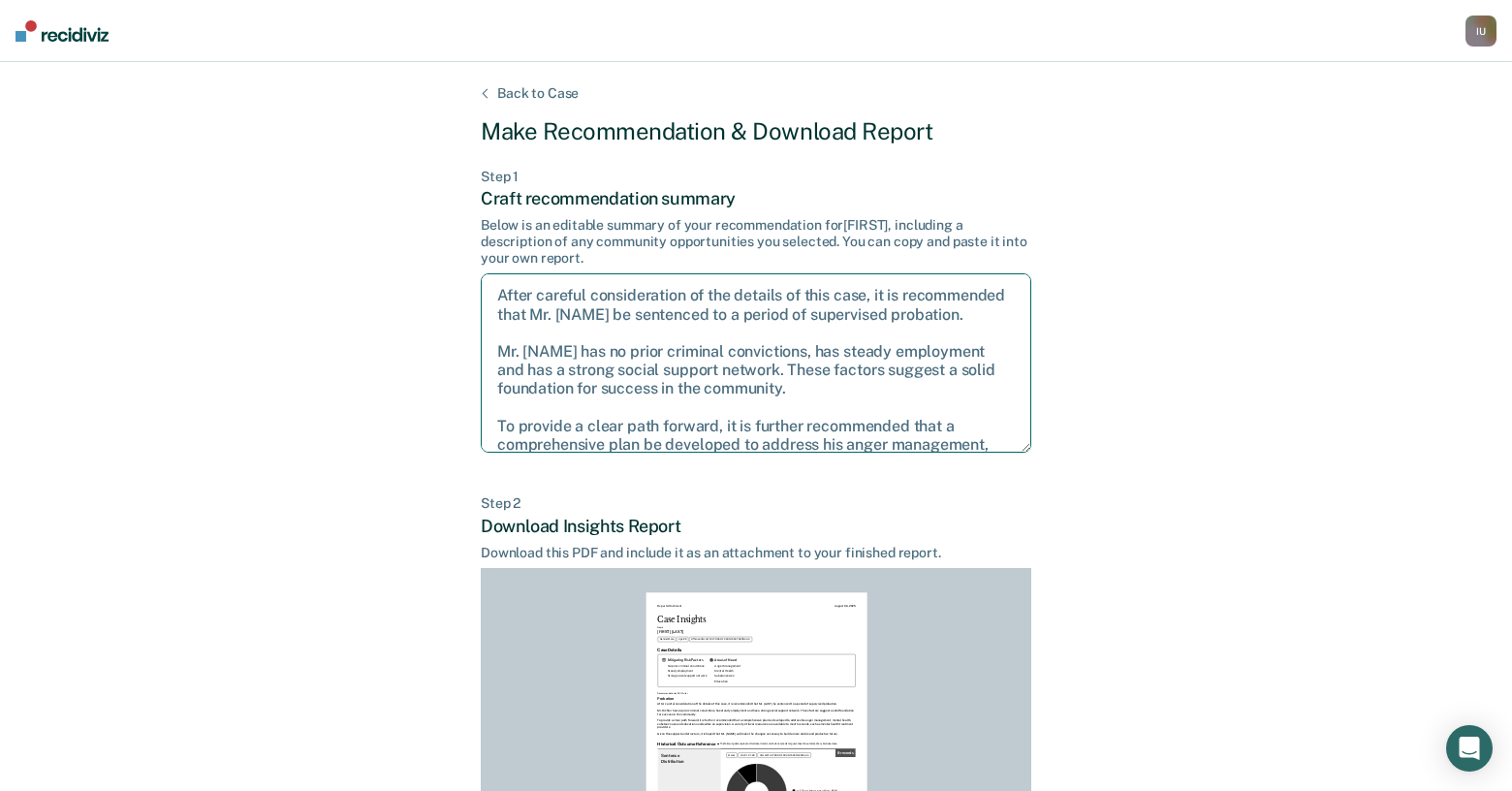 click on "After careful consideration of the details of this case, it is recommended that Mr. [NAME] be sentenced to a period of supervised probation.
Mr. [NAME] has no prior criminal convictions, has steady employment and has a strong social support network. These factors suggest a solid foundation for success in the community.
To provide a clear path forward, it is further recommended that a comprehensive plan be developed to address his anger management, mental health, substance use and education needs while on supervision. A variety of local resources are available to meet his needs, such as mental health treatment providers.
Given this support and structure, it is hoped that Mr. [NAME] will make the changes necessary to build a more stable and productive future." at bounding box center [756, 363] 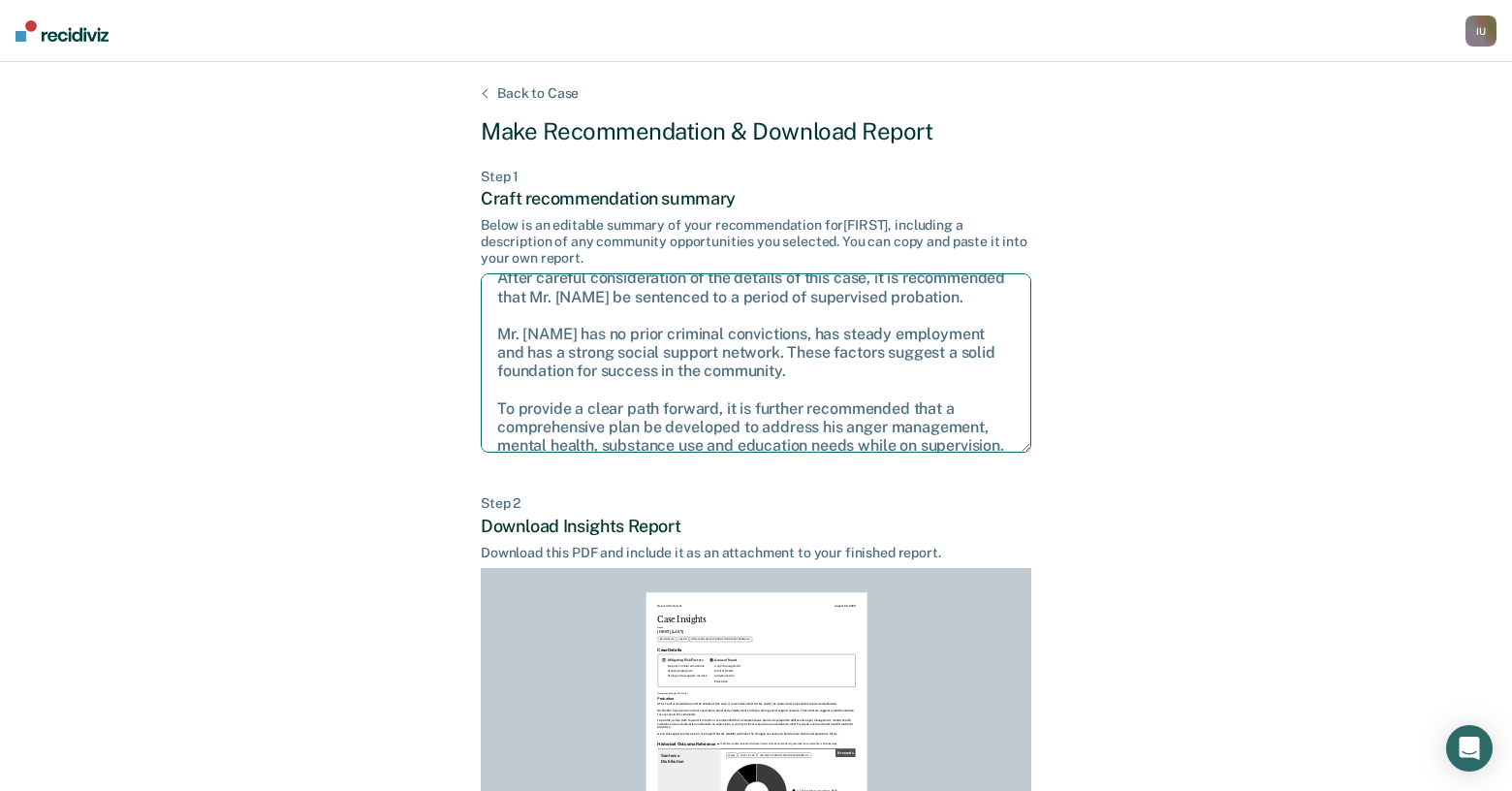 scroll, scrollTop: 124, scrollLeft: 0, axis: vertical 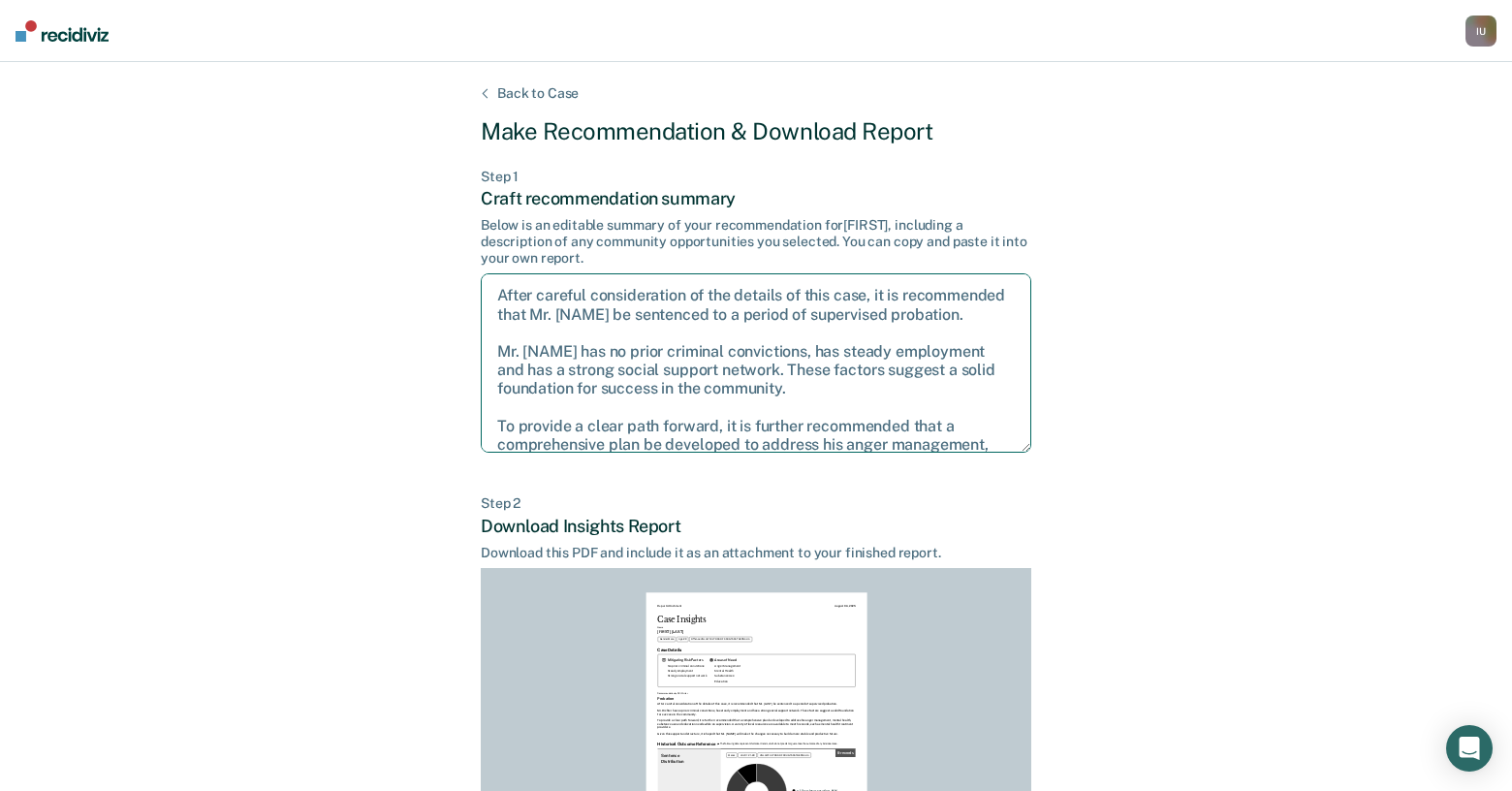 click on "After careful consideration of the details of this case, it is recommended that Mr. [NAME] be sentenced to a period of supervised probation.
Mr. [NAME] has no prior criminal convictions, has steady employment and has a strong social support network. These factors suggest a solid foundation for success in the community.
To provide a clear path forward, it is further recommended that a comprehensive plan be developed to address his anger management, mental health, substance use and education needs while on supervision. A variety of local resources are available to meet his needs, such as mental health treatment providers.
Given this support and structure, it is hoped that Mr. [NAME] will make the changes necessary to build a more stable and productive future." at bounding box center (756, 363) 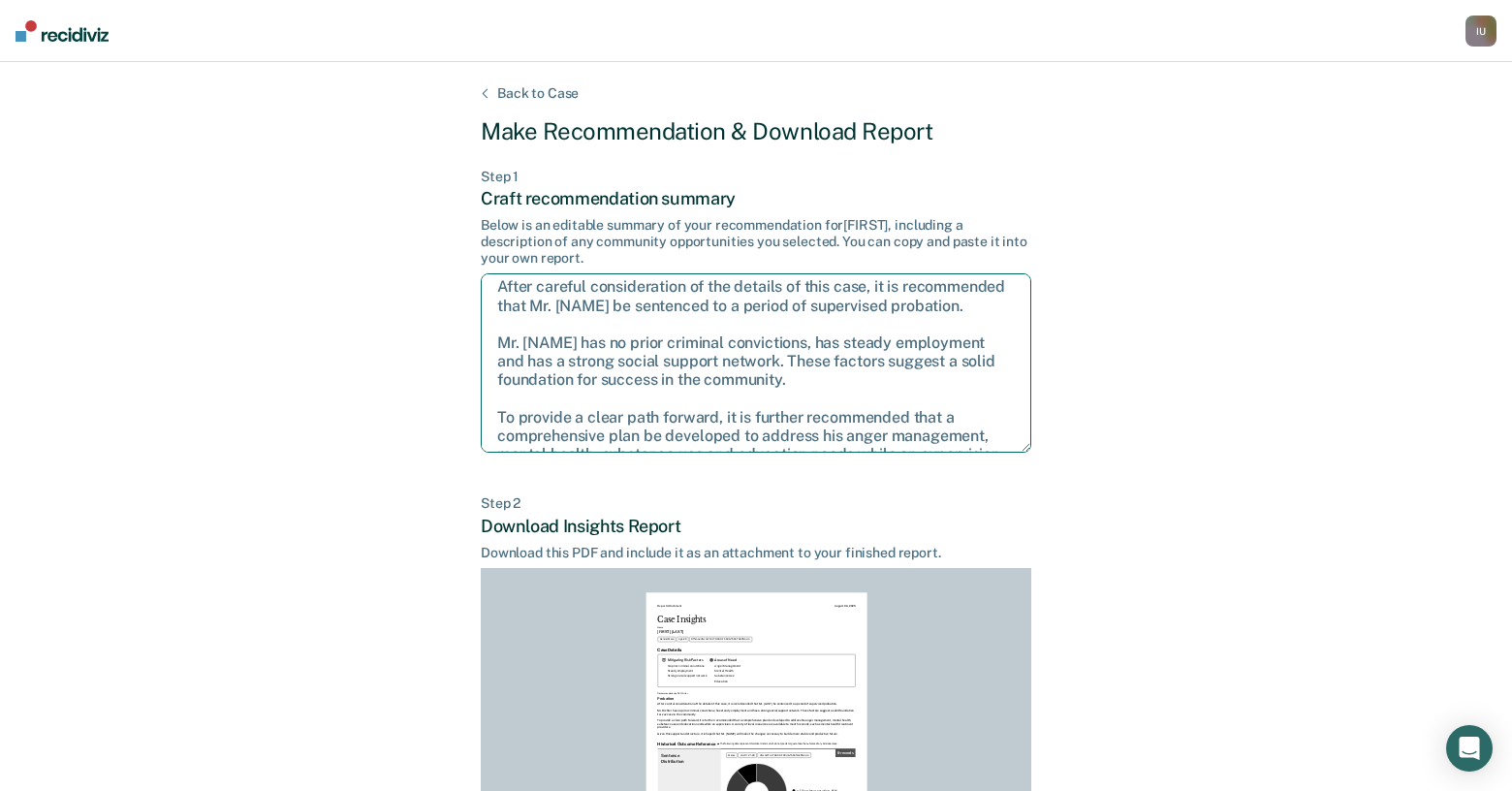 scroll, scrollTop: 0, scrollLeft: 0, axis: both 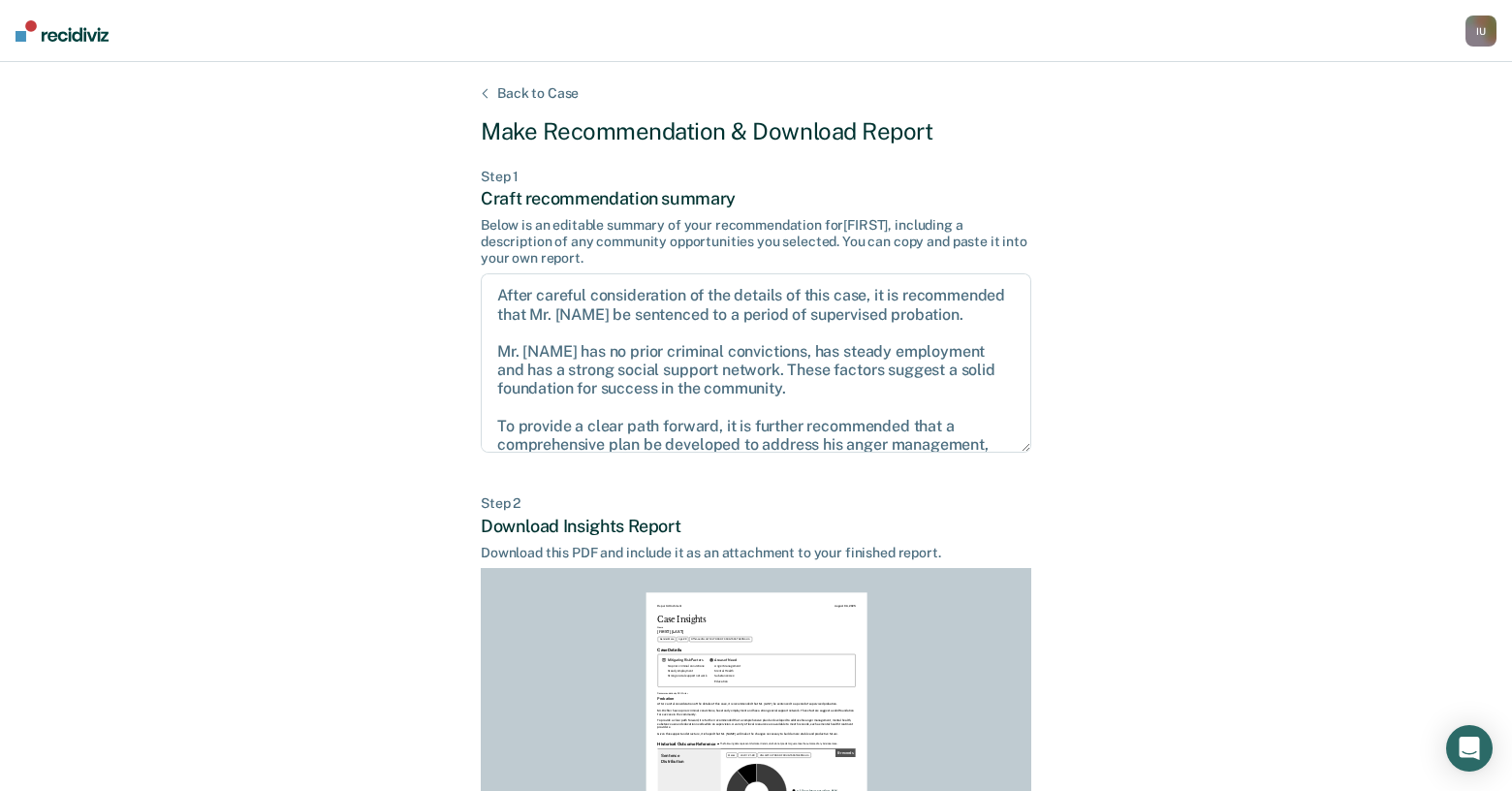 click on "Back to Case" at bounding box center (538, 93) 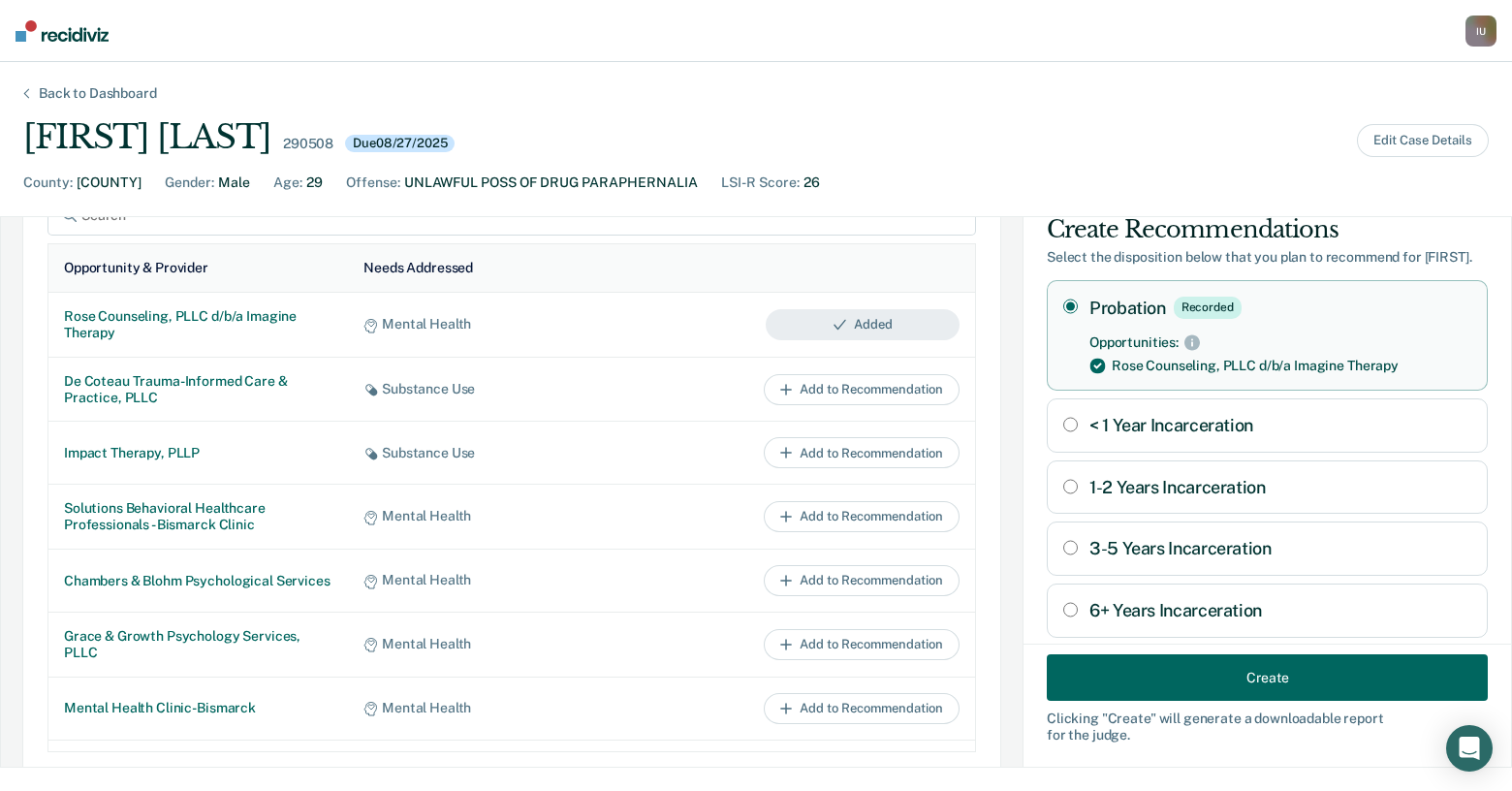 scroll, scrollTop: 183, scrollLeft: 0, axis: vertical 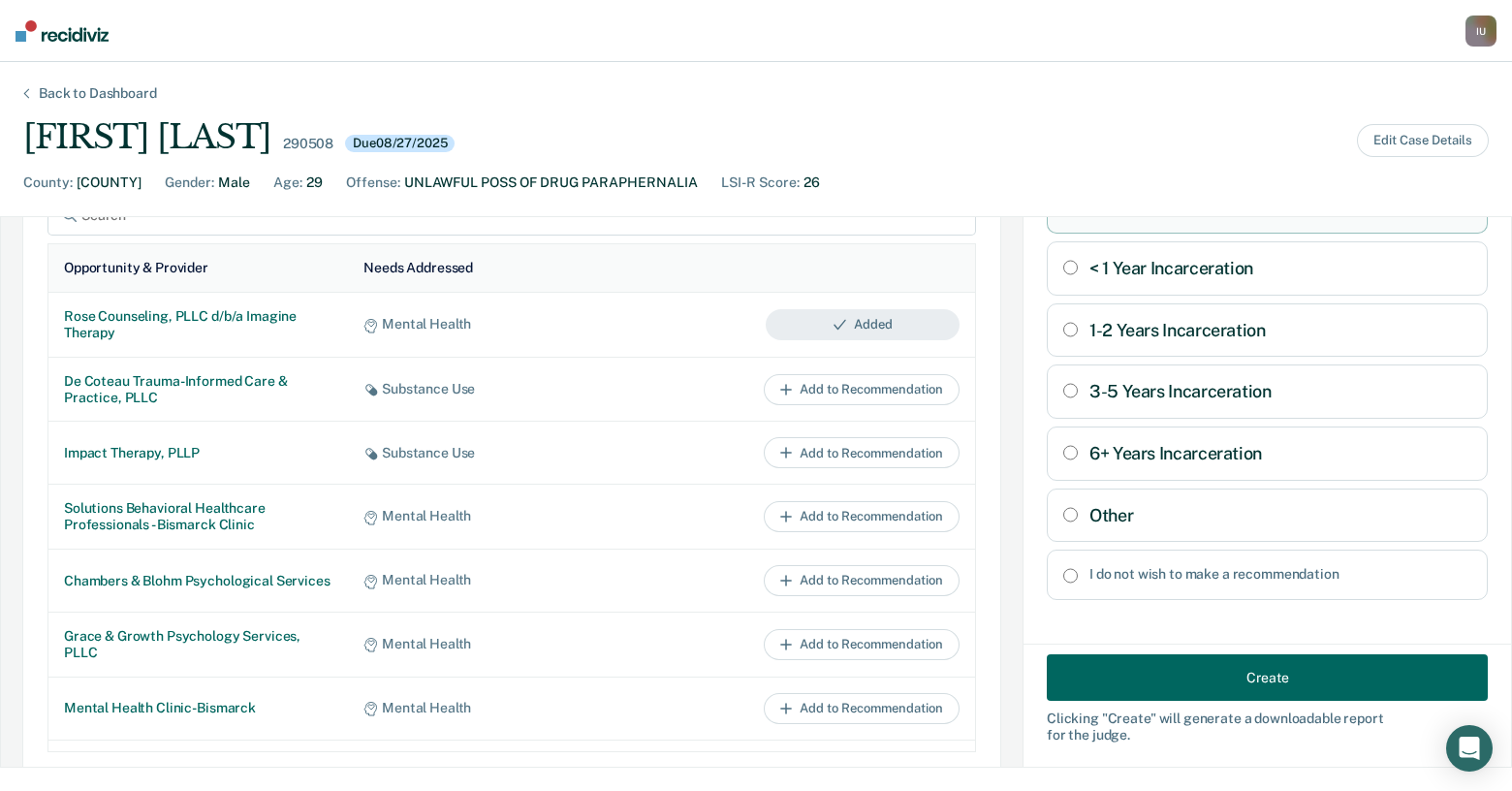 click on "I do not wish to make a recommendation" at bounding box center (1280, 574) 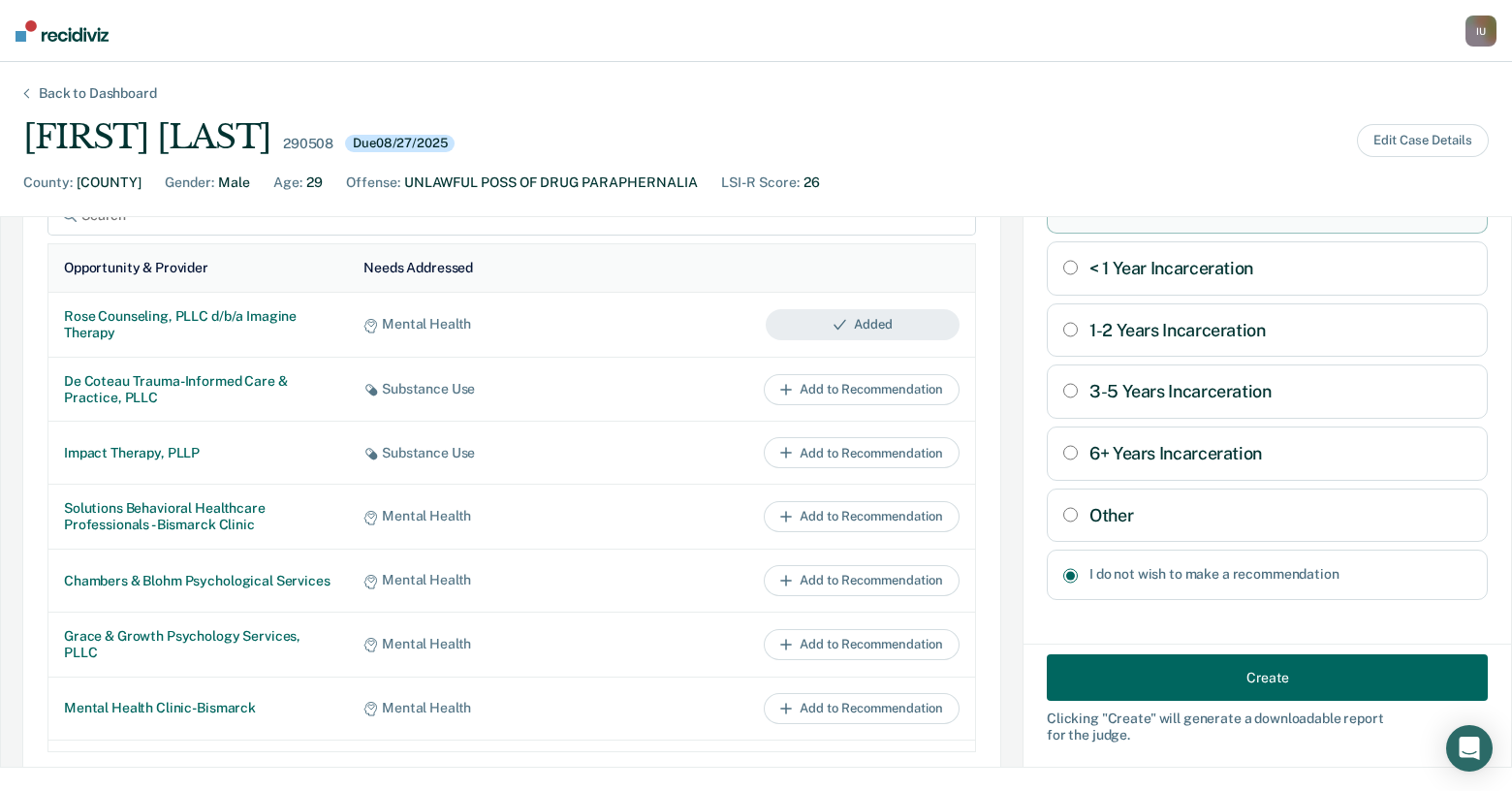 scroll, scrollTop: 128, scrollLeft: 0, axis: vertical 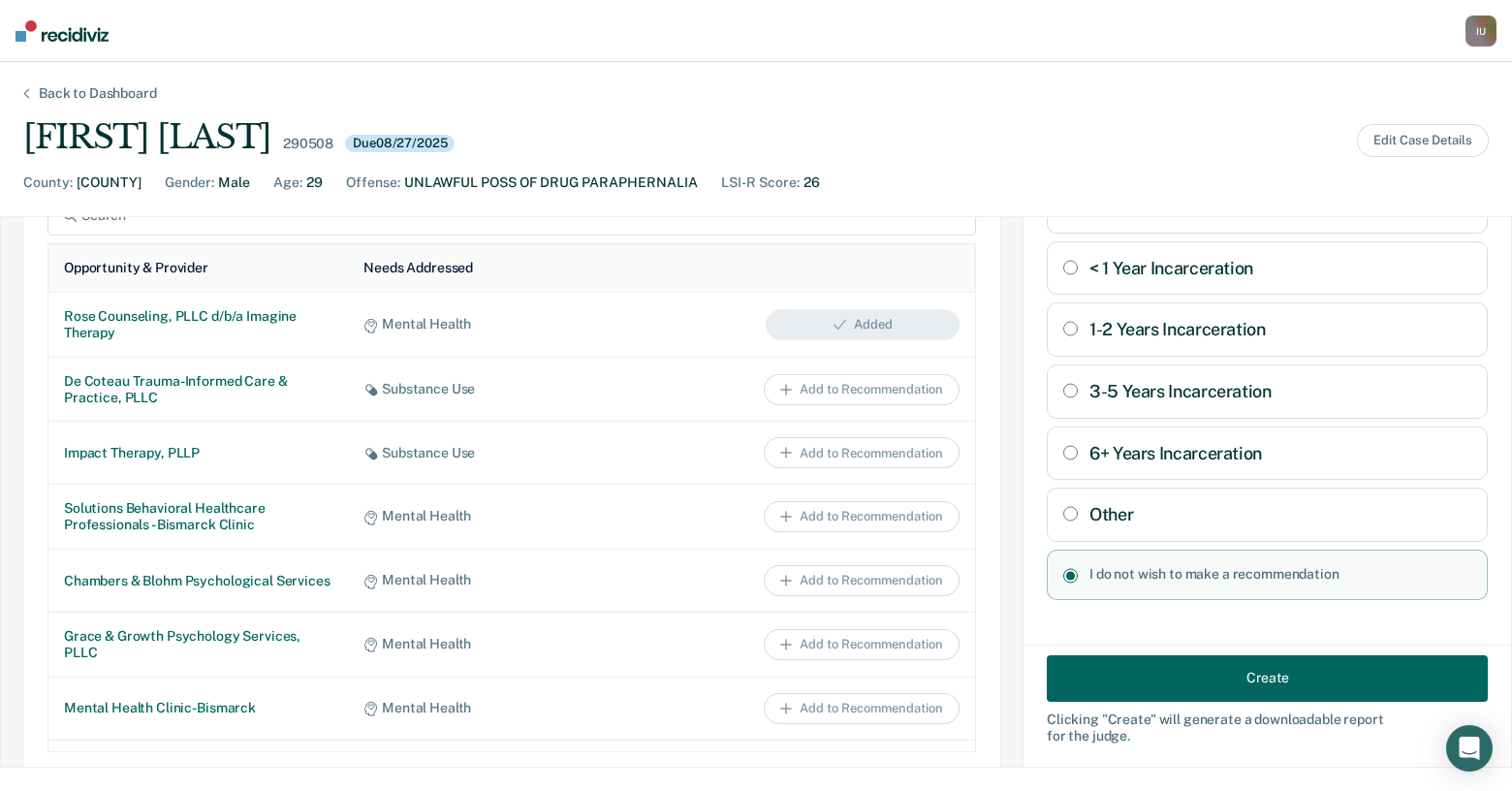 click on "Create" at bounding box center (1267, 678) 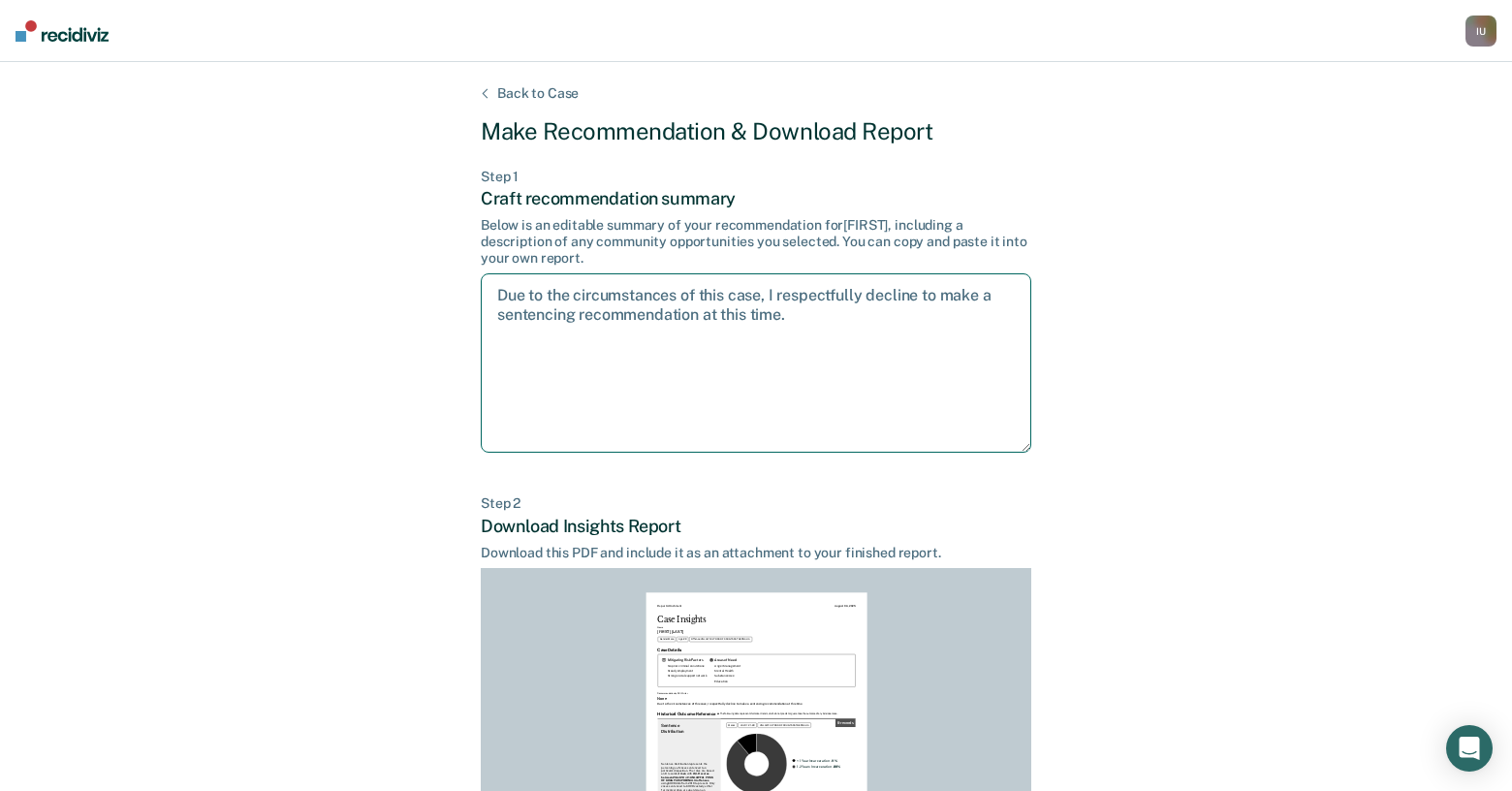 click on "Due to the circumstances of this case, I respectfully decline to make a sentencing recommendation at this time." at bounding box center (756, 363) 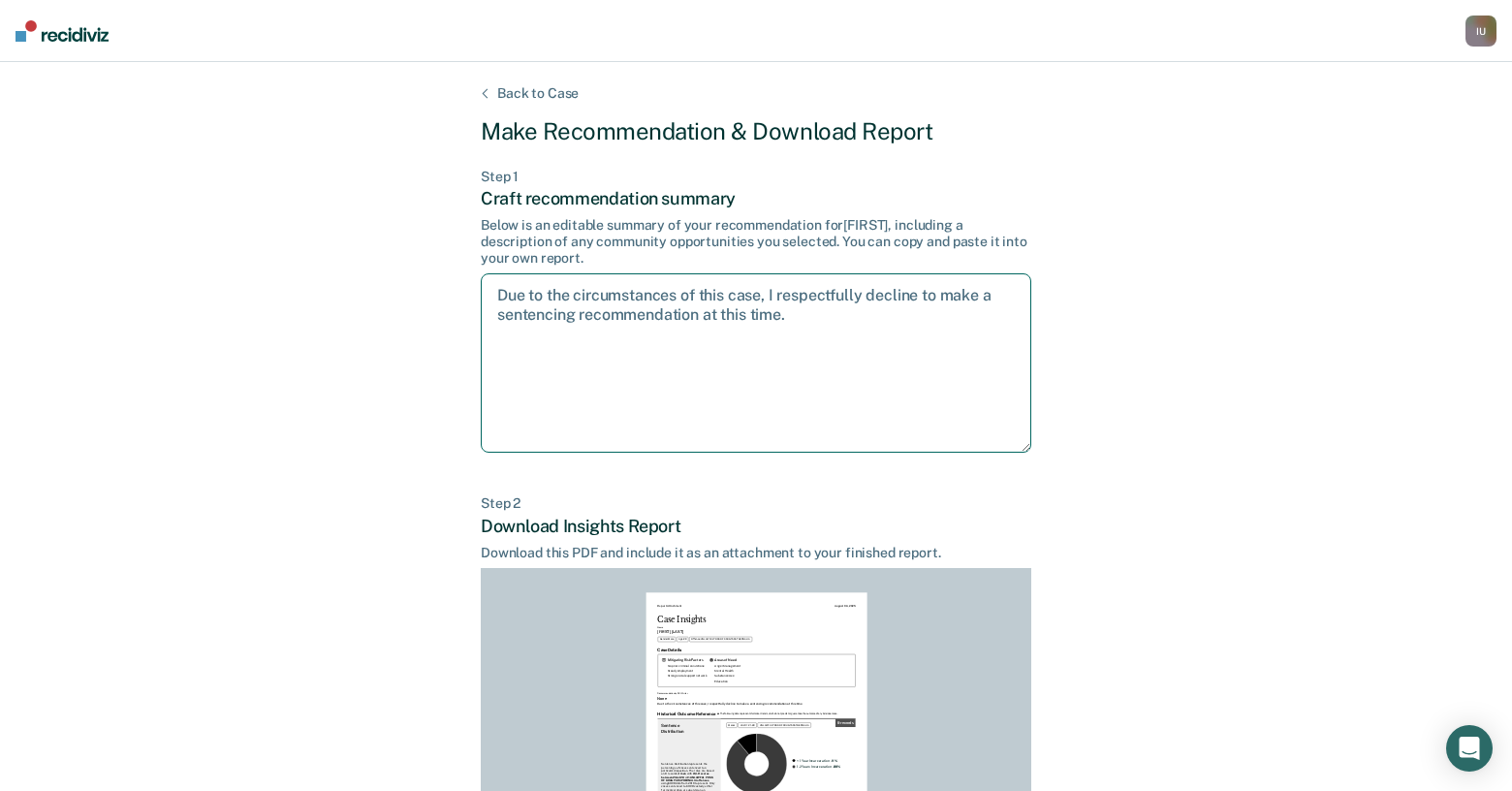 click on "Due to the circumstances of this case, I respectfully decline to make a sentencing recommendation at this time." at bounding box center (756, 363) 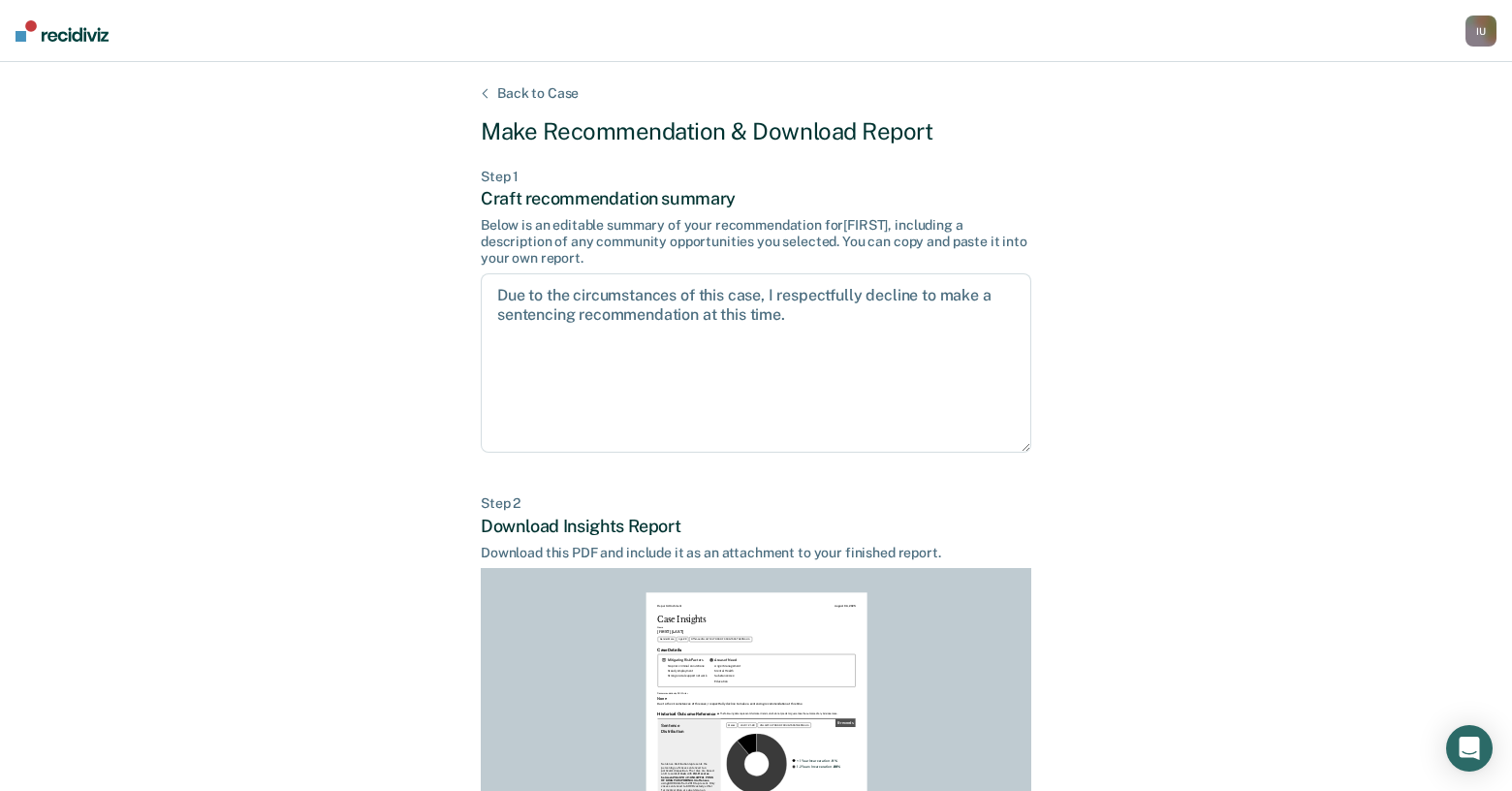 click on "Back to Case" at bounding box center (538, 93) 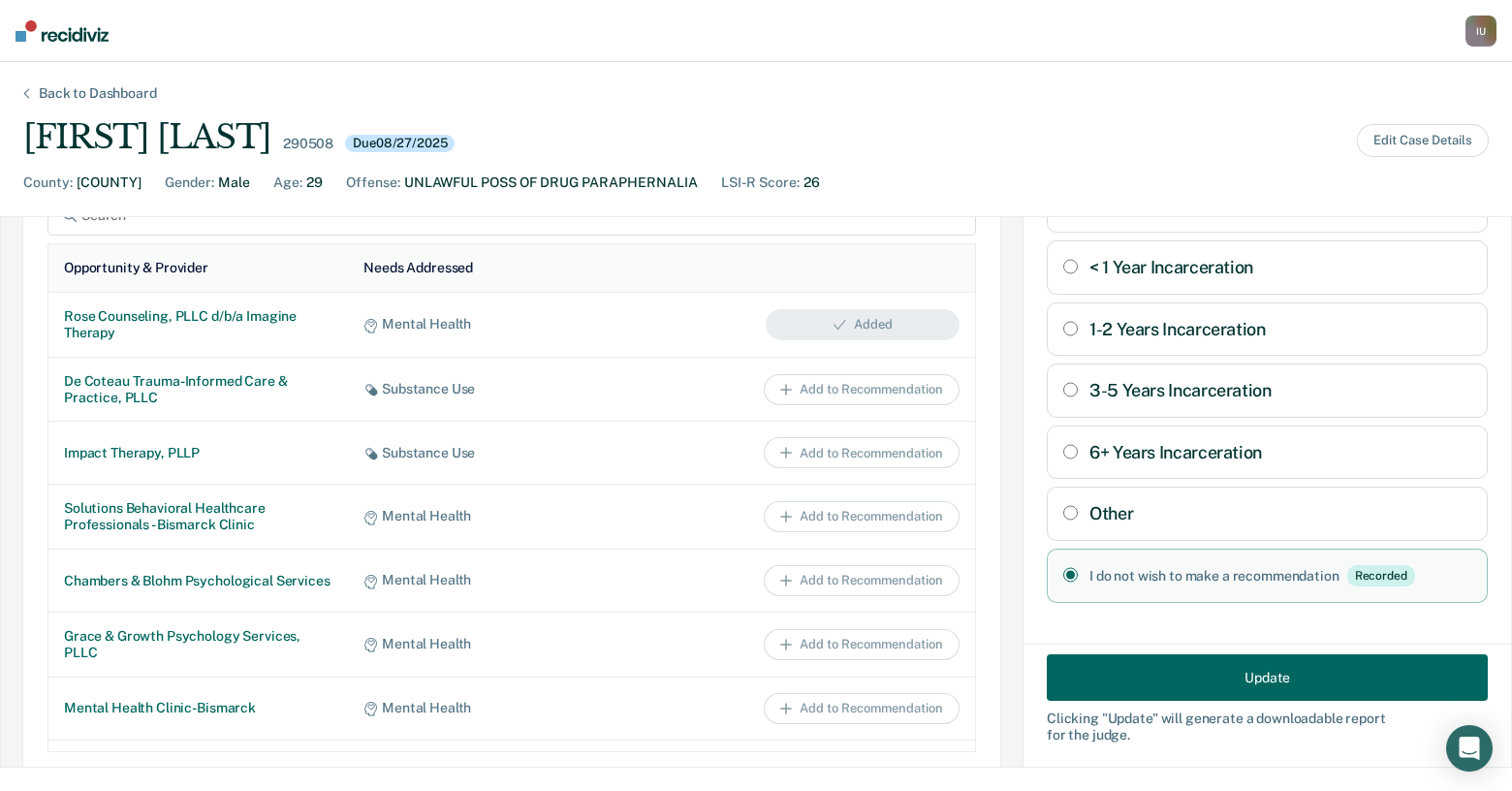 click on "6+ Years Incarceration" at bounding box center [1280, 453] 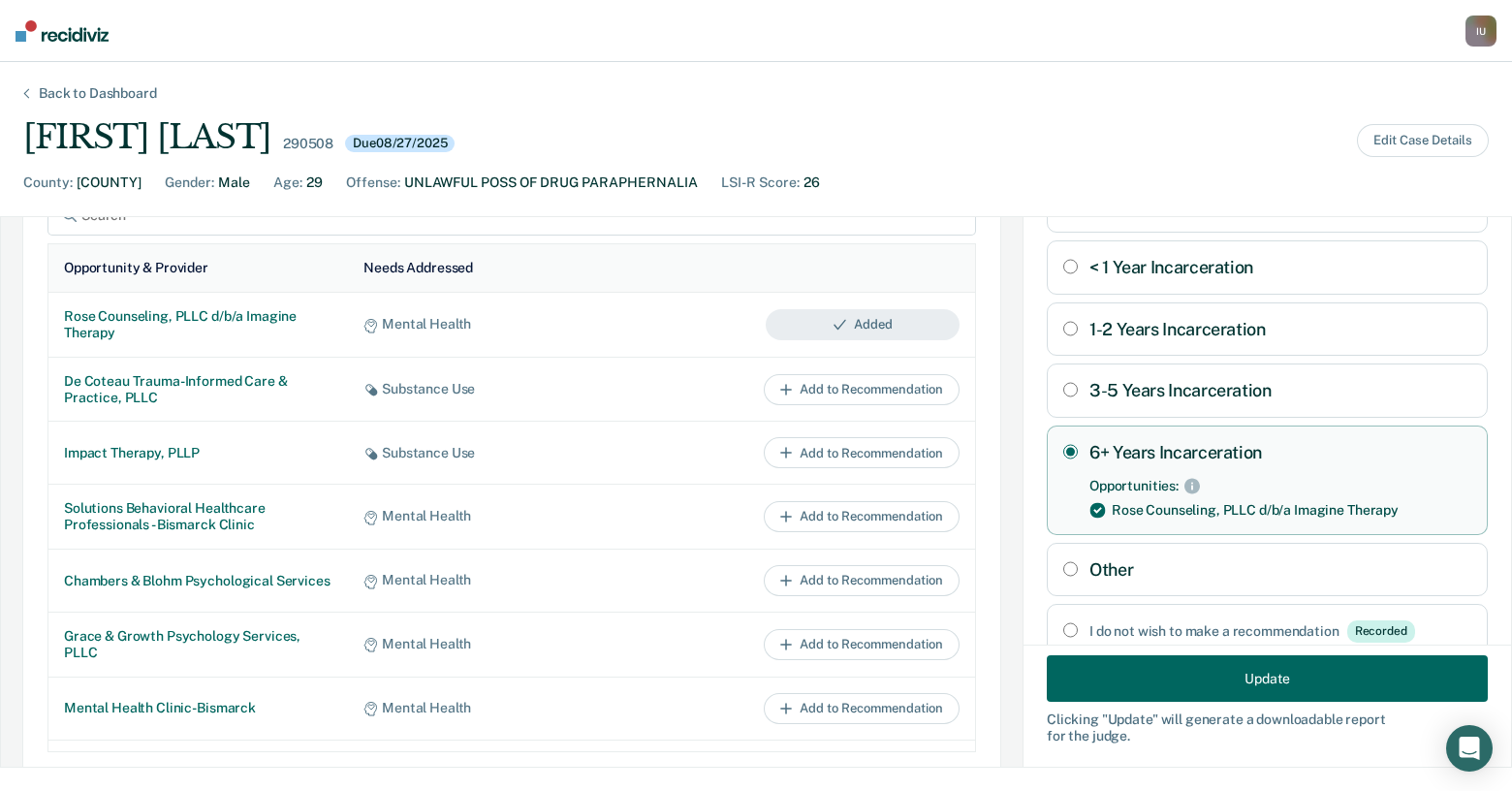 click on "Update" at bounding box center [1267, 678] 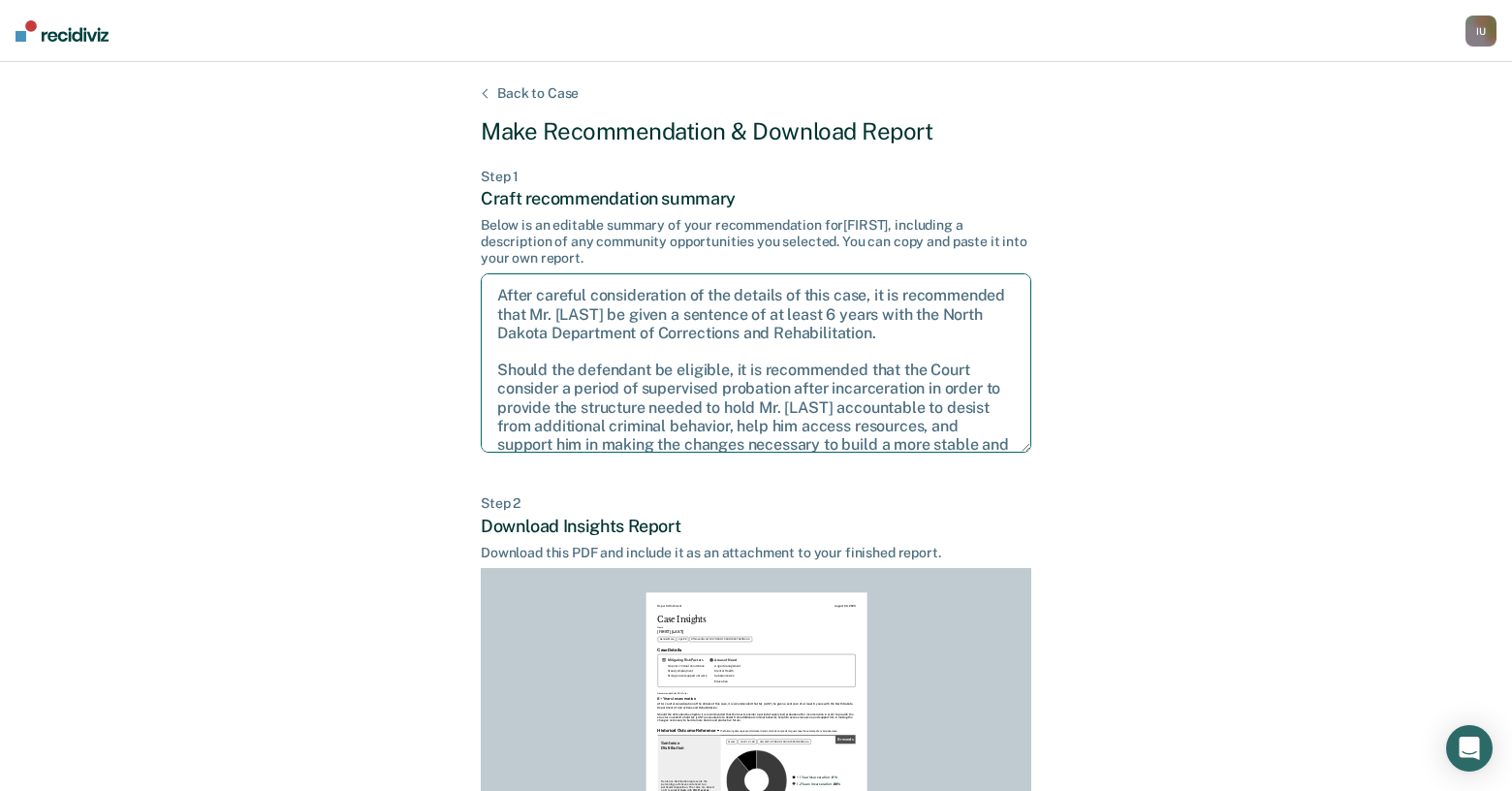 click on "After careful consideration of the details of this case, it is recommended that Mr. [LAST] be given a sentence of at least 6 years with the North Dakota Department of Corrections and Rehabilitation.
Should the defendant be eligible, it is recommended that the Court consider a period of supervised probation after incarceration in order to provide the structure needed to hold Mr. [LAST] accountable to desist from additional criminal behavior, help him access resources, and support him in making the changes necessary to build a more stable and productive future." at bounding box center (756, 363) 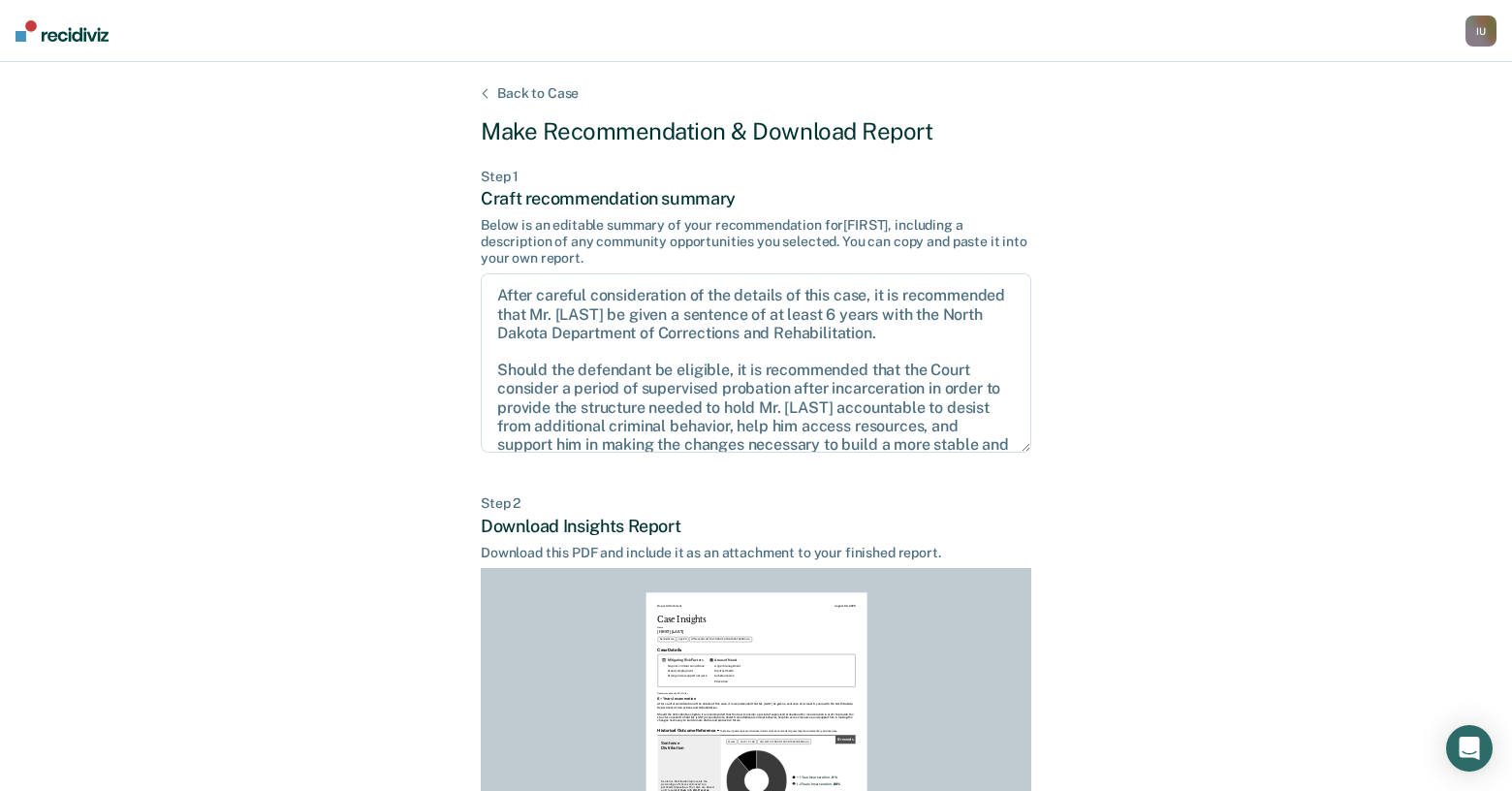 click on "Back to Case" at bounding box center (538, 93) 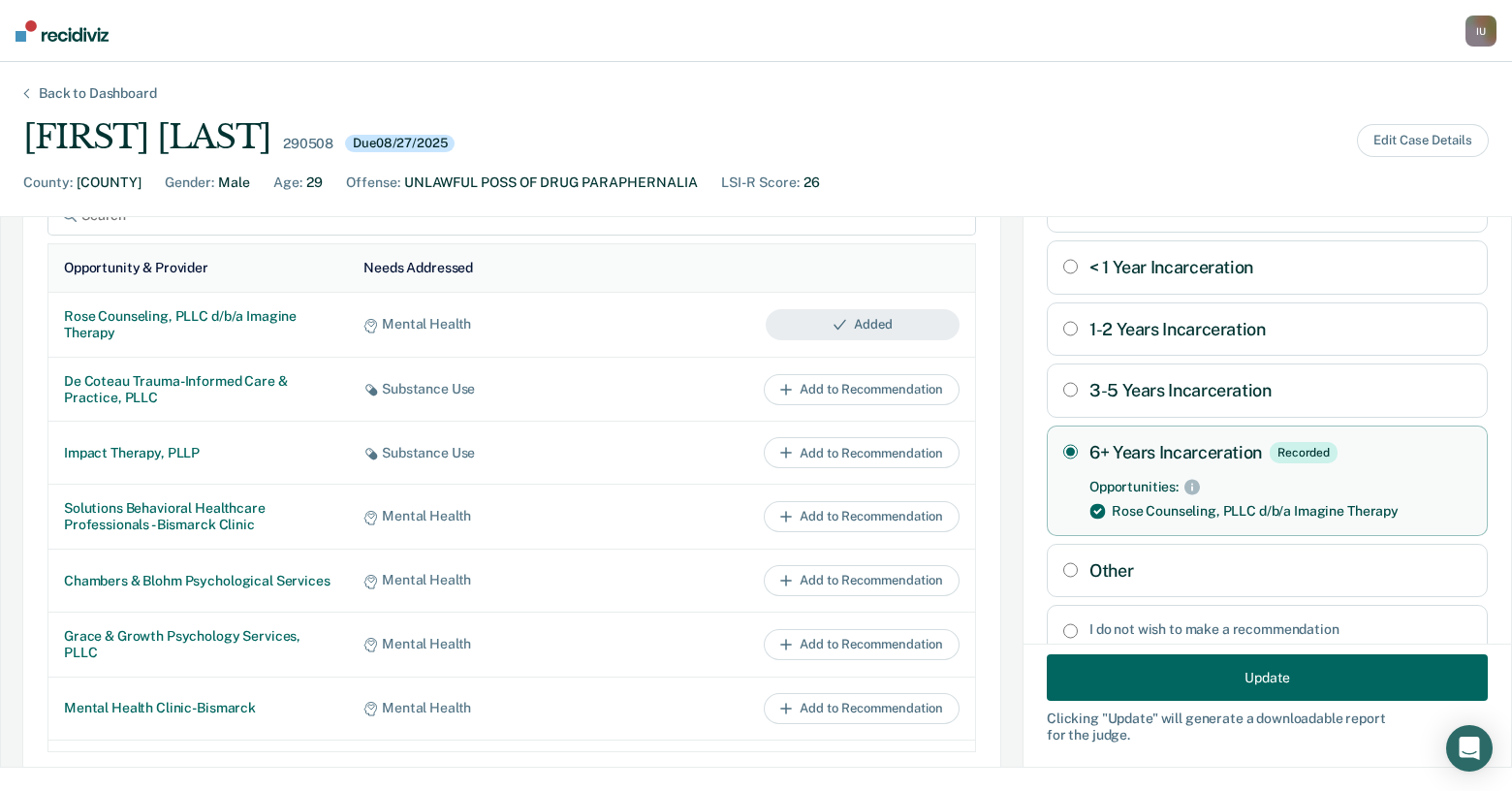 click on "I do not wish to make a recommendation" at bounding box center [1280, 629] 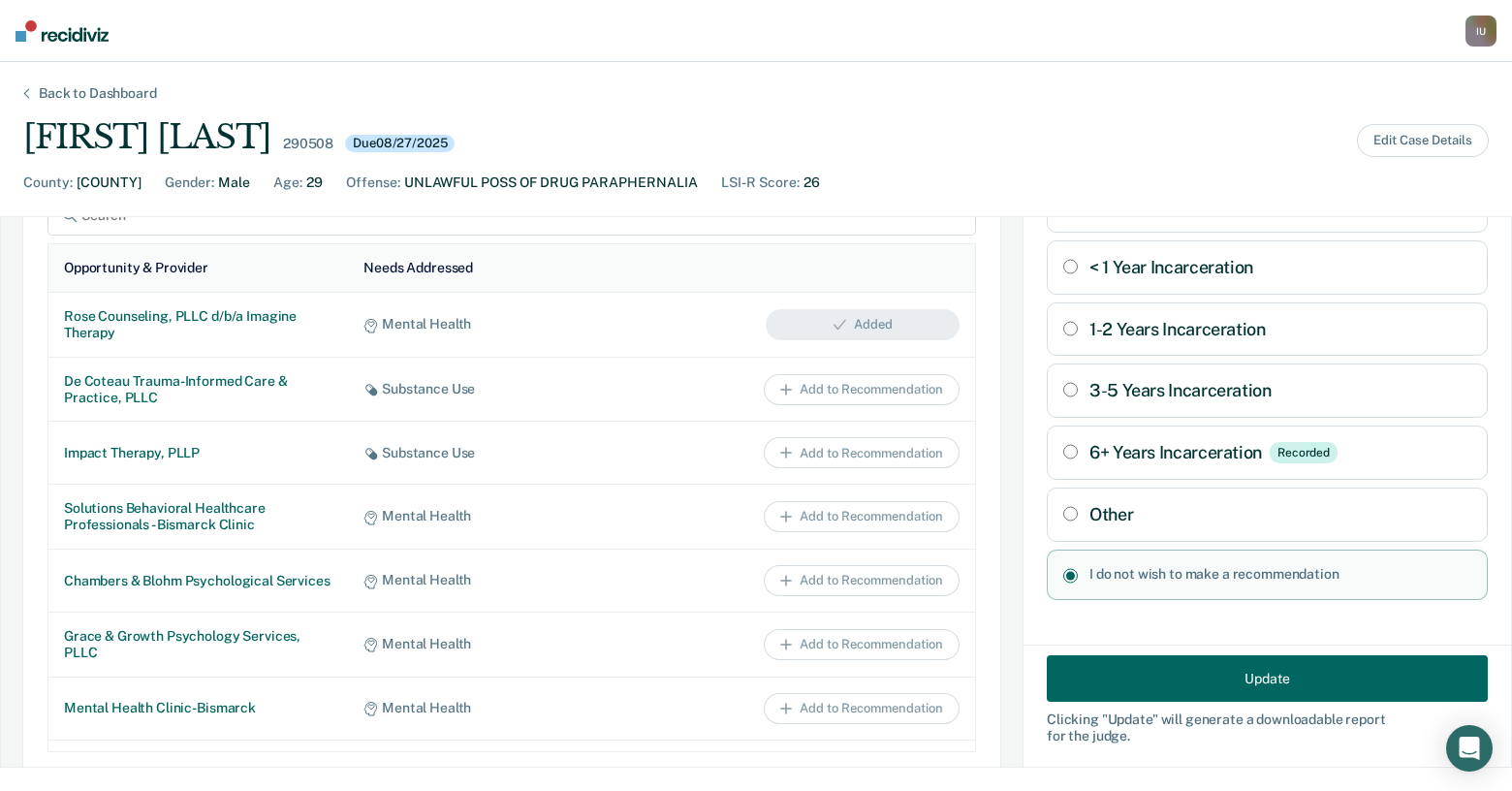 click on "Update" at bounding box center (1267, 678) 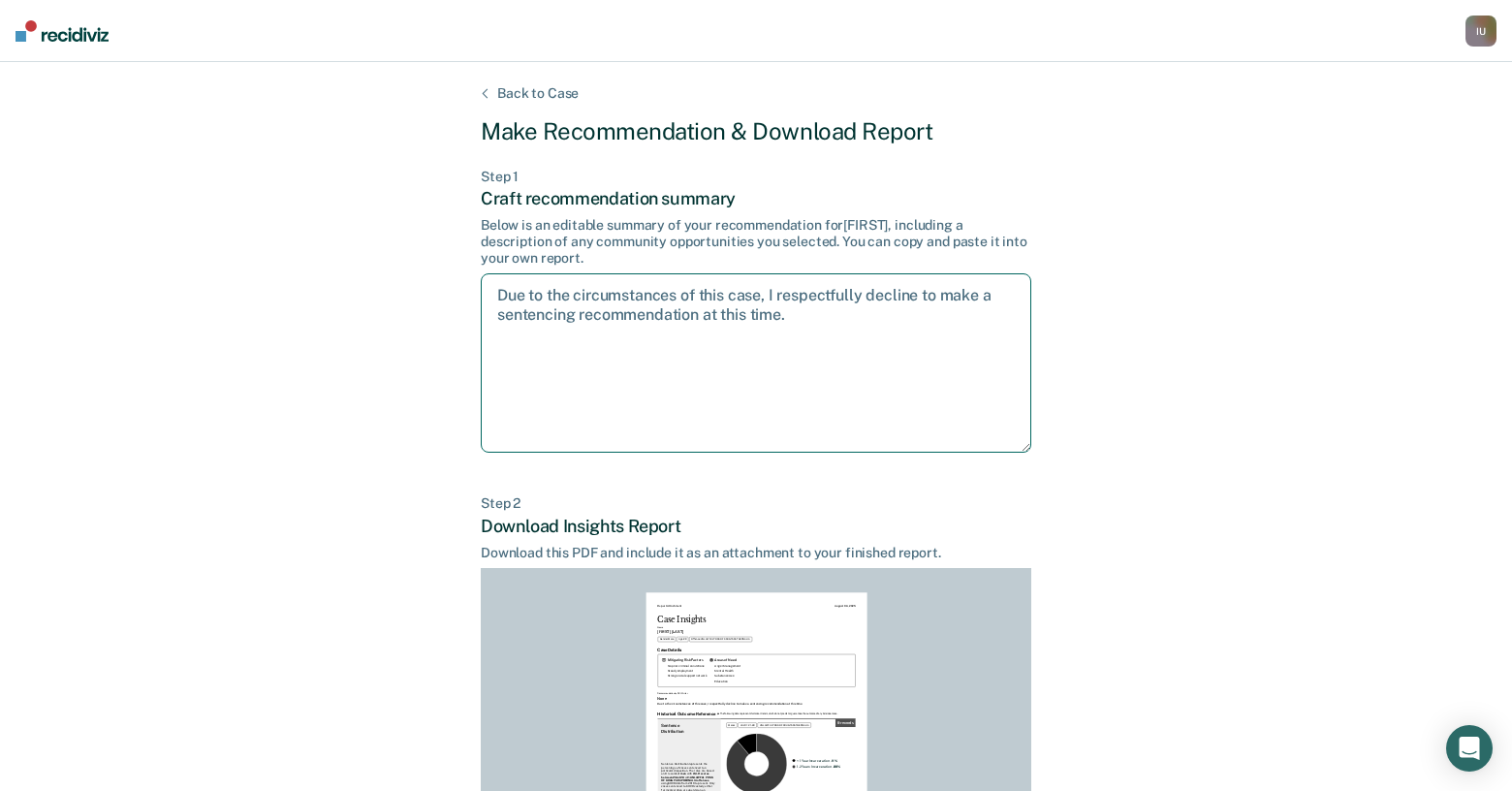 click on "Due to the circumstances of this case, I respectfully decline to make a sentencing recommendation at this time." at bounding box center (756, 363) 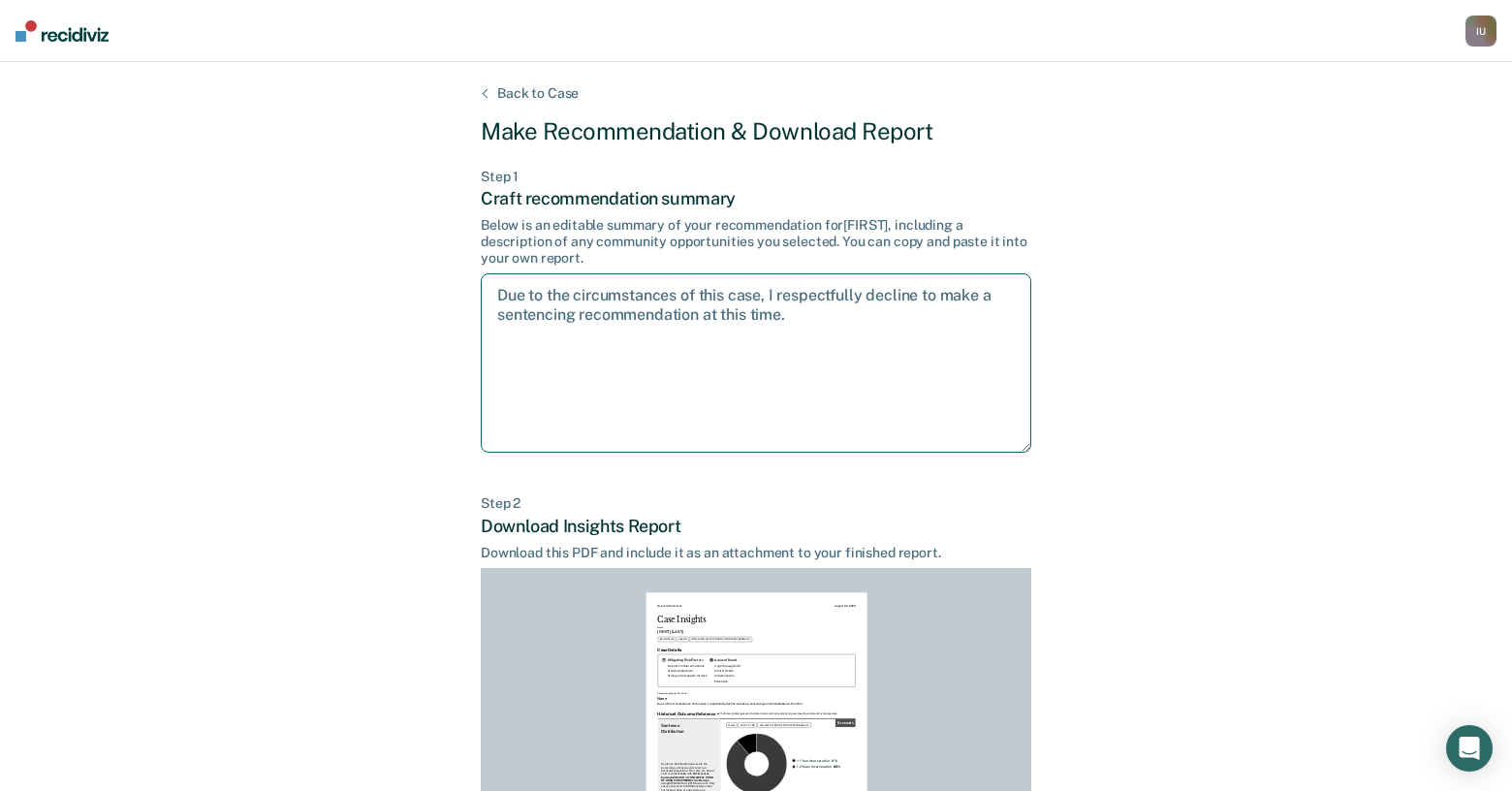 drag, startPoint x: 829, startPoint y: 326, endPoint x: 519, endPoint y: 261, distance: 316.74122 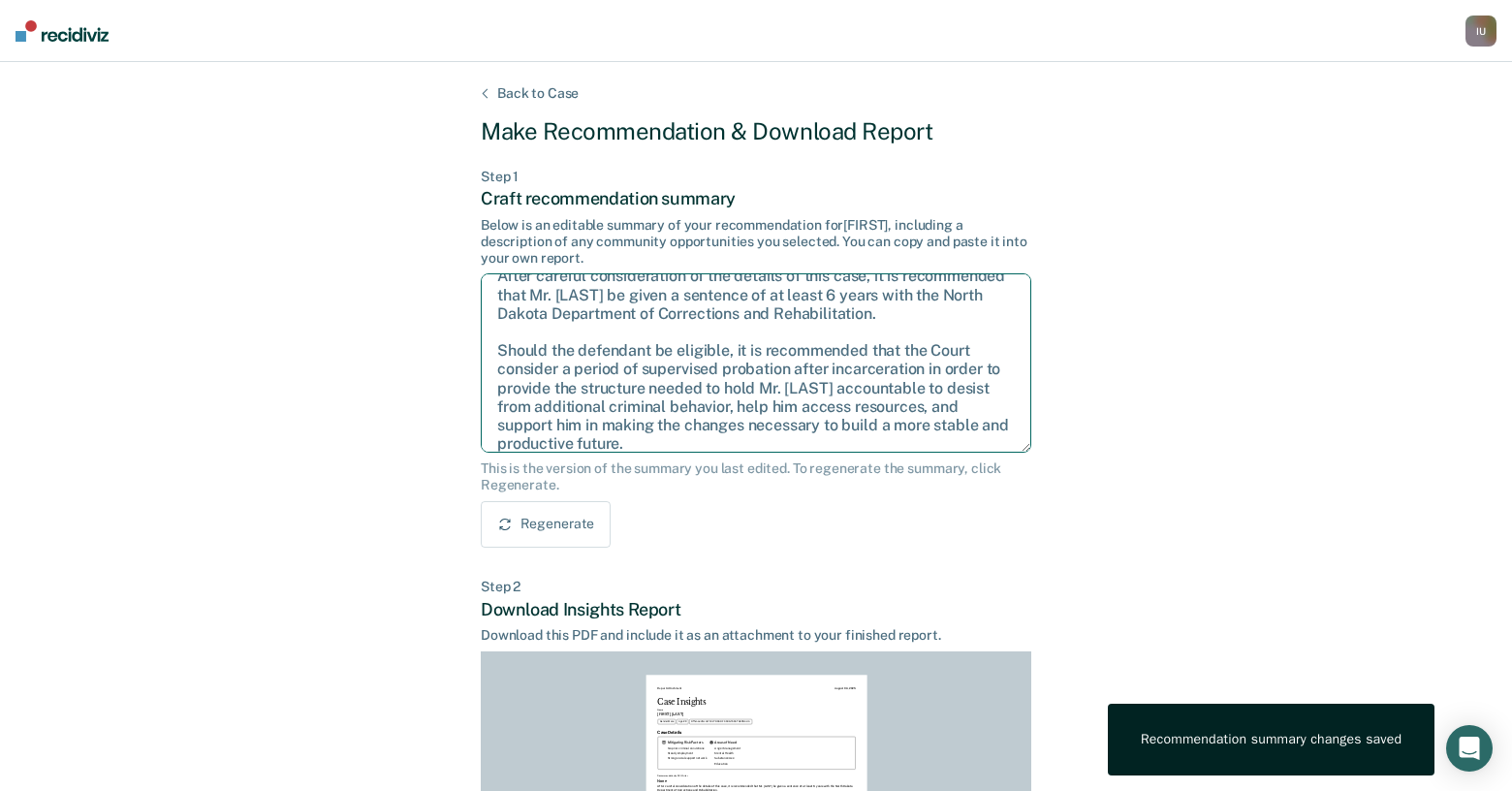 scroll, scrollTop: 0, scrollLeft: 0, axis: both 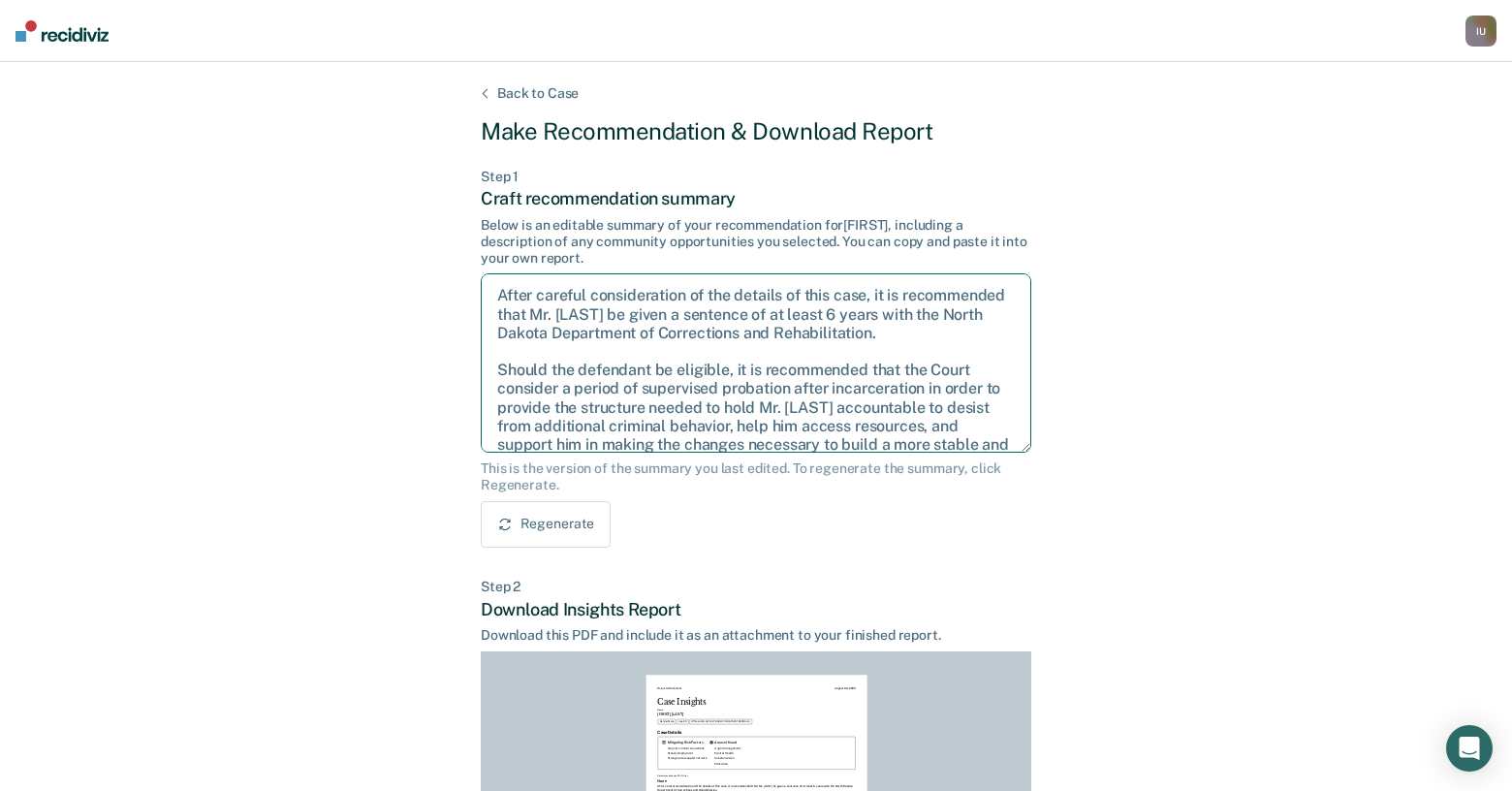 drag, startPoint x: 831, startPoint y: 309, endPoint x: 890, endPoint y: 339, distance: 66.18912 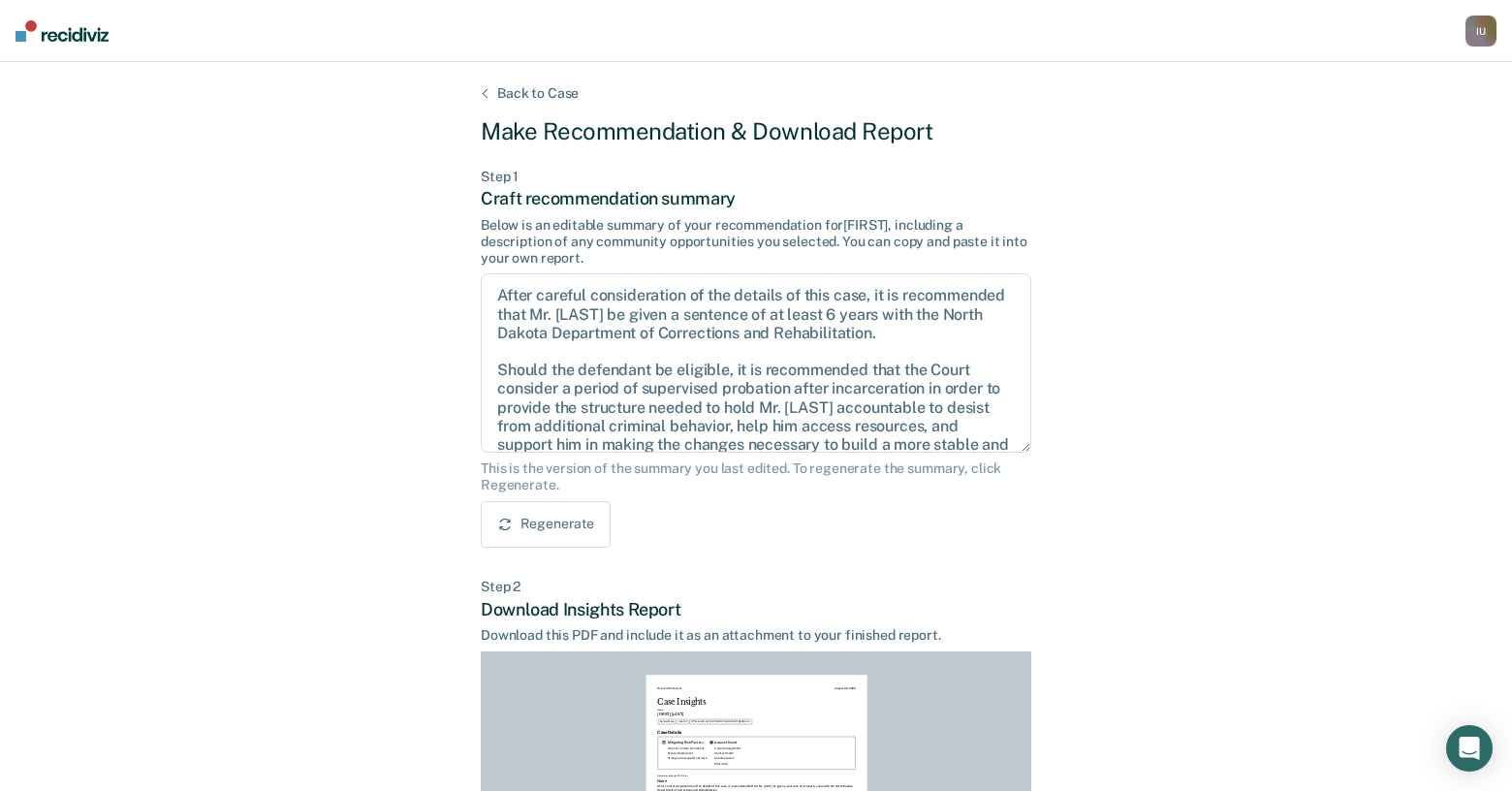 click on "Back to Case" at bounding box center (538, 93) 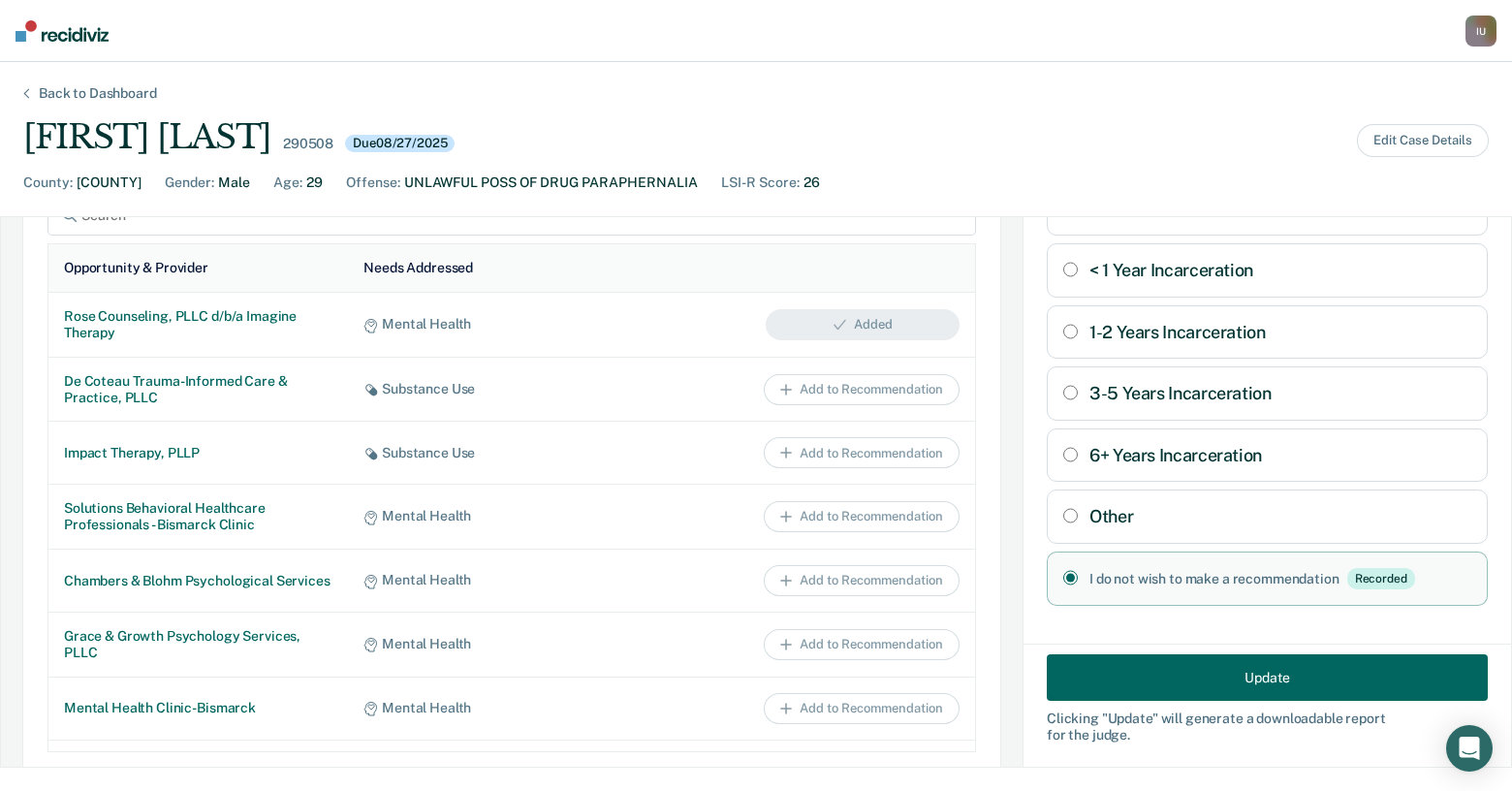scroll, scrollTop: 131, scrollLeft: 0, axis: vertical 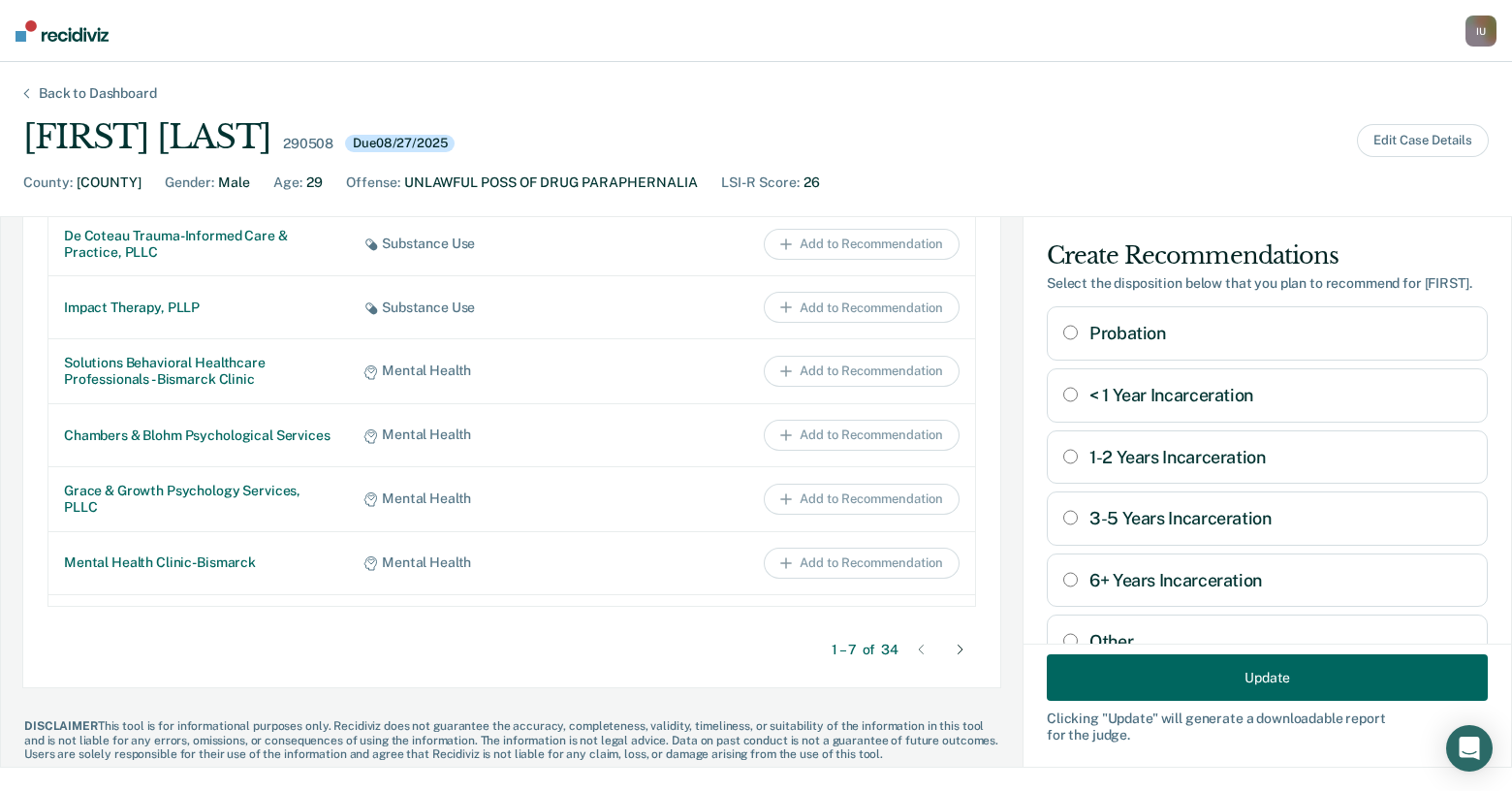 click on "< 1 Year Incarceration" at bounding box center (1070, 395) 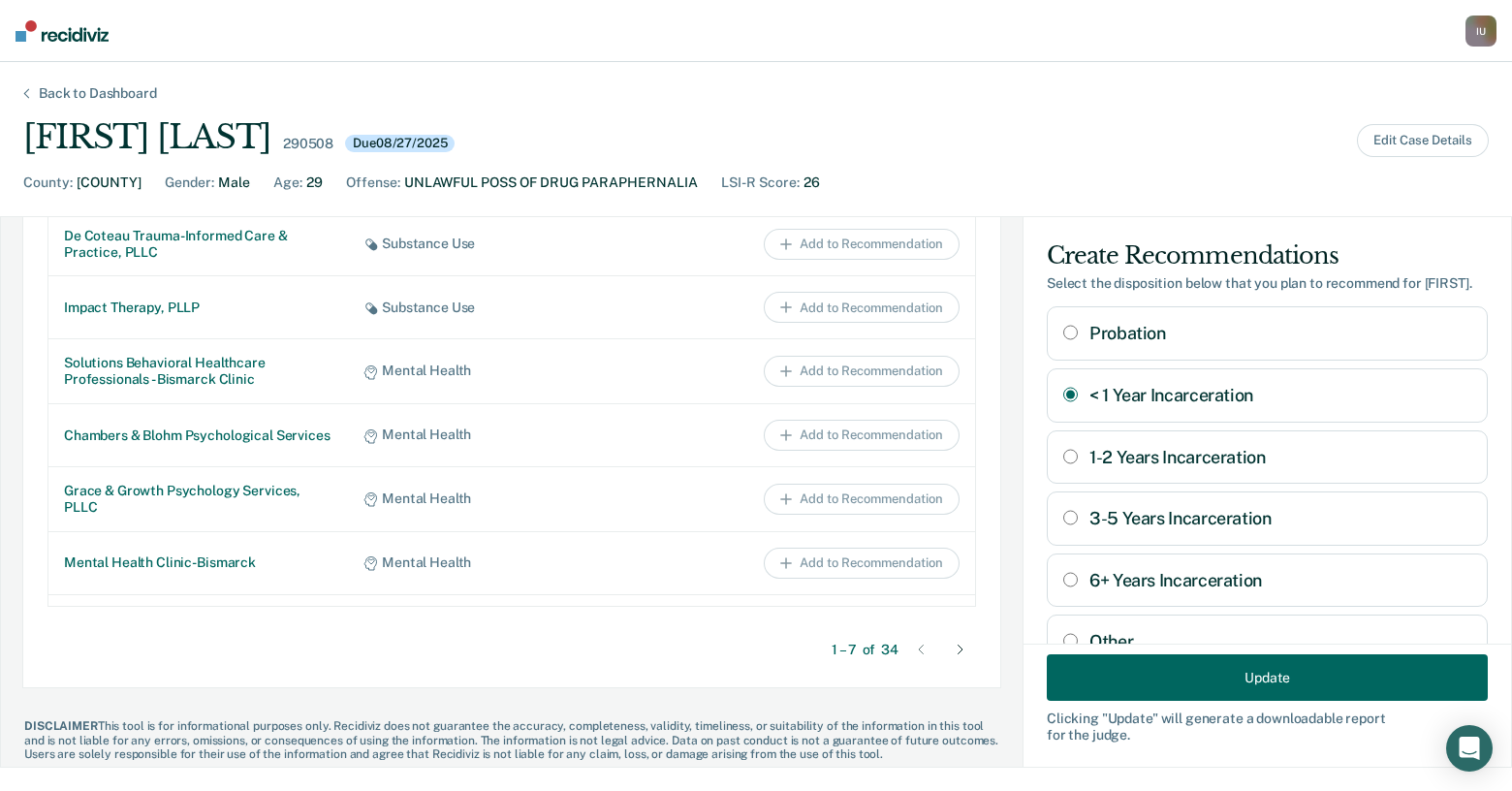 radio on "false" 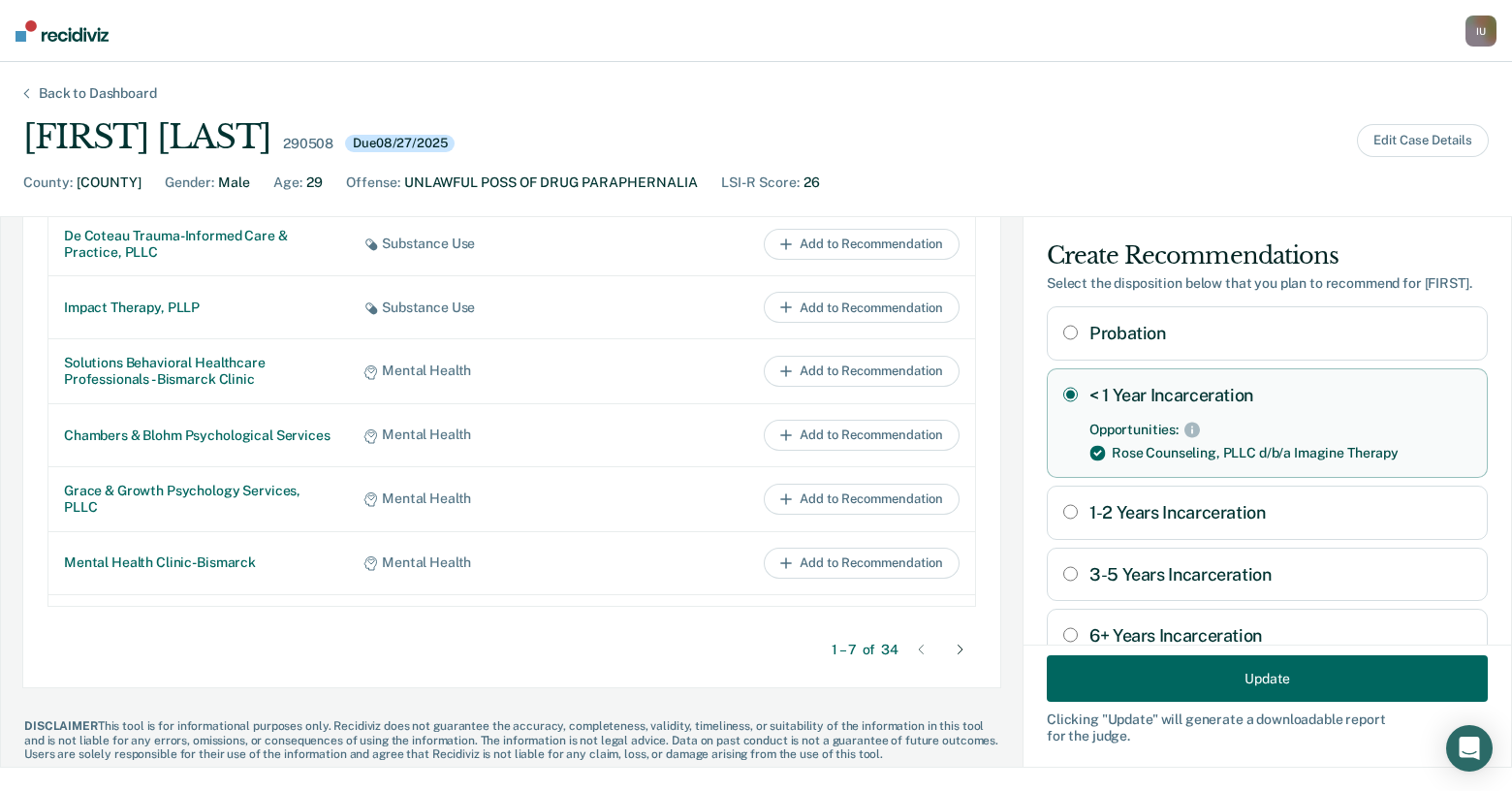 click on "Probation" at bounding box center [1070, 332] 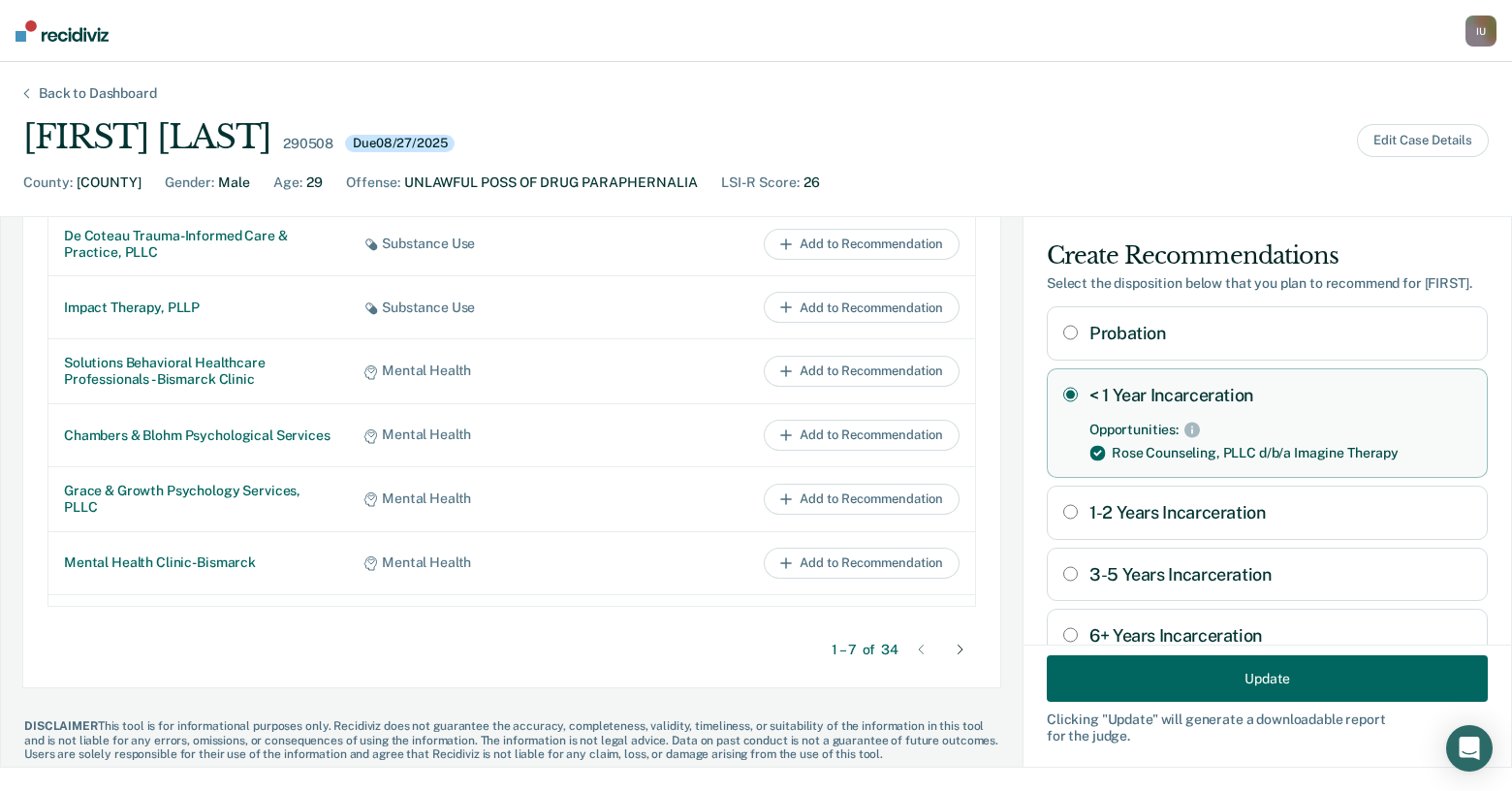 radio on "true" 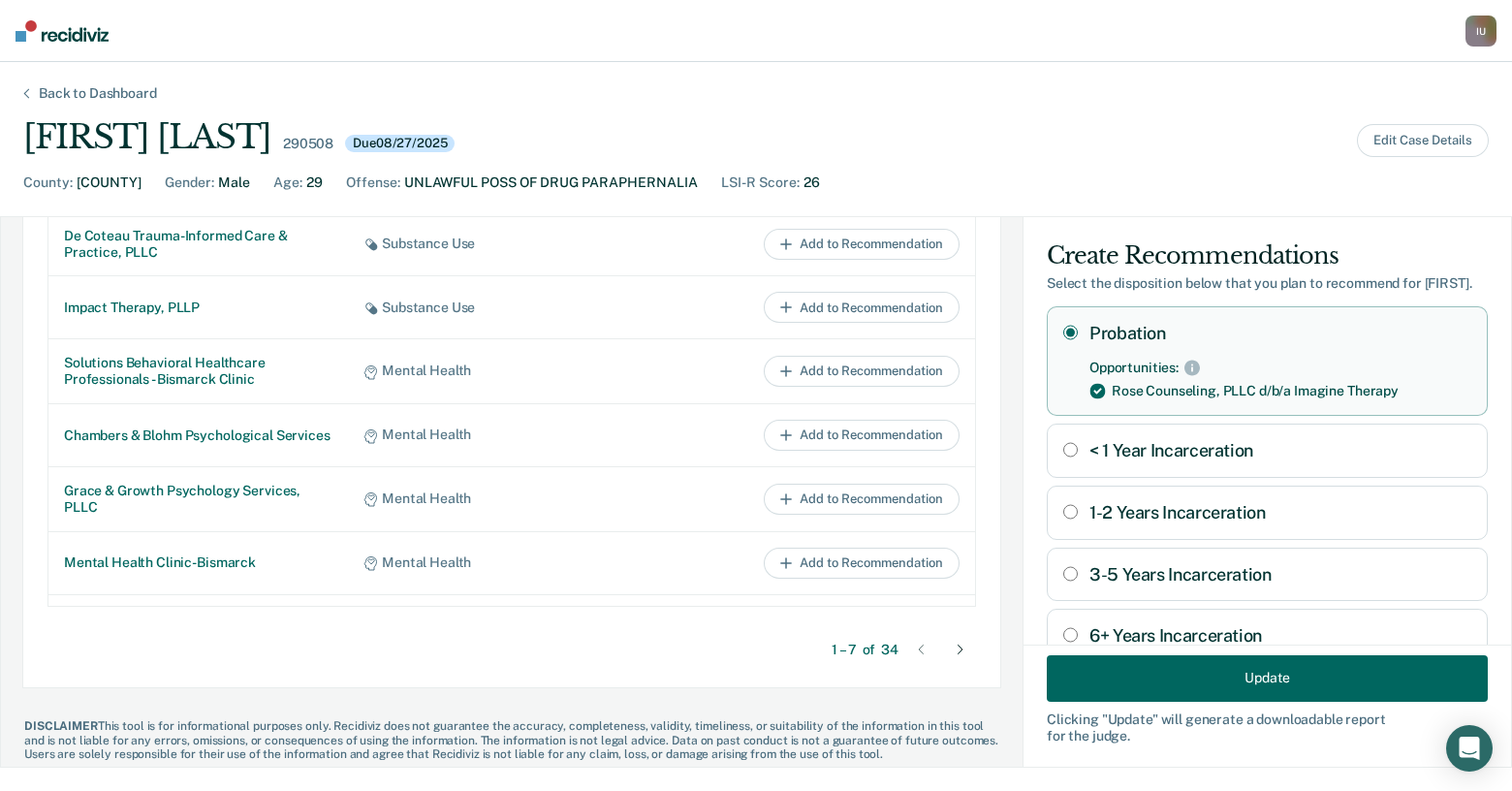 click on "< 1 Year Incarceration" at bounding box center [1070, 450] 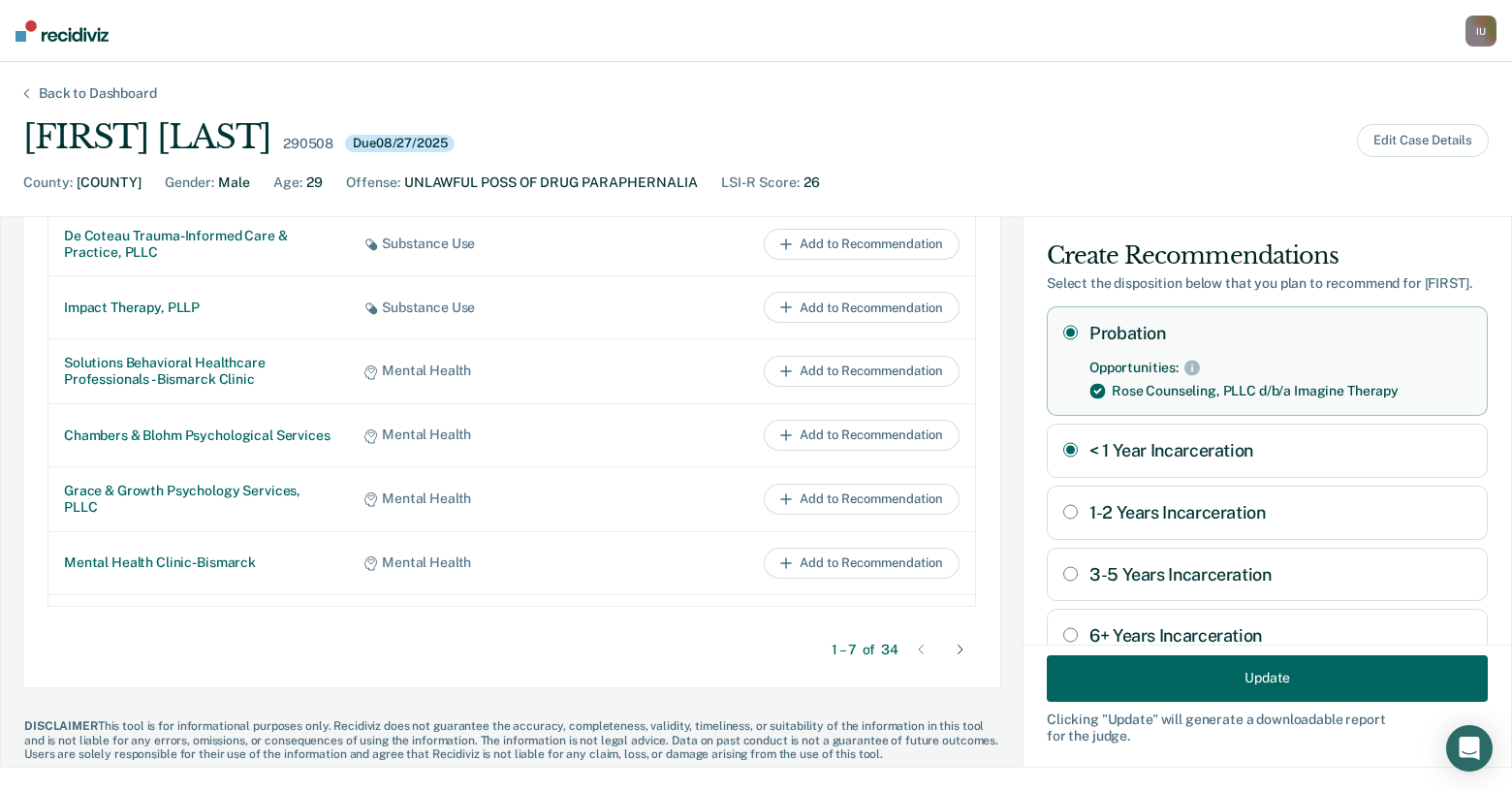 radio on "false" 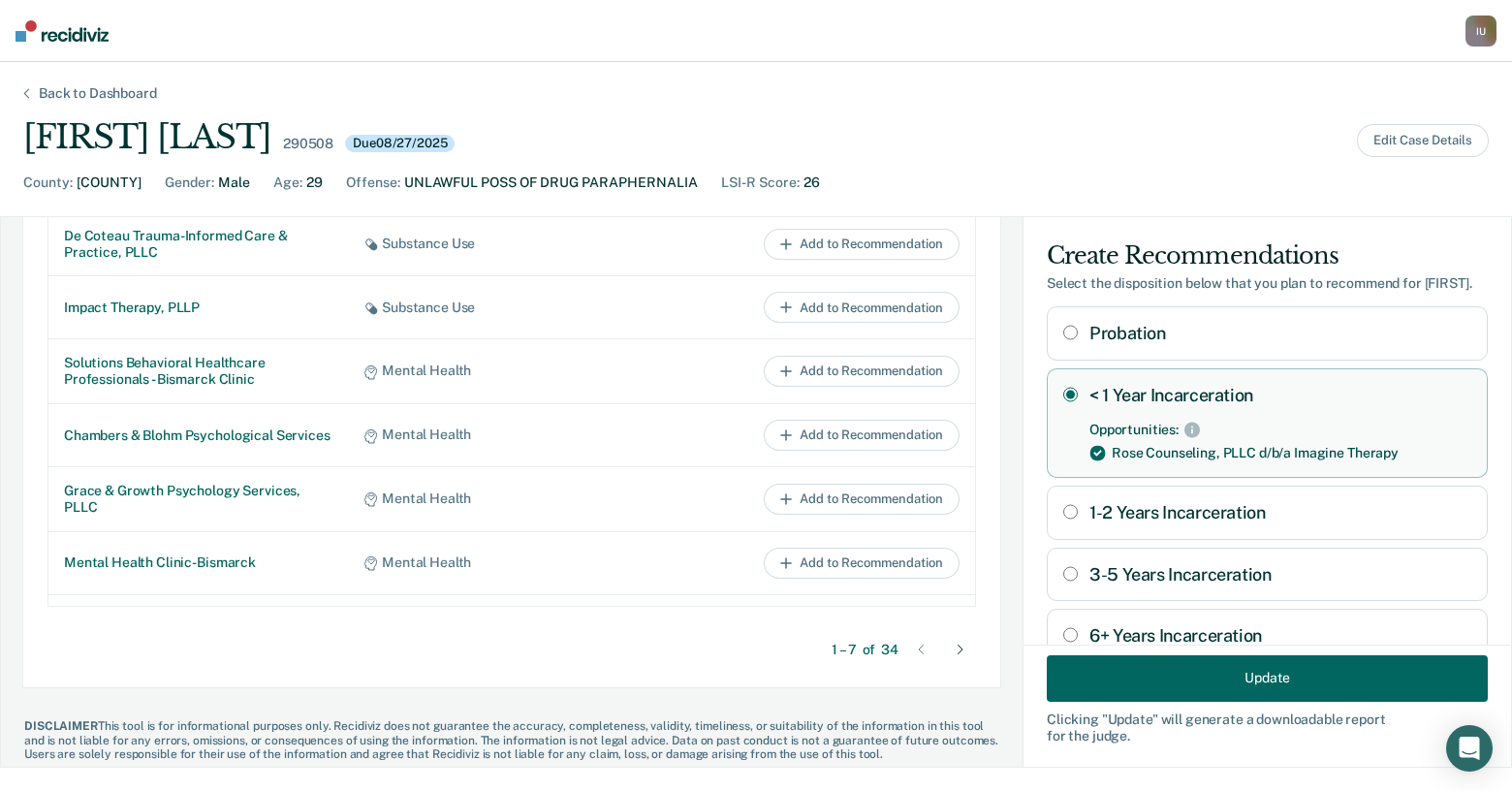 click on "Update" at bounding box center (1267, 678) 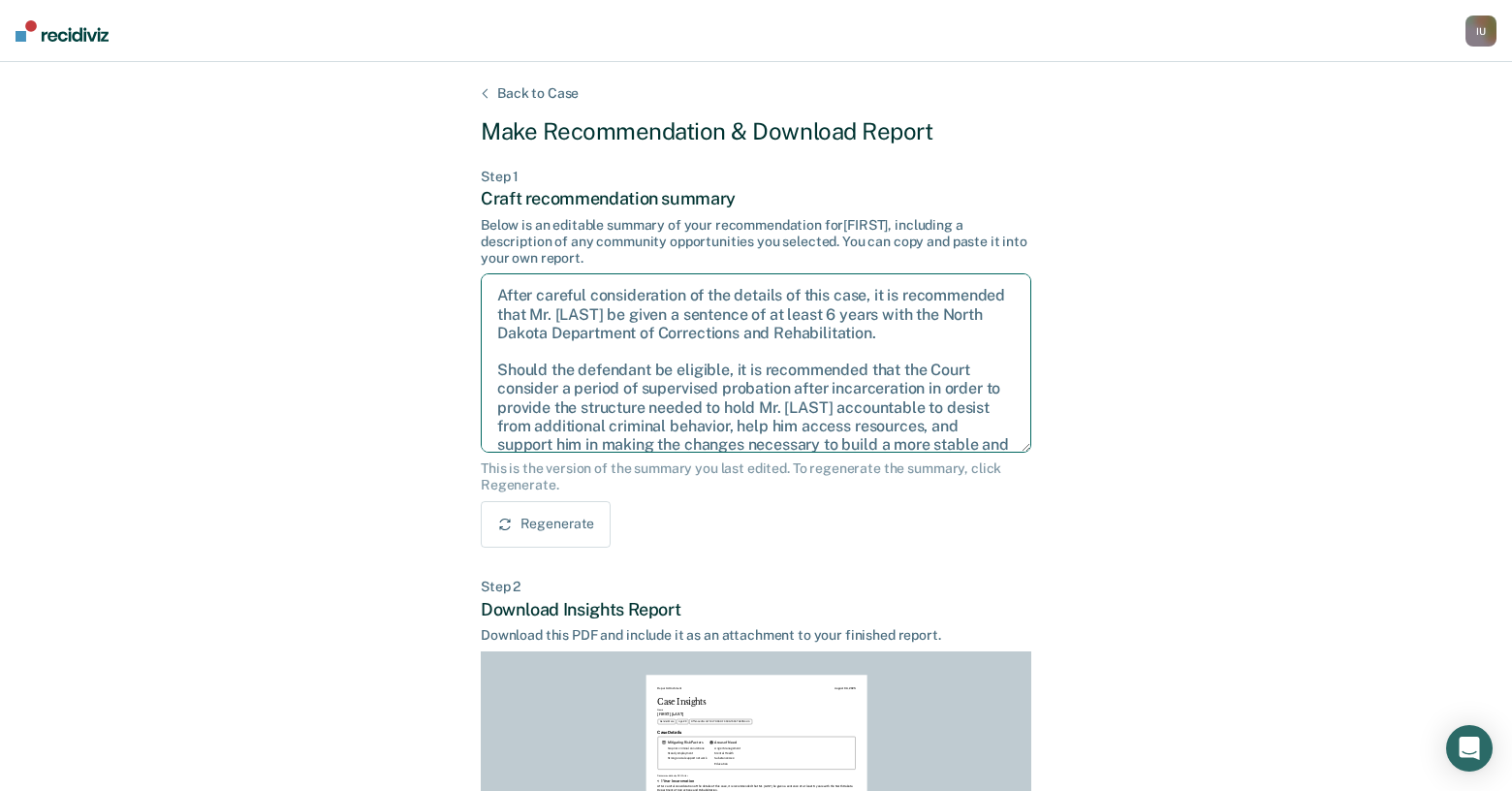 click on "After careful consideration of the details of this case, it is recommended that Mr. [LAST] be given a sentence of at least 6 years with the North Dakota Department of Corrections and Rehabilitation.
Should the defendant be eligible, it is recommended that the Court consider a period of supervised probation after incarceration in order to provide the structure needed to hold Mr. [LAST] accountable to desist from additional criminal behavior, help him access resources, and support him in making the changes necessary to build a more stable and productive future." at bounding box center [756, 363] 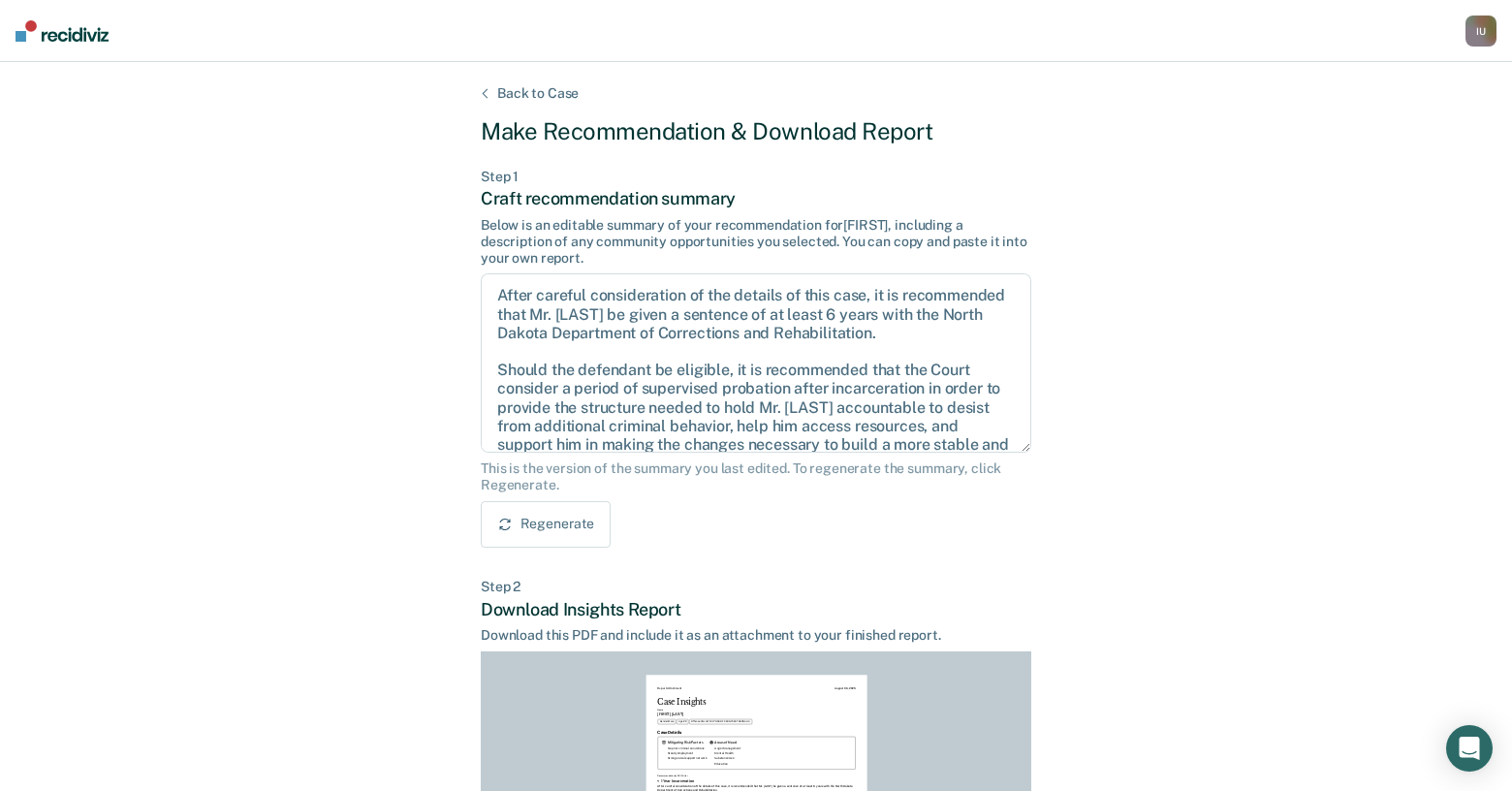 click on "Back to Case" at bounding box center (538, 93) 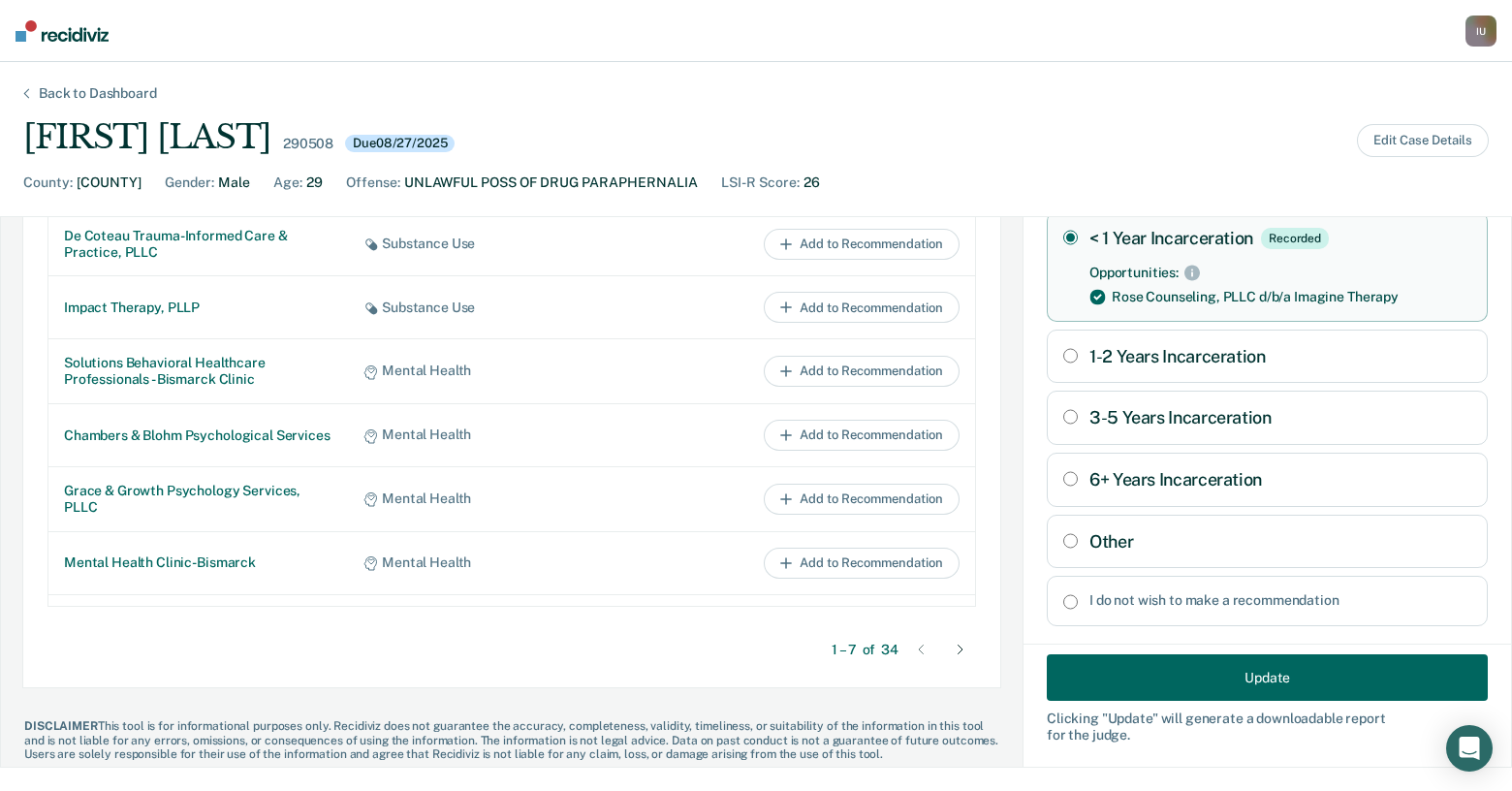 scroll, scrollTop: 160, scrollLeft: 0, axis: vertical 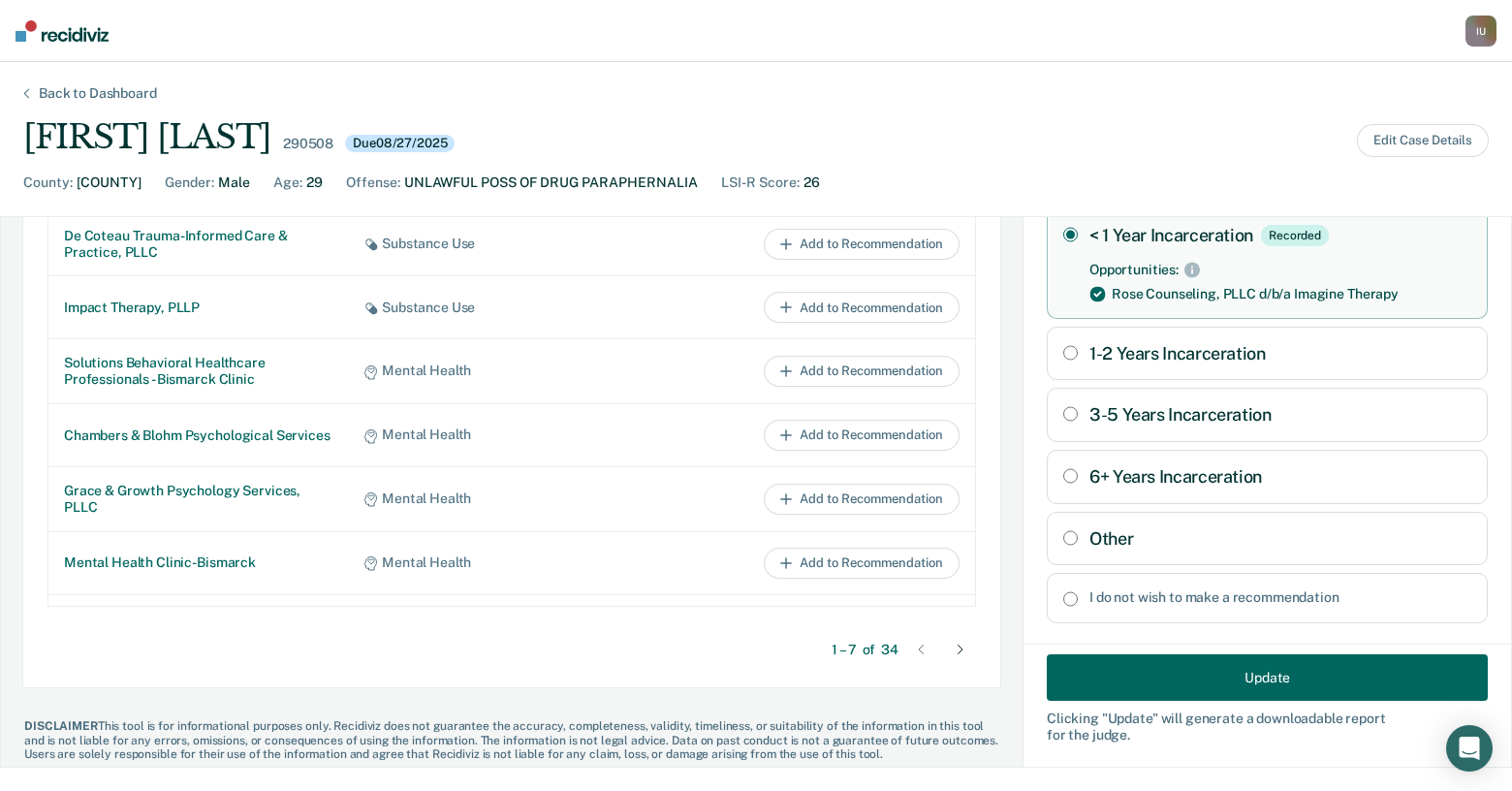 click on "Other" at bounding box center [1267, 539] 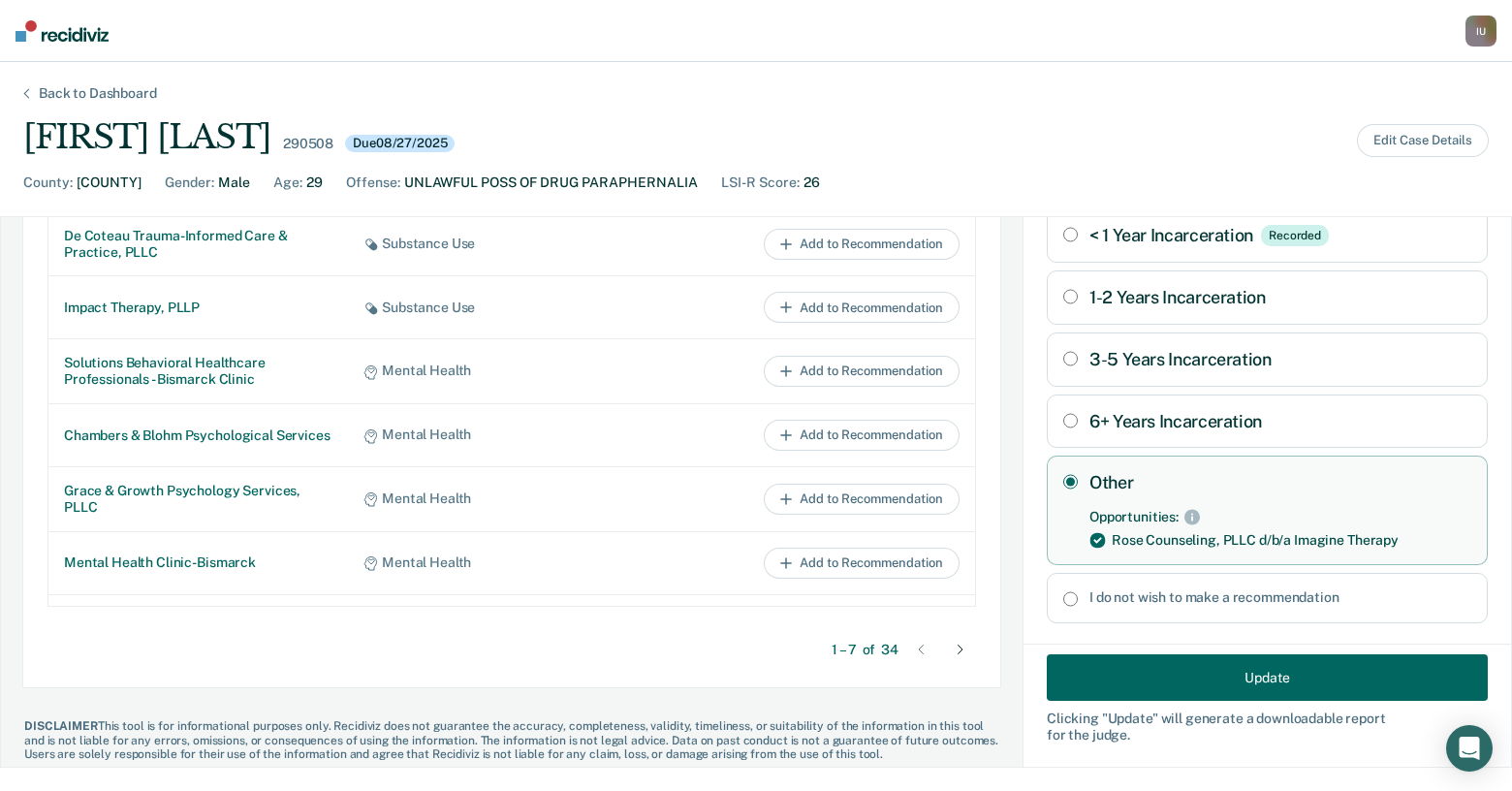 click on "Update" at bounding box center [1267, 678] 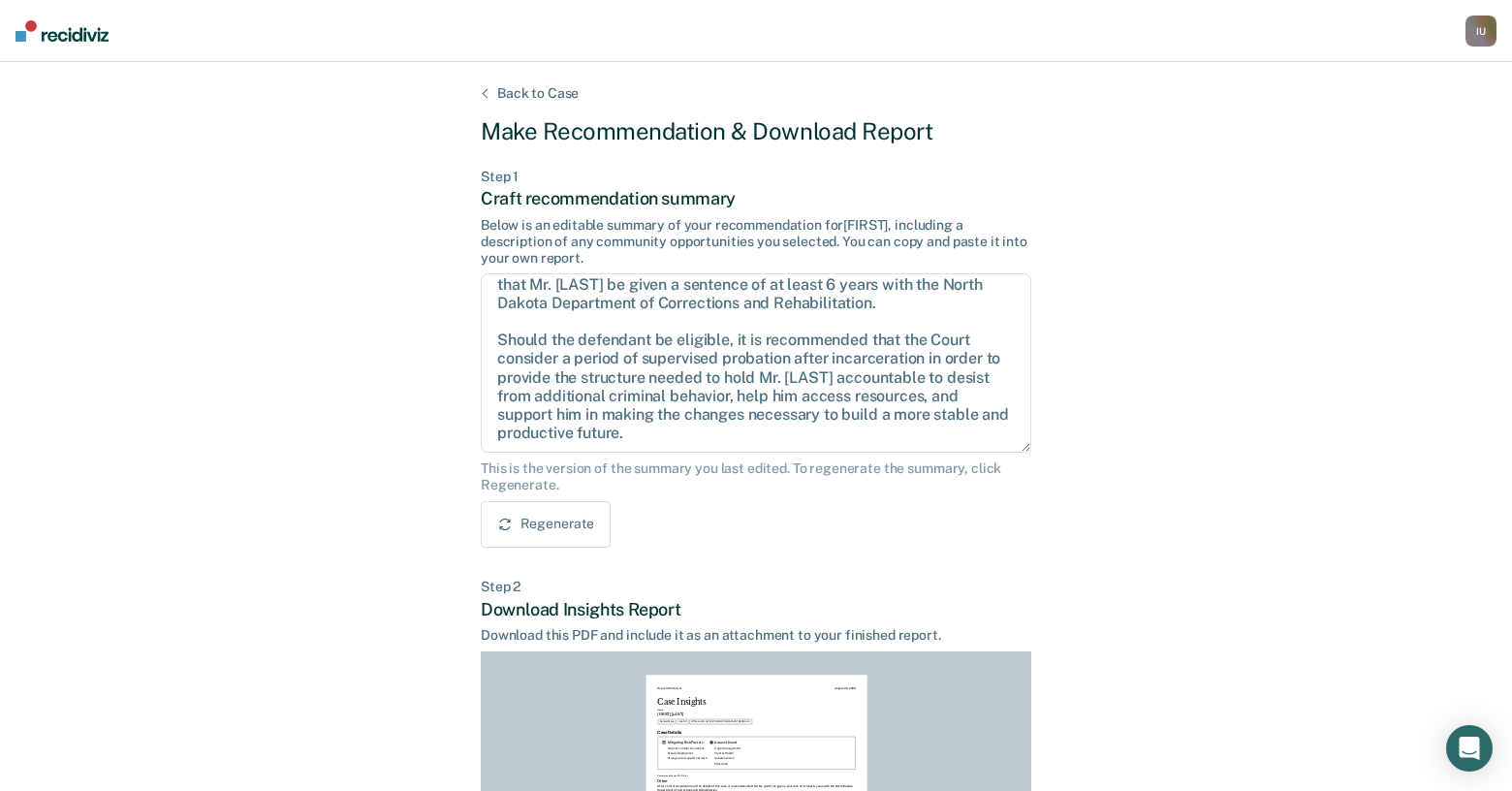 scroll, scrollTop: 31, scrollLeft: 0, axis: vertical 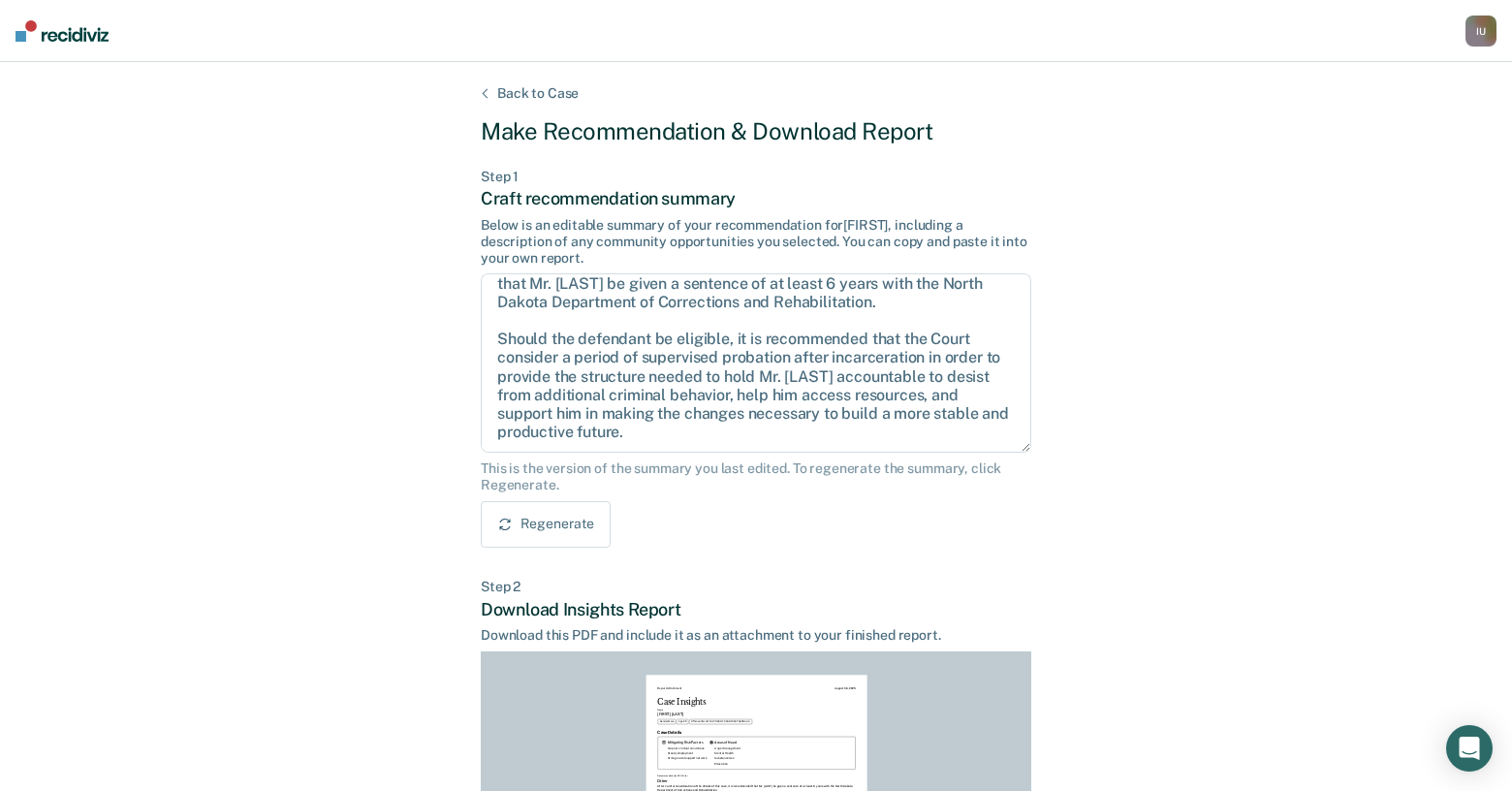 click on "Regenerate" at bounding box center (546, 524) 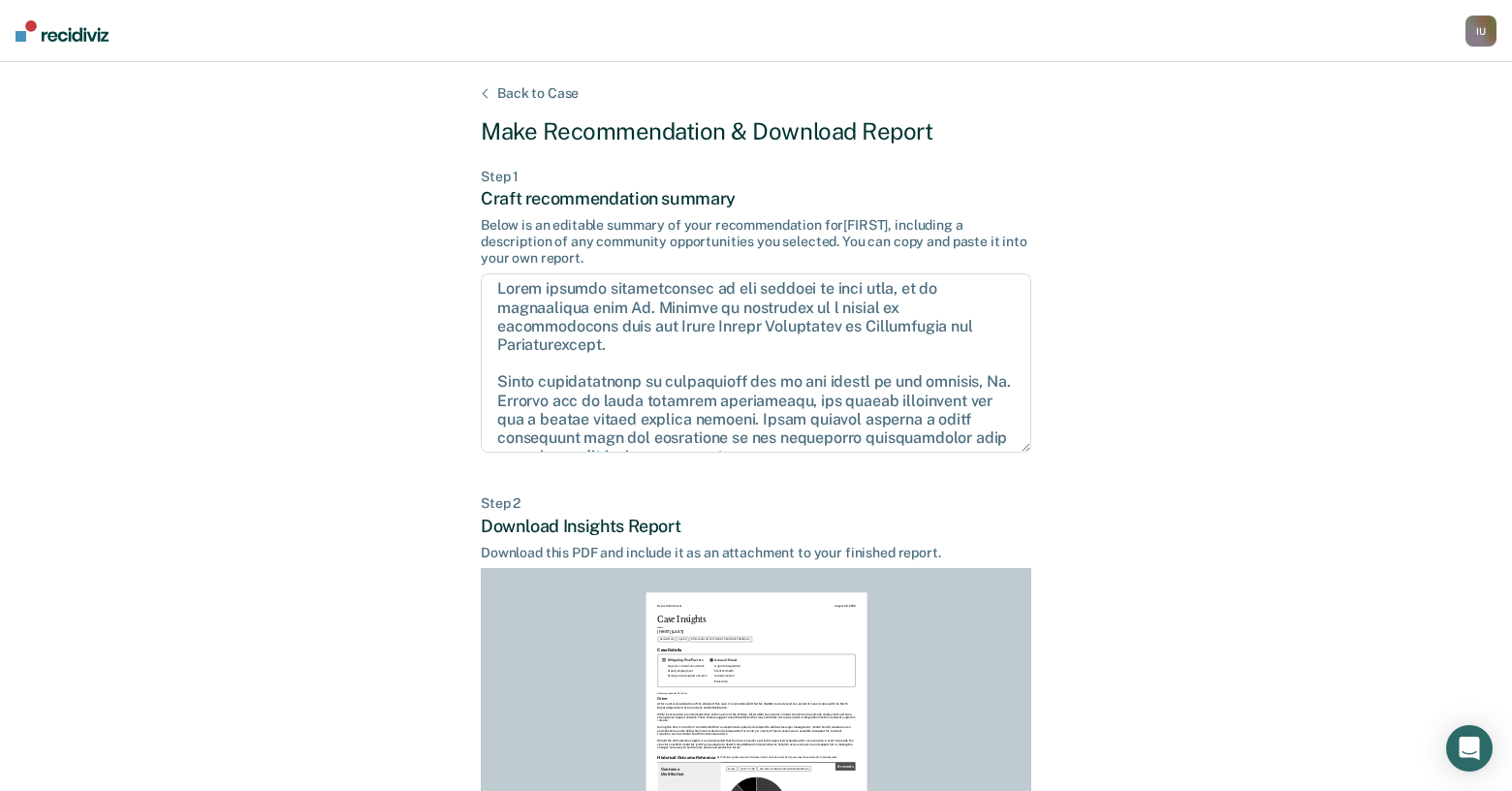 scroll, scrollTop: 0, scrollLeft: 0, axis: both 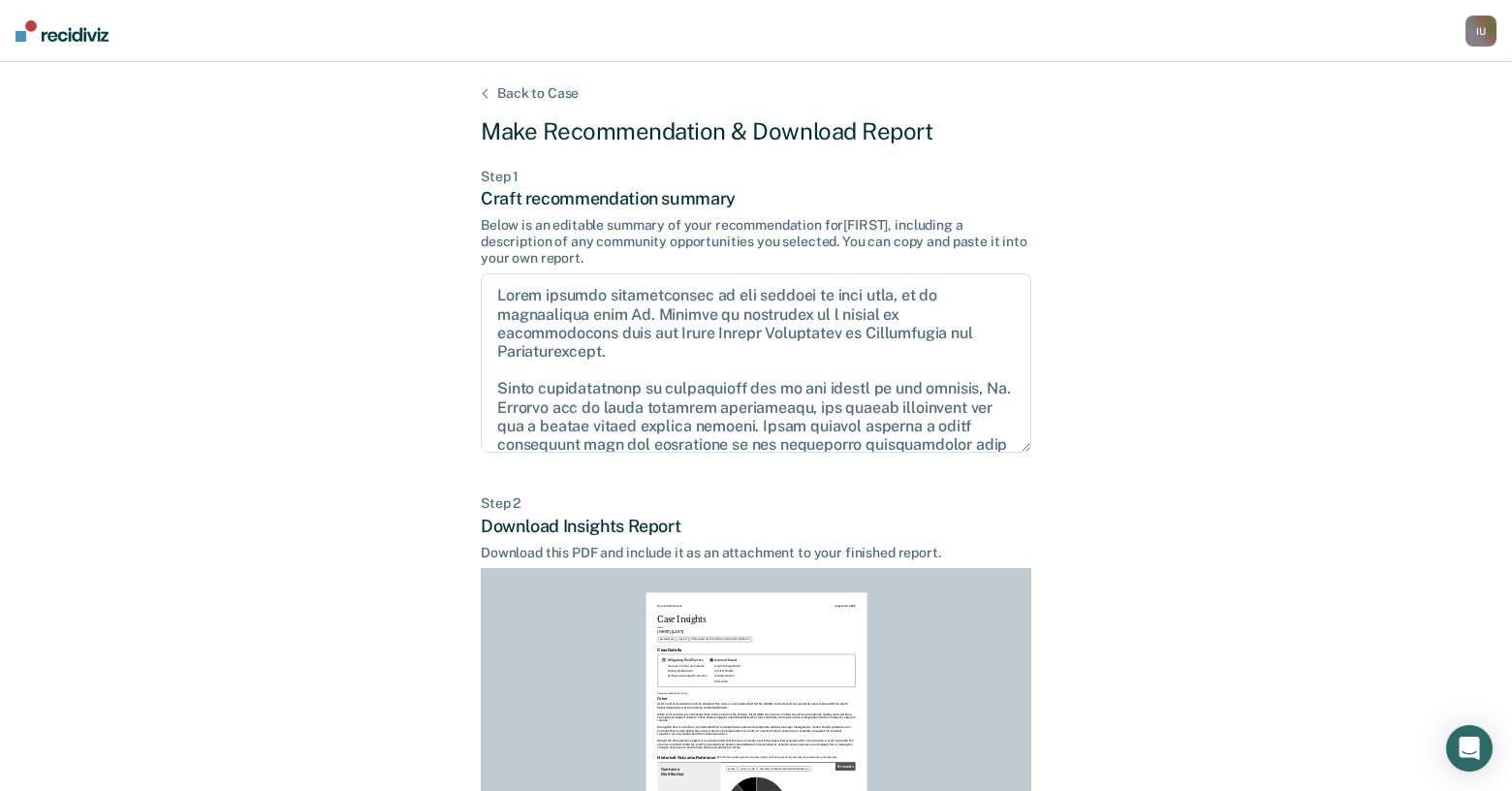 click on "Back to Case" at bounding box center [538, 93] 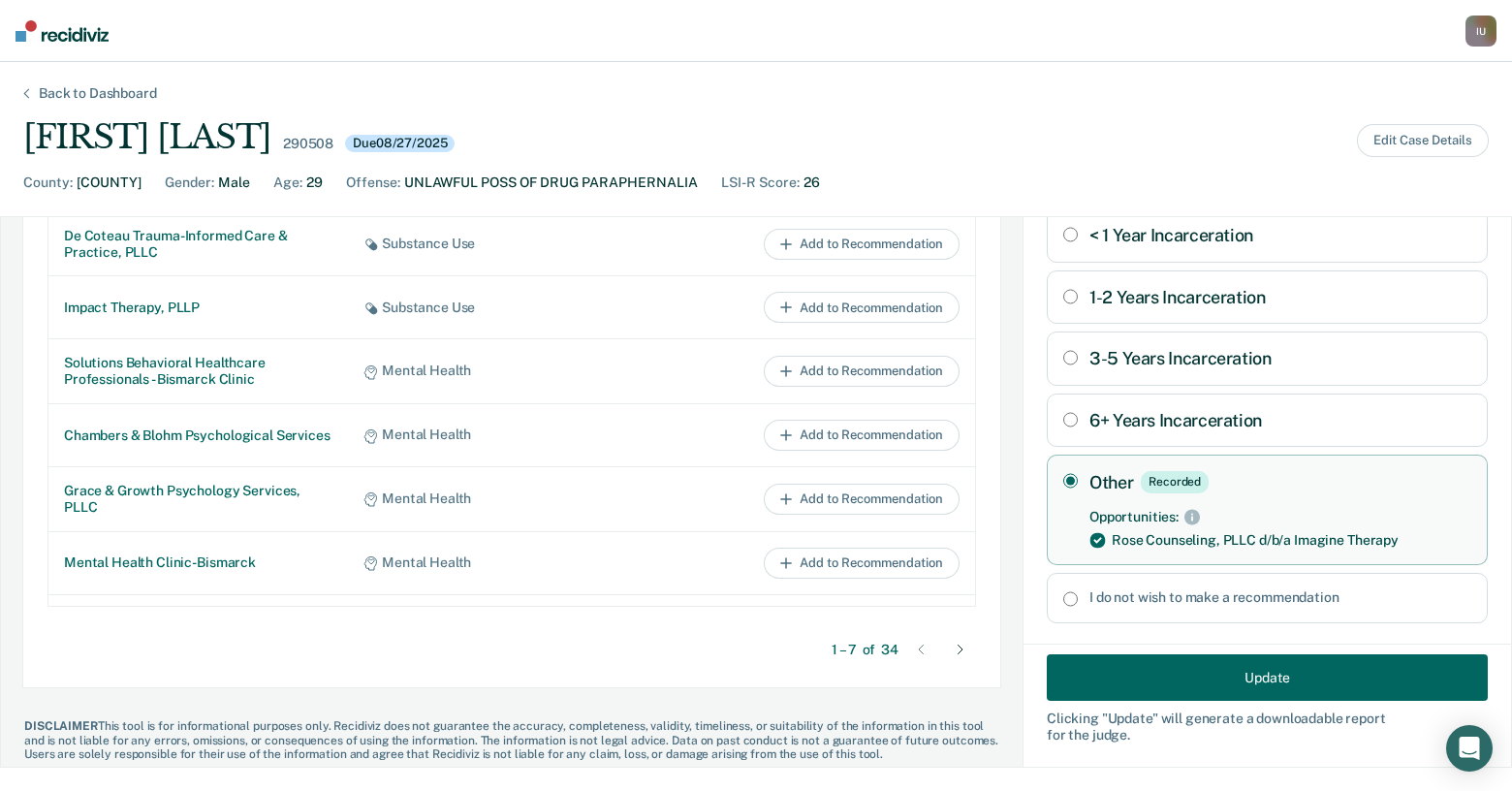 click on "1-2 Years Incarceration" at bounding box center (1280, 298) 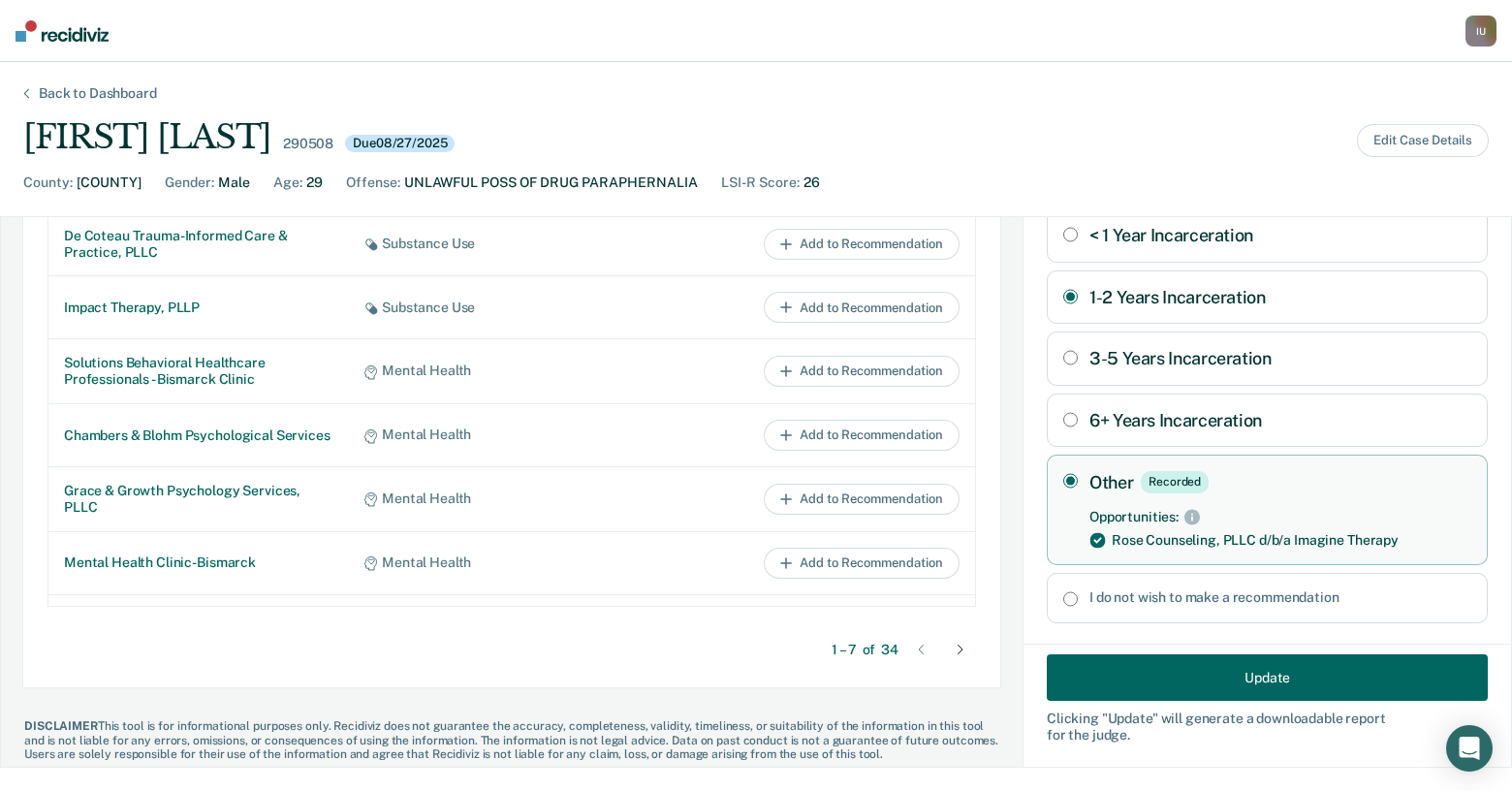click on "1-2 Years Incarceration" at bounding box center [1070, 297] 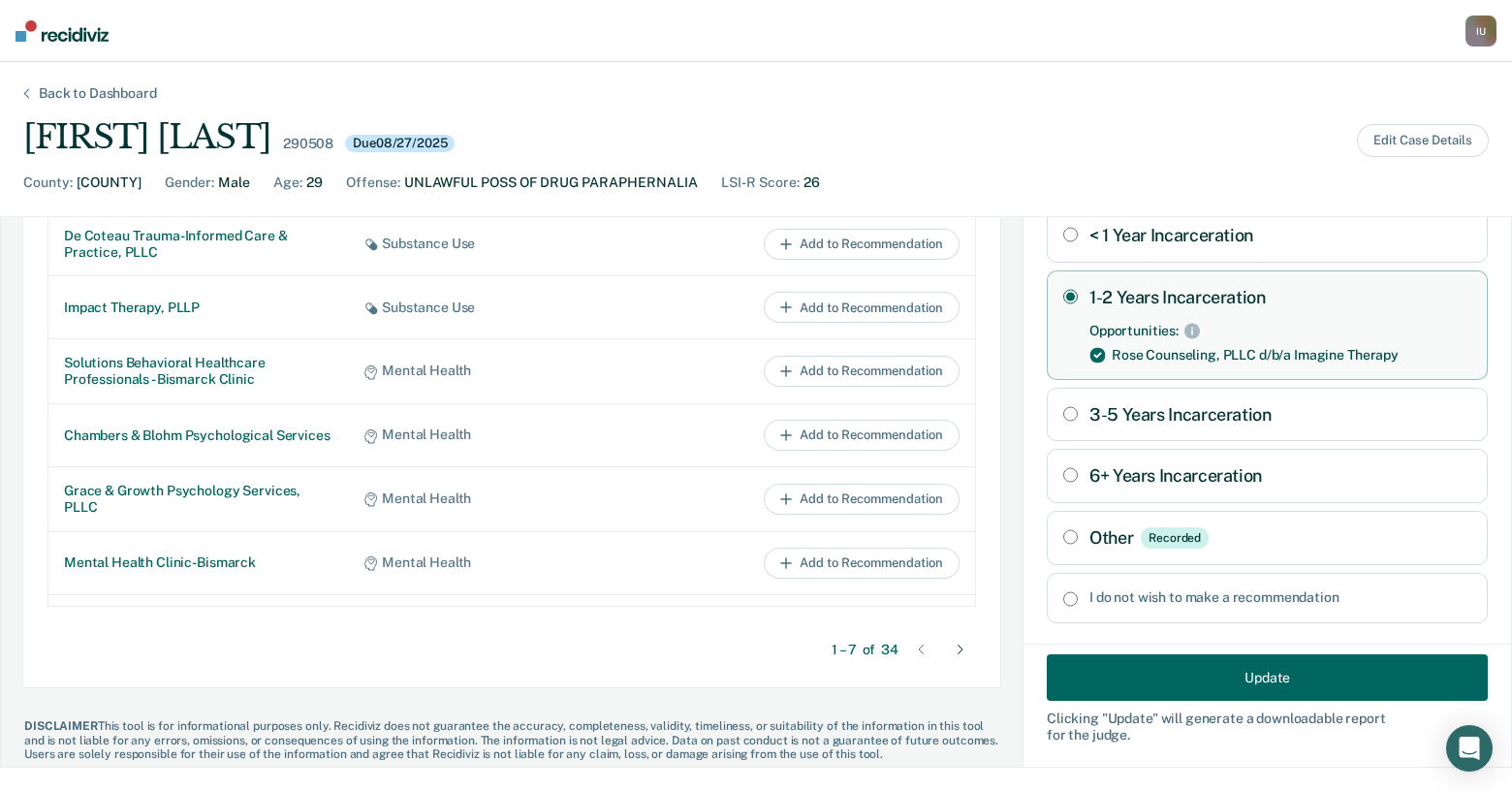 click on "Update" at bounding box center [1267, 678] 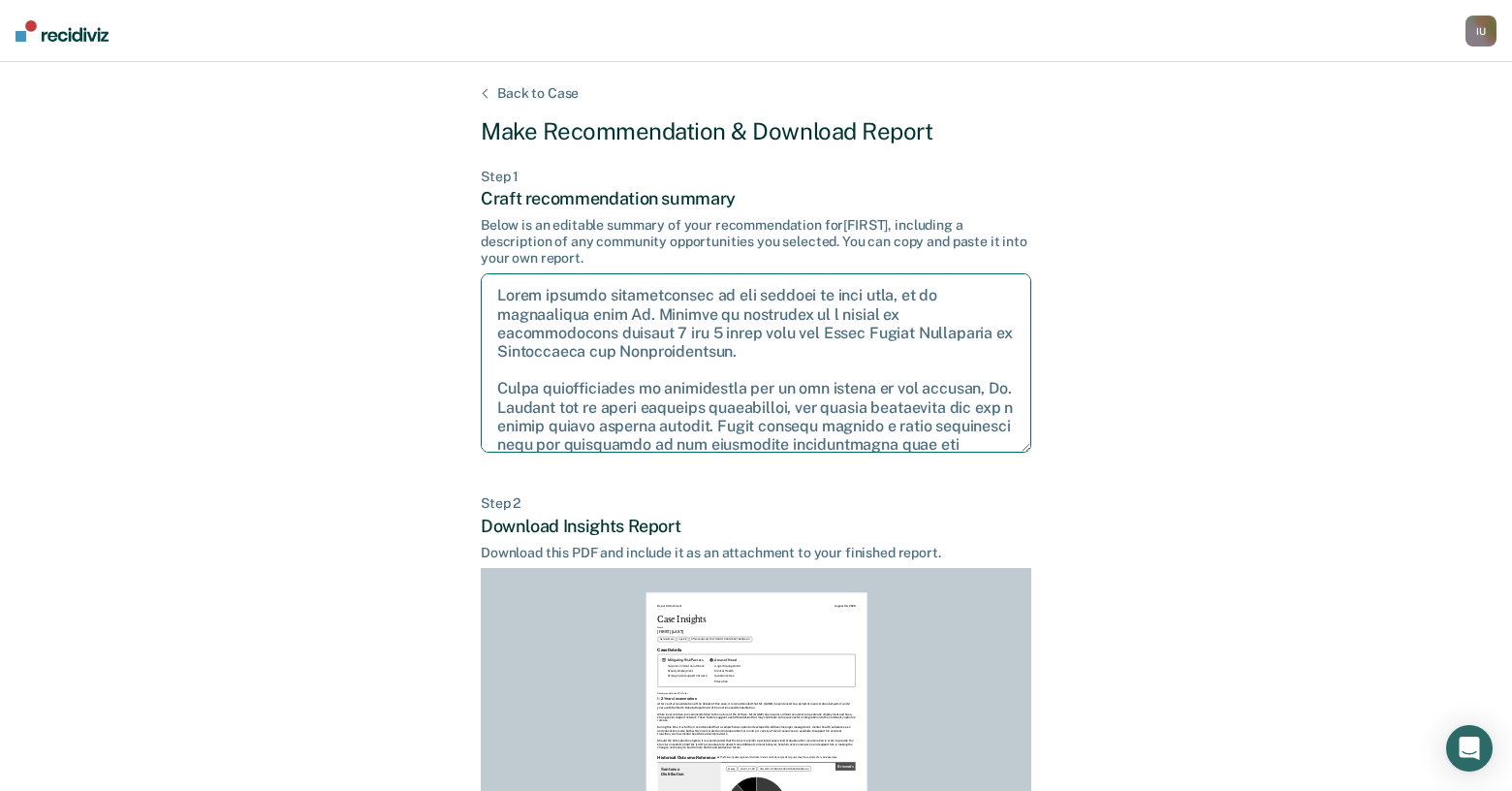 click at bounding box center [756, 363] 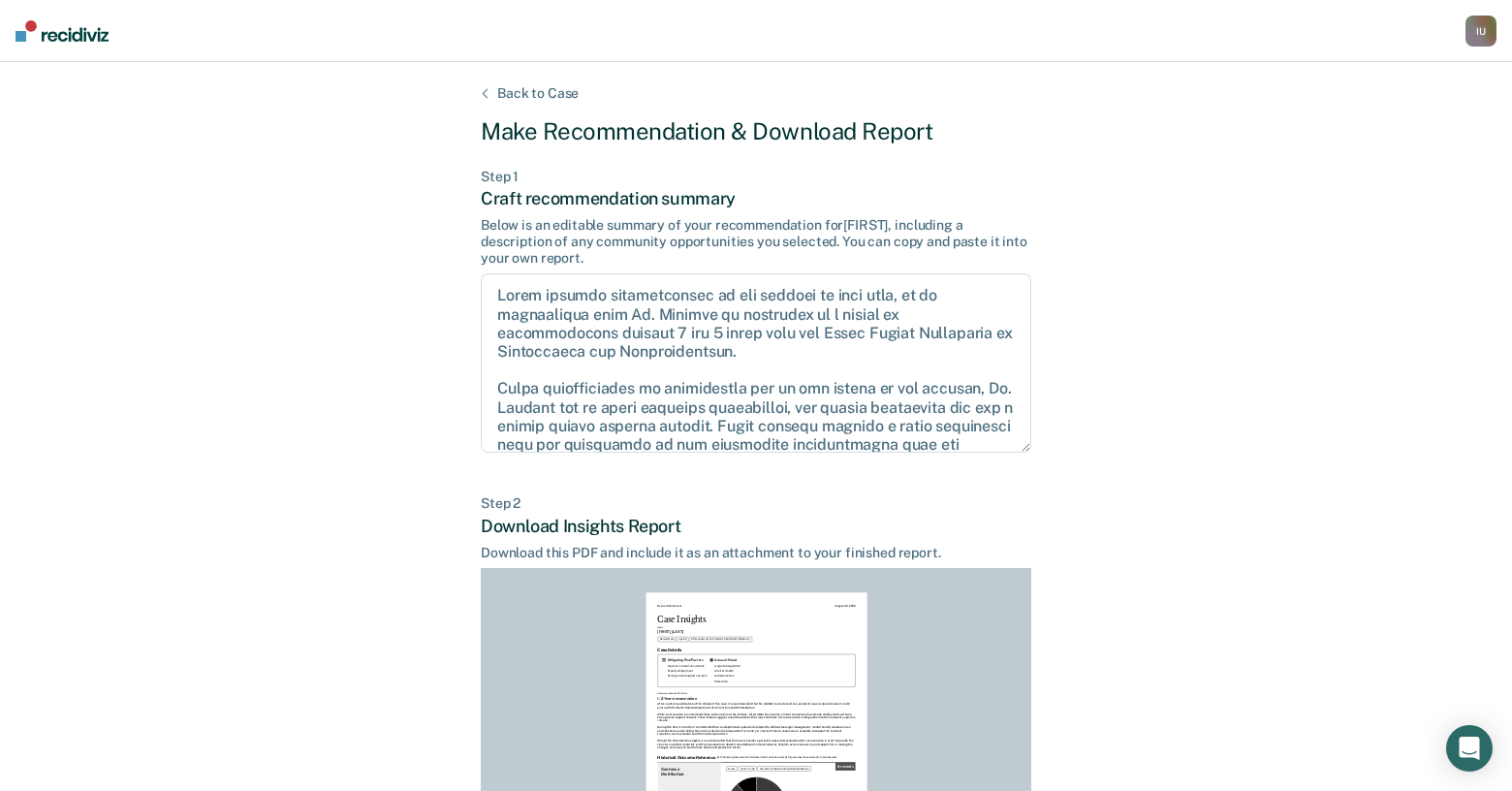 click on "Back to Case" at bounding box center [538, 93] 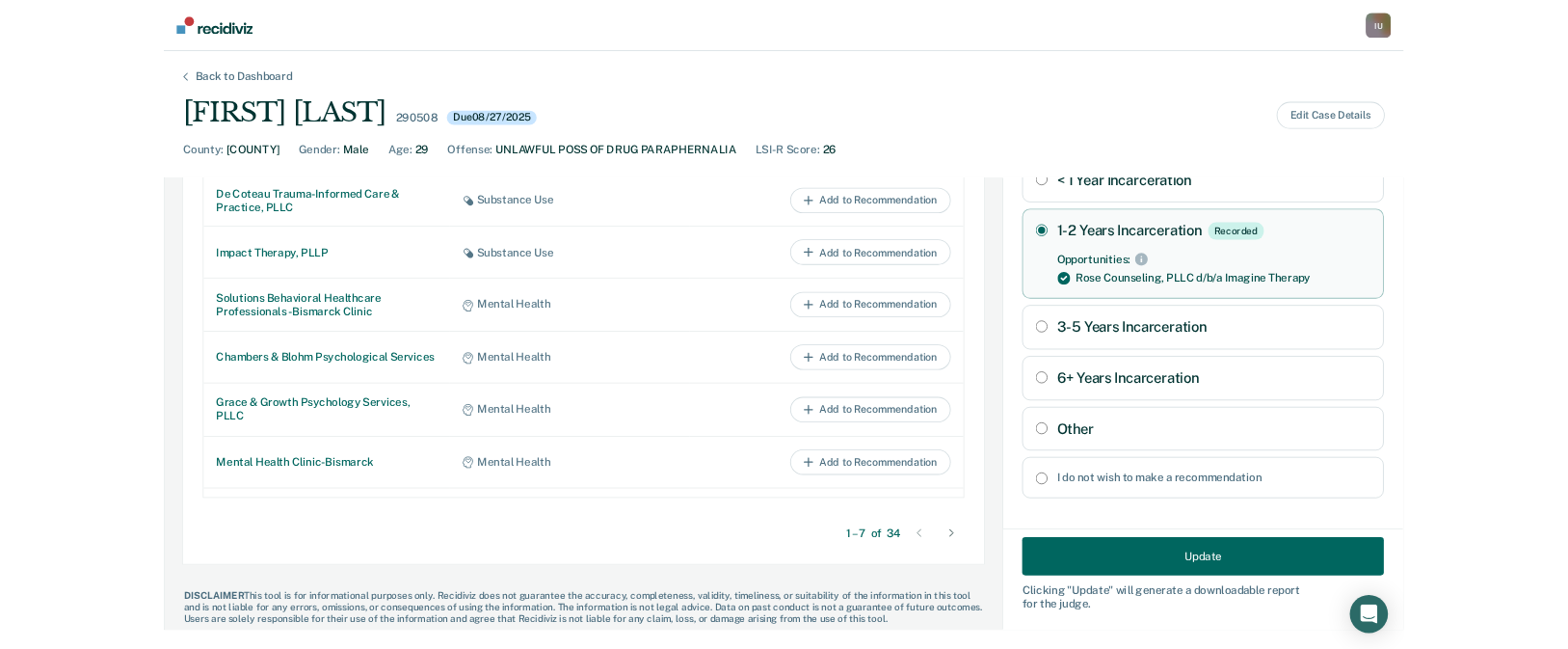 scroll, scrollTop: 182, scrollLeft: 0, axis: vertical 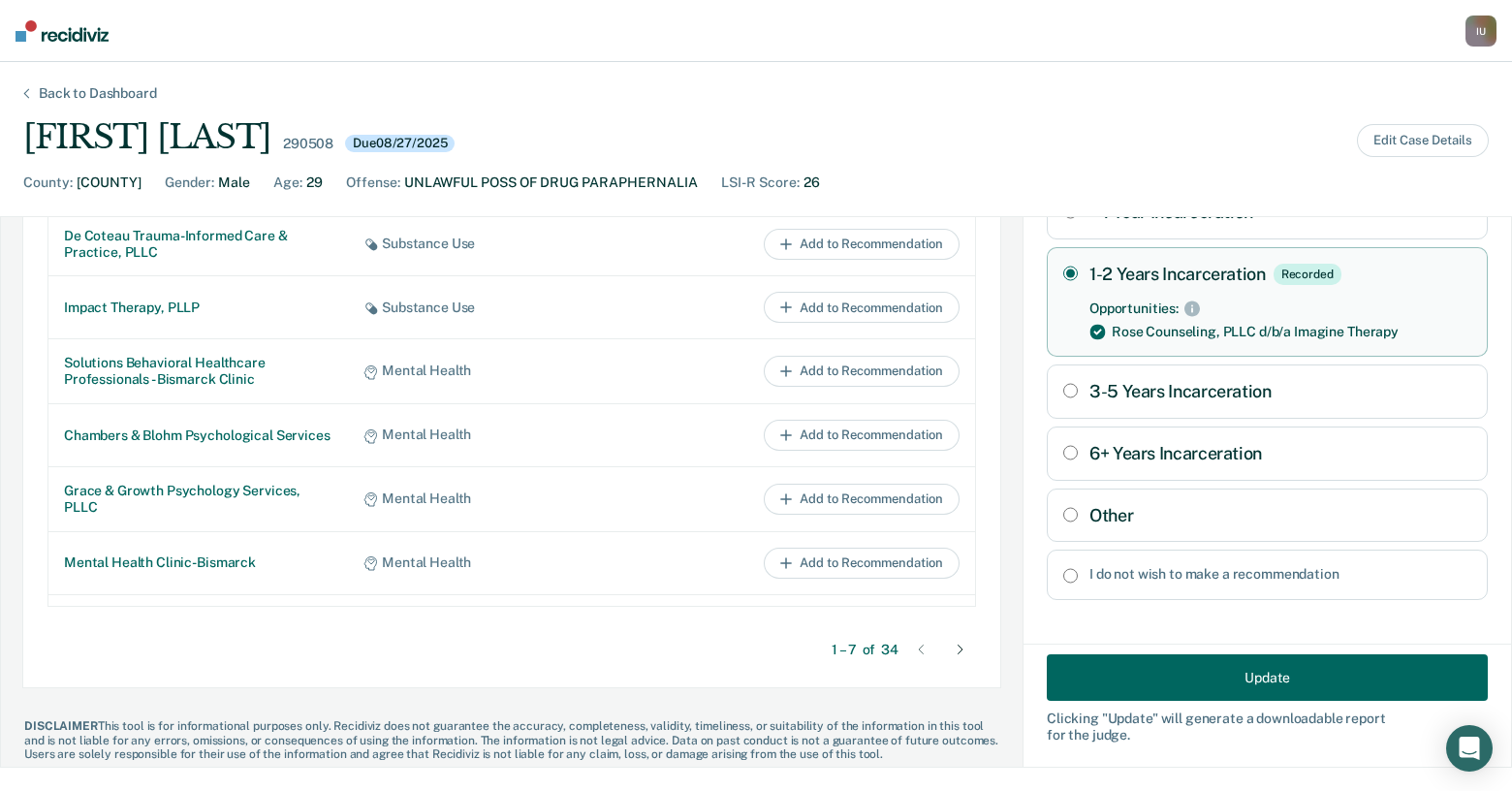 click on "Other" at bounding box center [1070, 515] 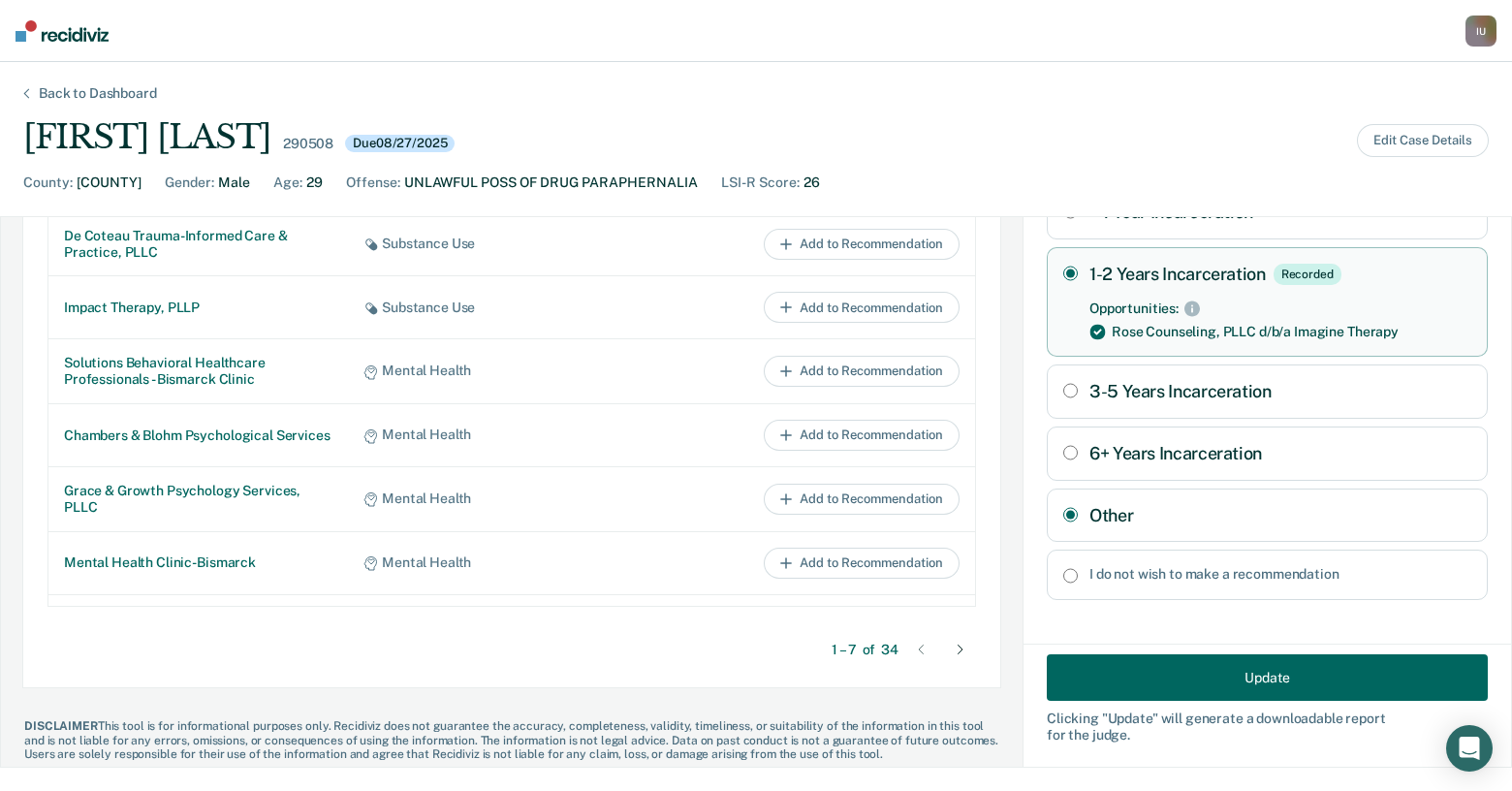 radio on "false" 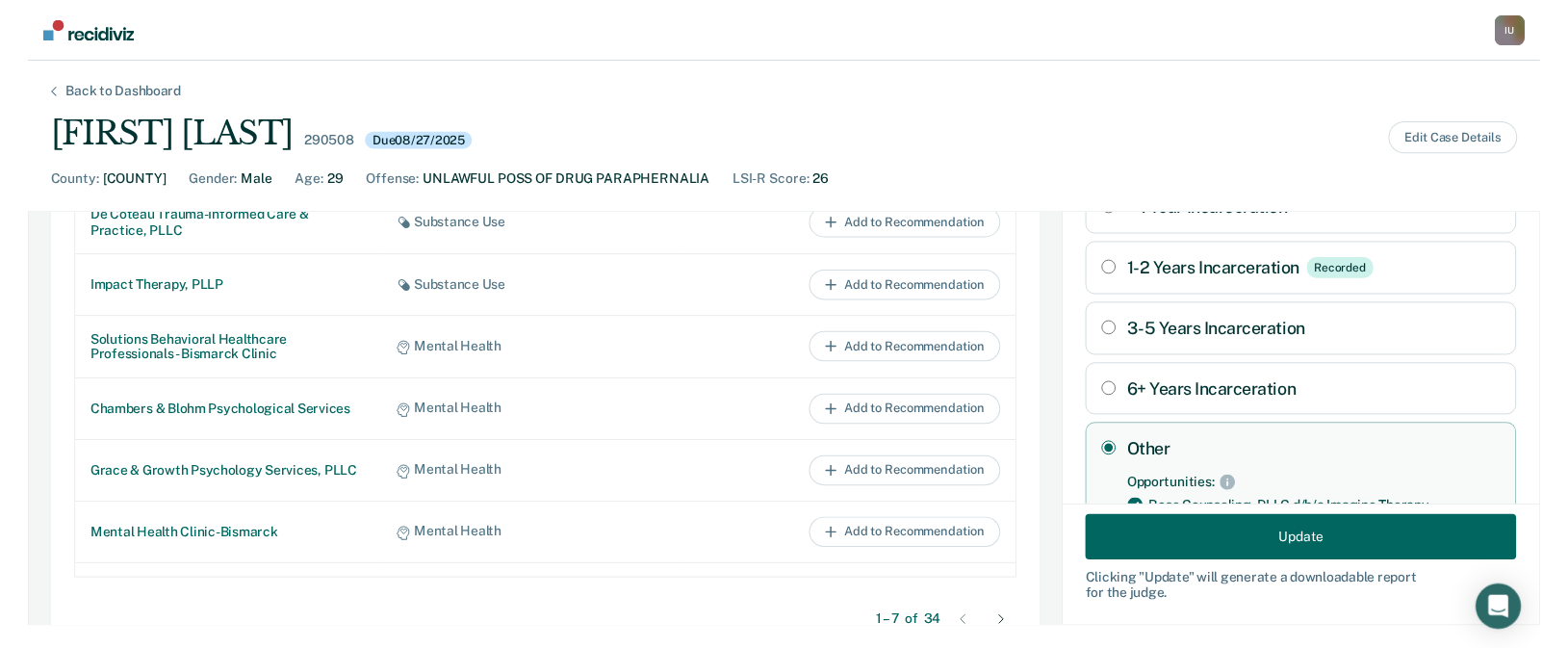 scroll, scrollTop: 1295, scrollLeft: 0, axis: vertical 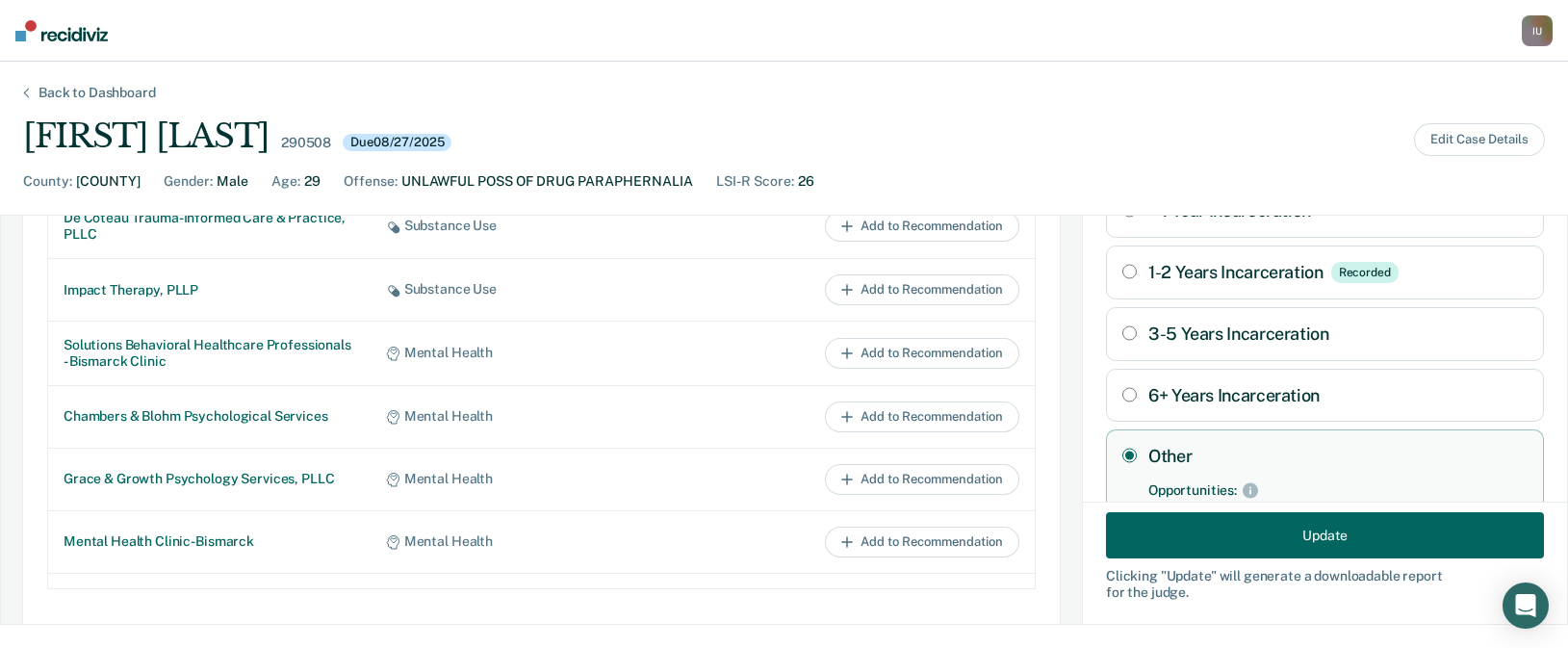 click on "Update" at bounding box center (1324, 535) 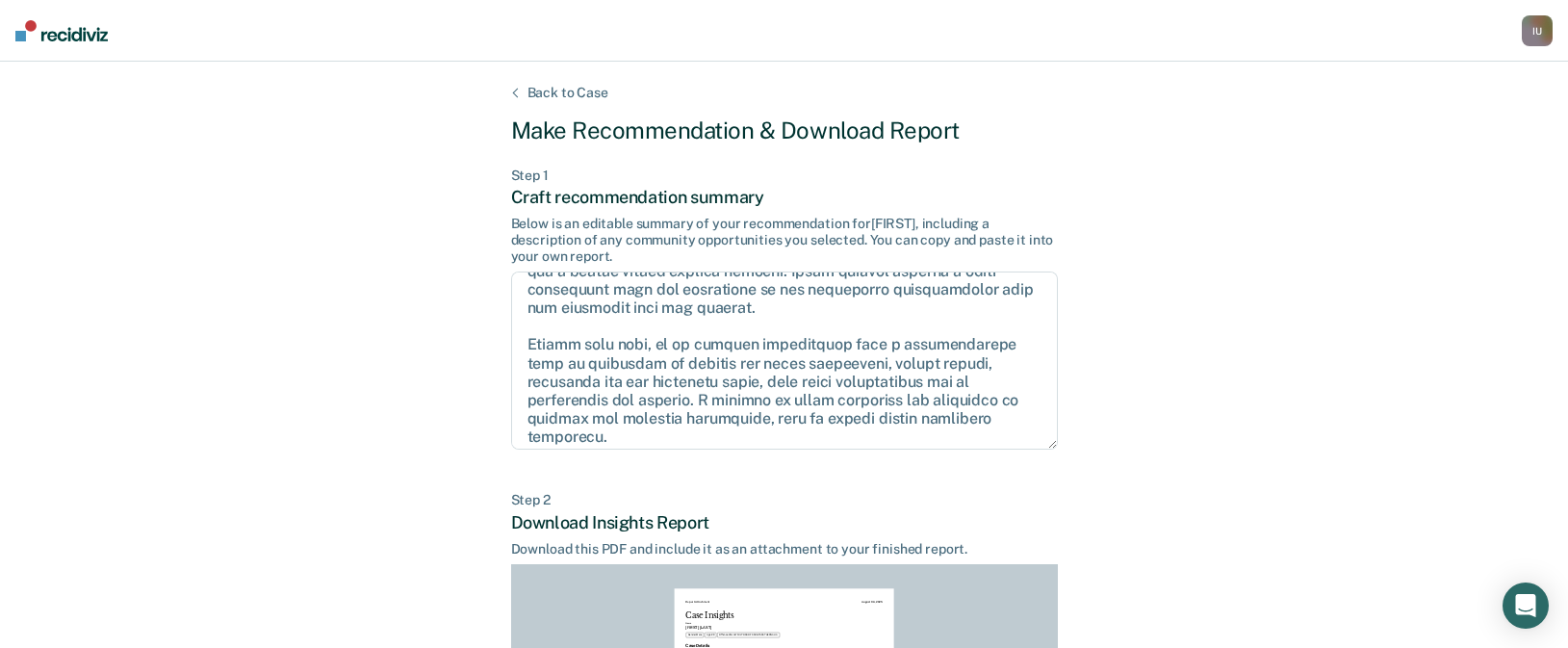 scroll, scrollTop: 153, scrollLeft: 0, axis: vertical 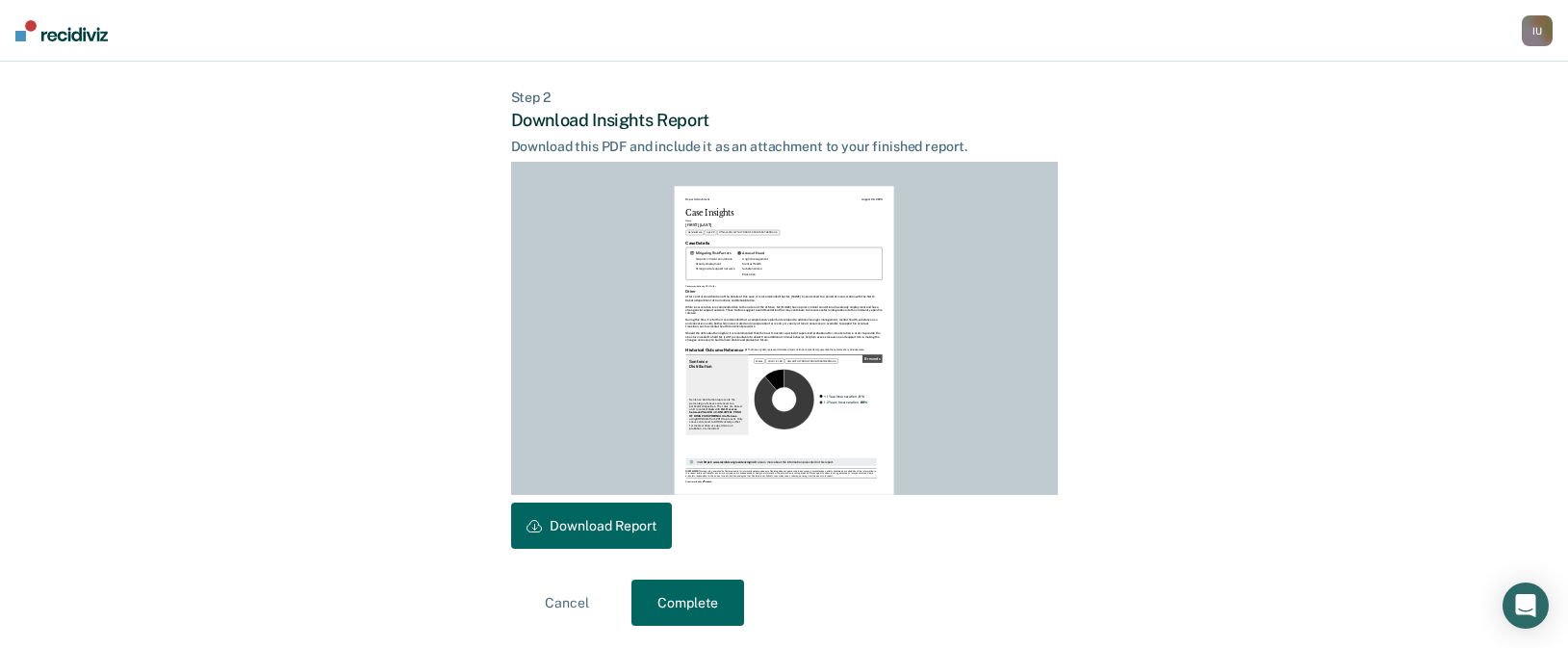 click on "Download Report" at bounding box center [591, 526] 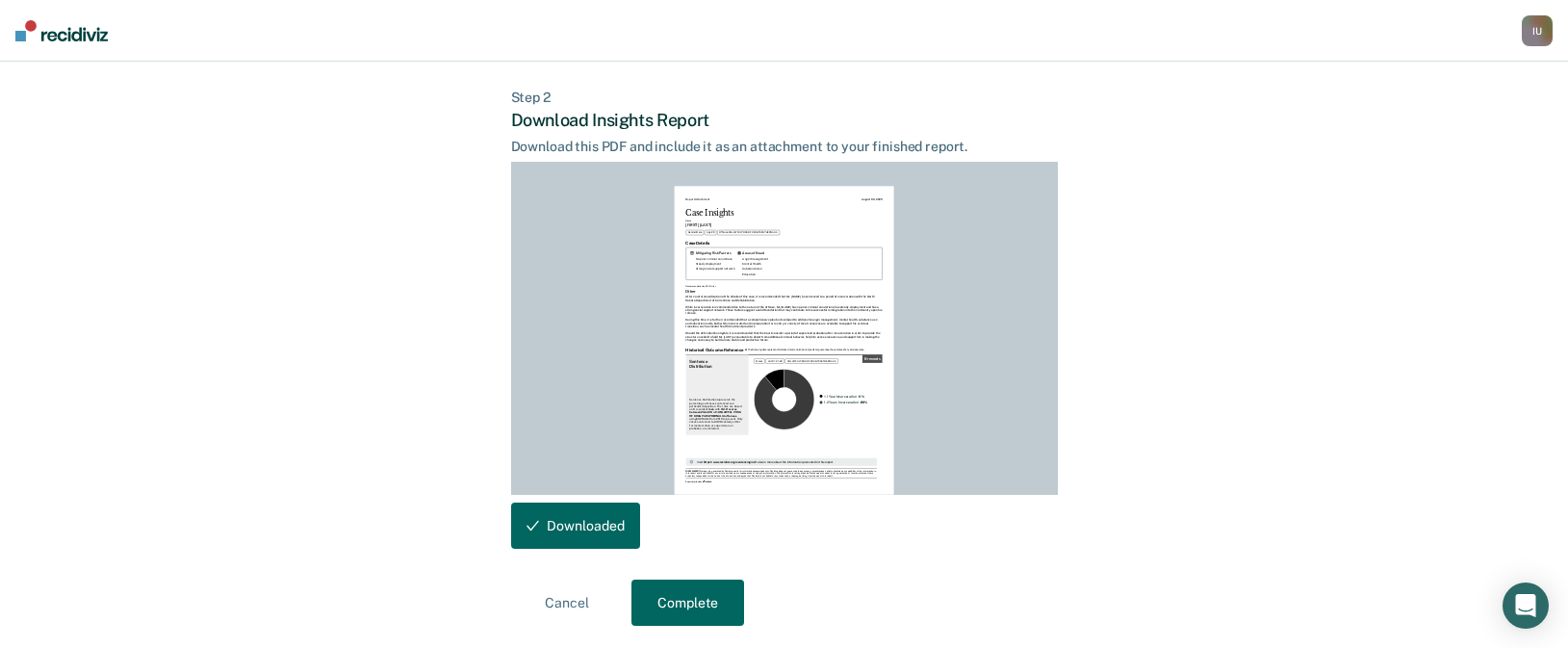 scroll, scrollTop: 0, scrollLeft: 0, axis: both 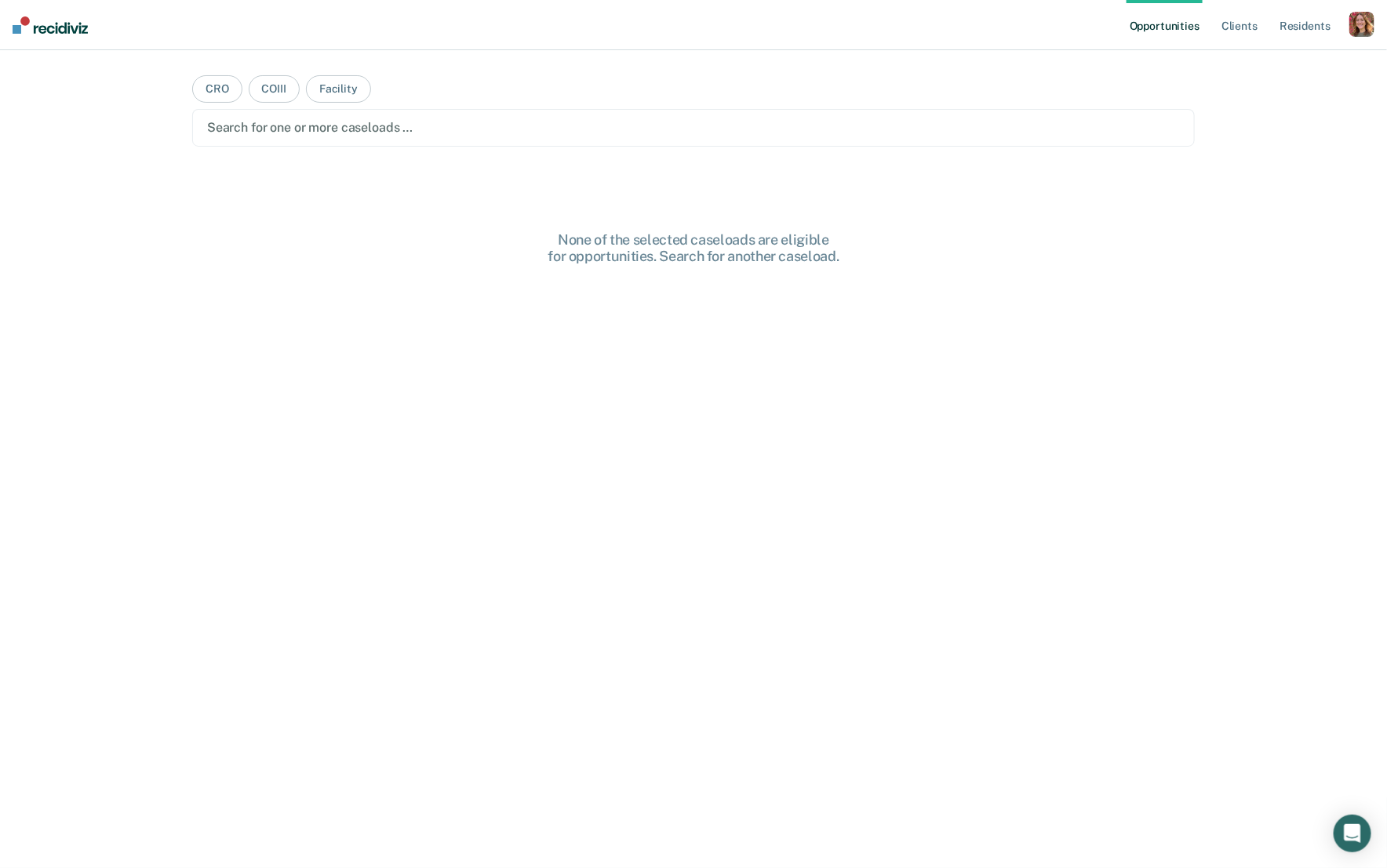 click at bounding box center [1362, 24] 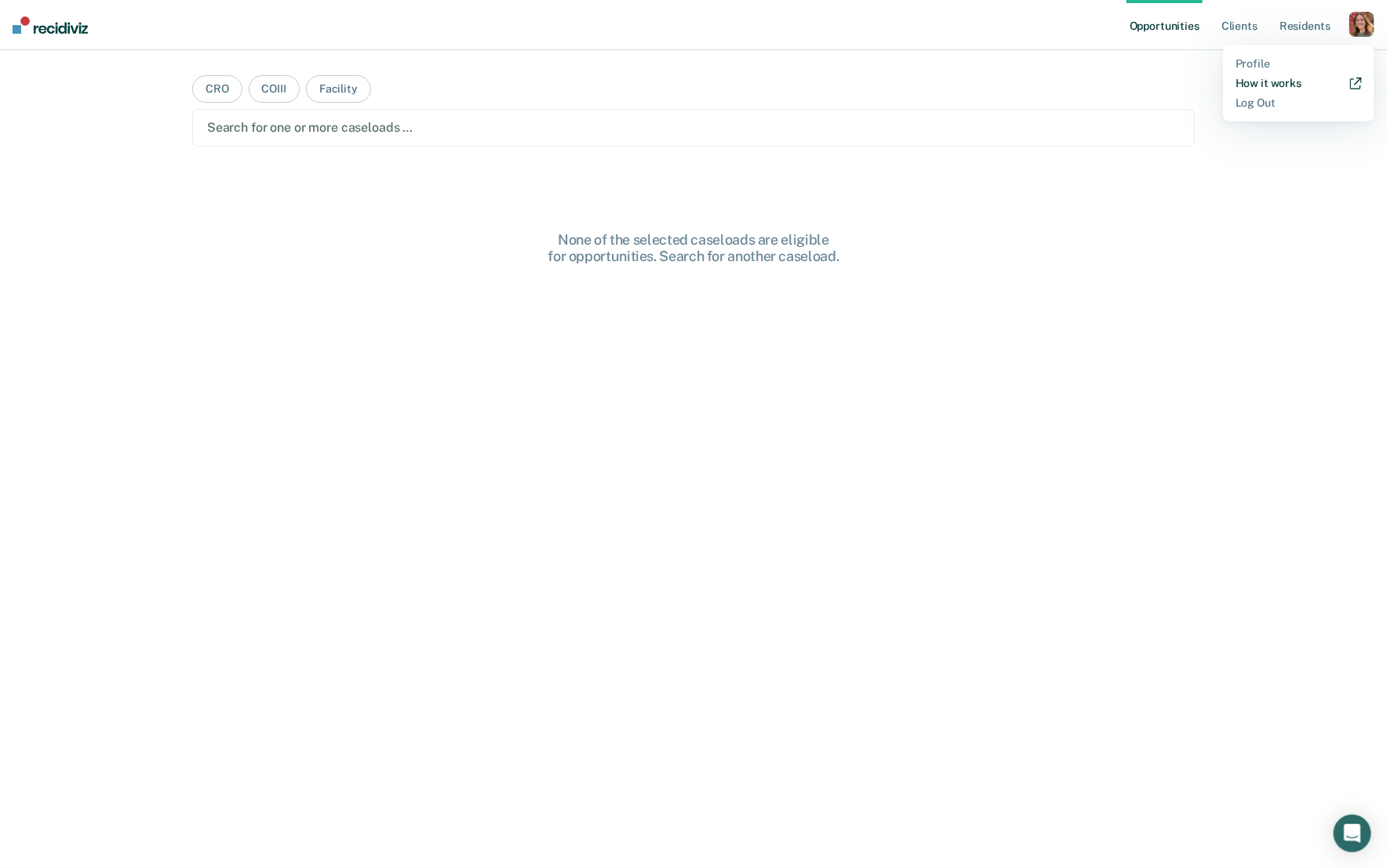 click on "How it works" at bounding box center (1298, 83) 